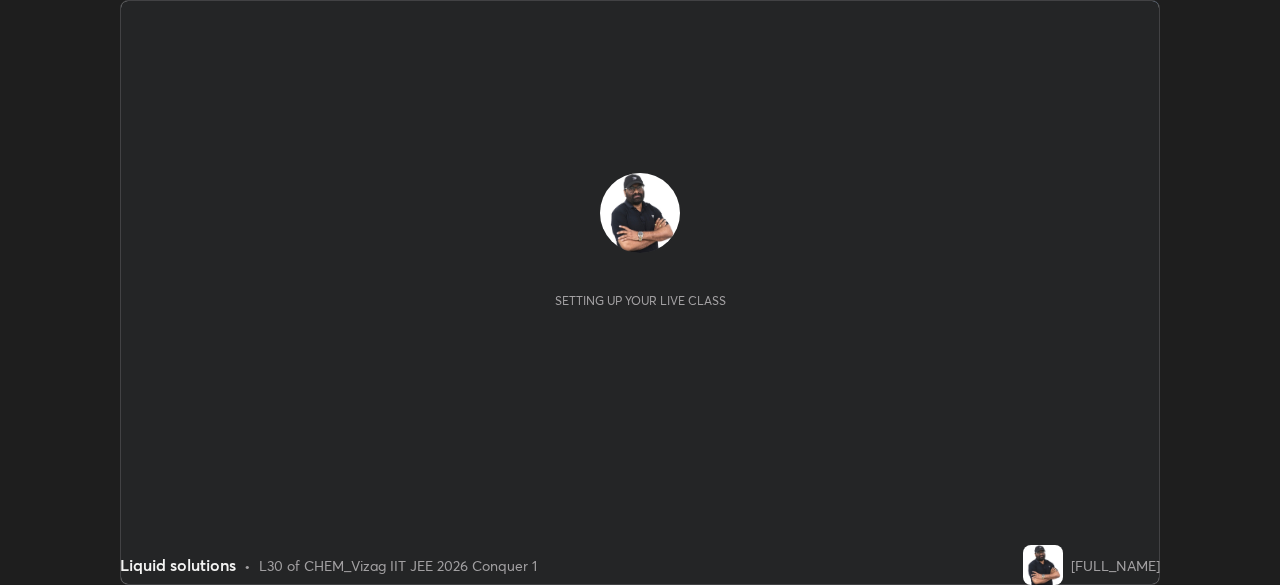 scroll, scrollTop: 0, scrollLeft: 0, axis: both 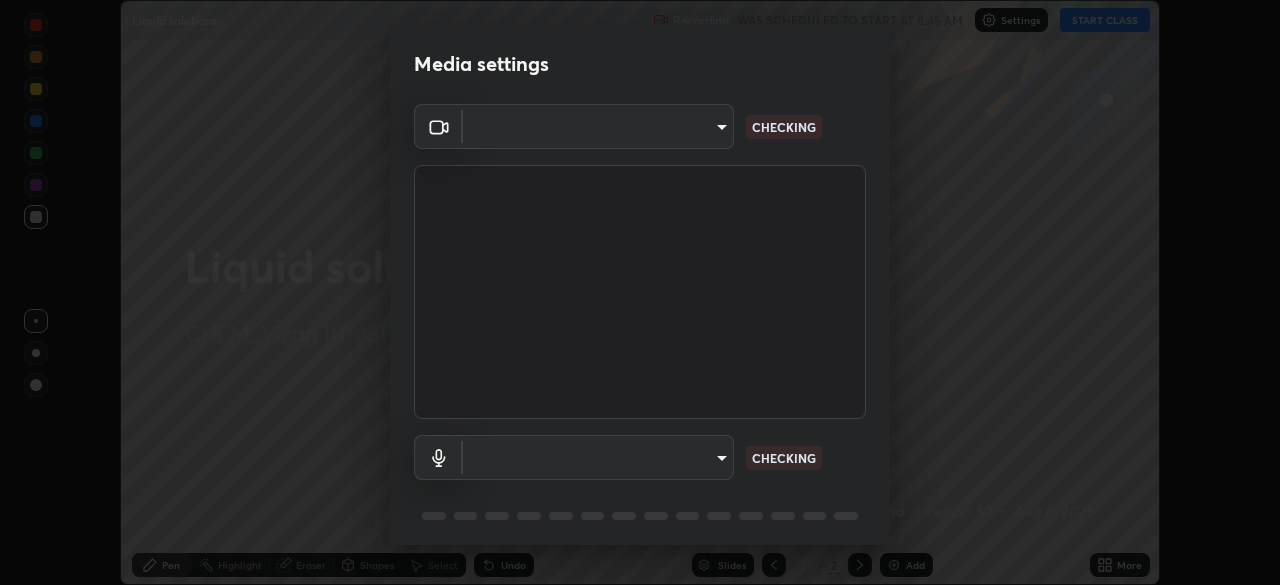 type on "5cd5b9fb78d5569c0b74246750c6e04ef28b8d5fe1a500b9a58a9a3e1cade160" 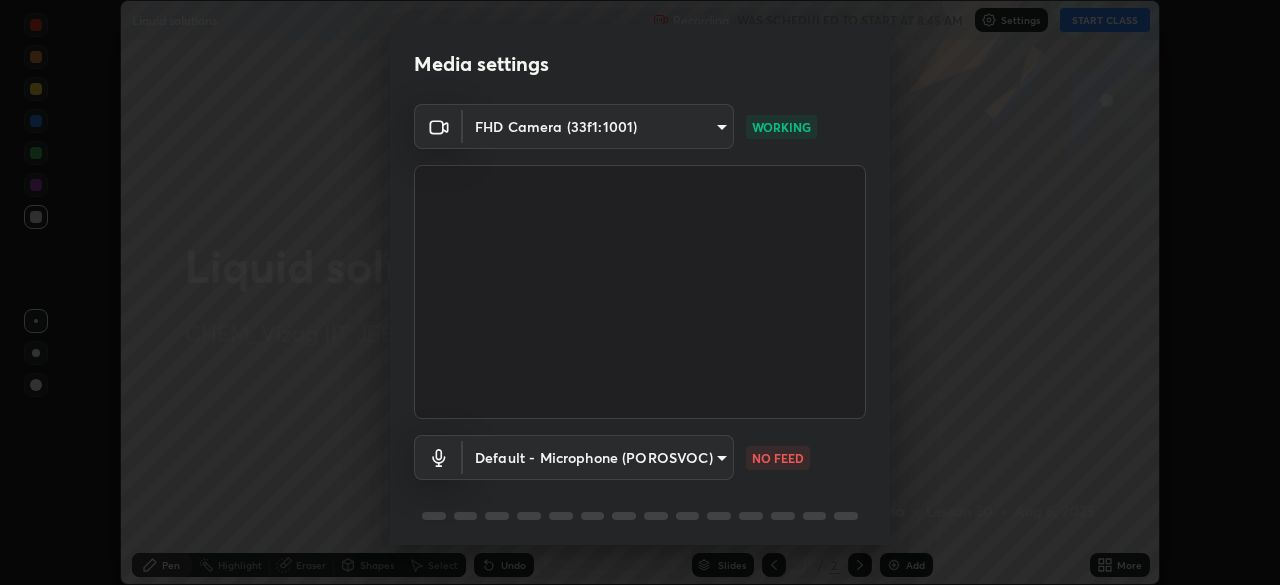 click on "Erase all Liquid solutions Recording WAS SCHEDULED TO START AT  8:45 AM Settings START CLASS Setting up your live class Liquid solutions • L30 of CHEM_Vizag IIT JEE 2026 Conquer 1 [FULL_NAME] Pen Highlight Eraser Shapes Select Undo Slides 2 / 2 Add More No doubts shared Encourage your learners to ask a doubt for better clarity Report an issue Reason for reporting Buffering Chat not working Audio - Video sync issue Educator video quality low ​ Attach an image Report Media settings FHD Camera (33f1:1001) [SERIAL_NUMBER] WORKING Default - Microphone (POROSVOC) default NO FEED 1 / 5 Next" at bounding box center [640, 292] 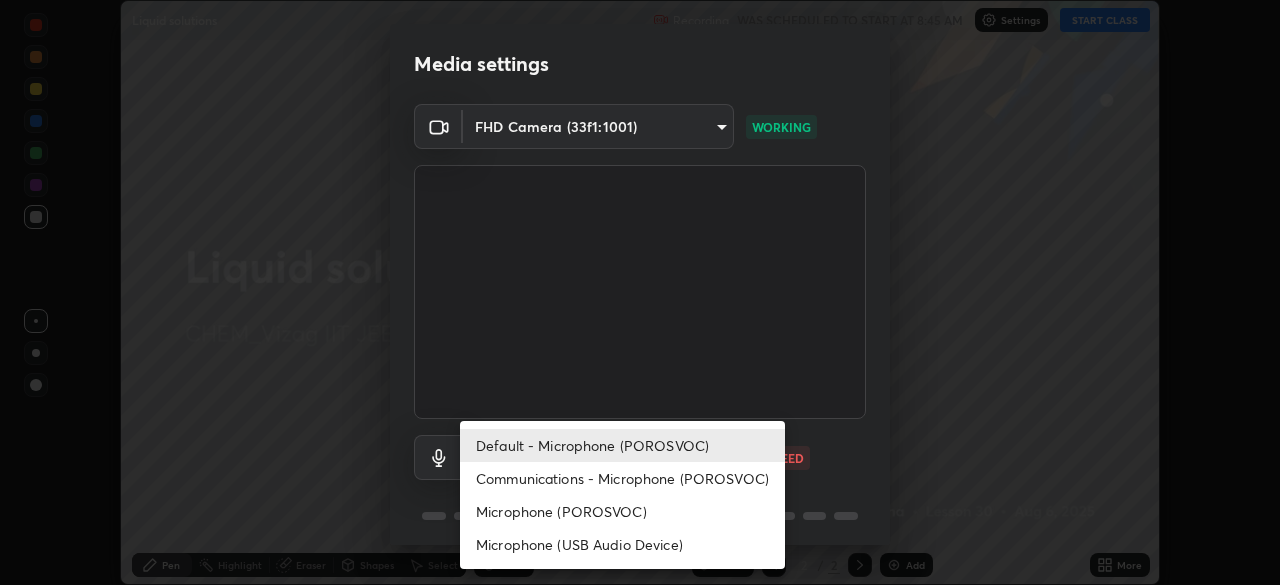 click on "Microphone (POROSVOC)" at bounding box center [622, 511] 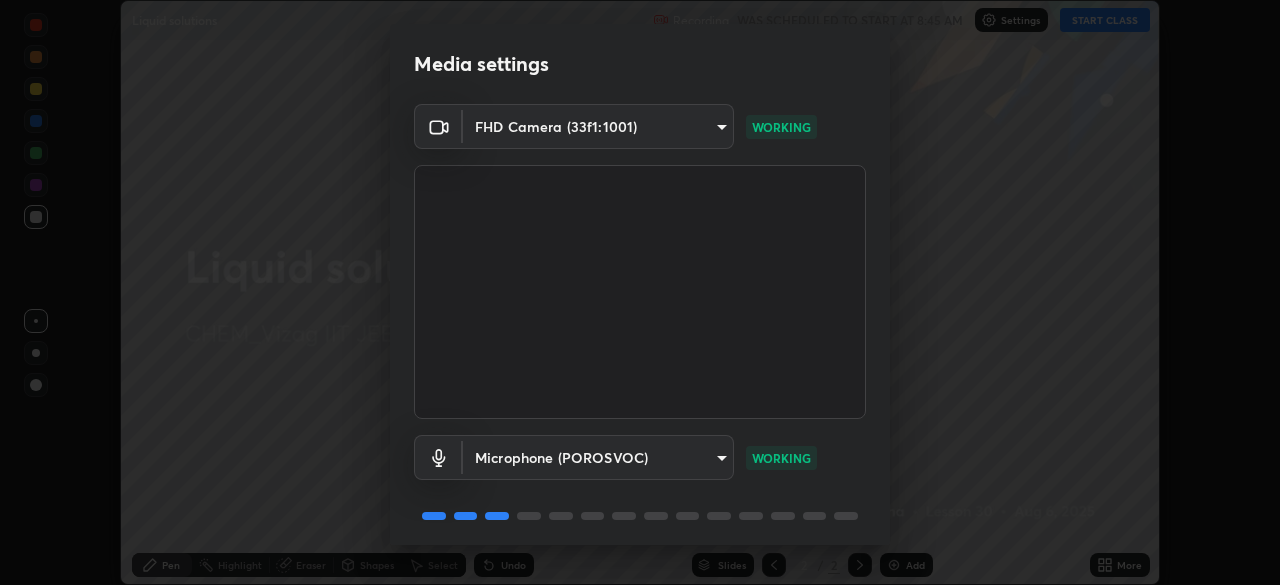 scroll, scrollTop: 71, scrollLeft: 0, axis: vertical 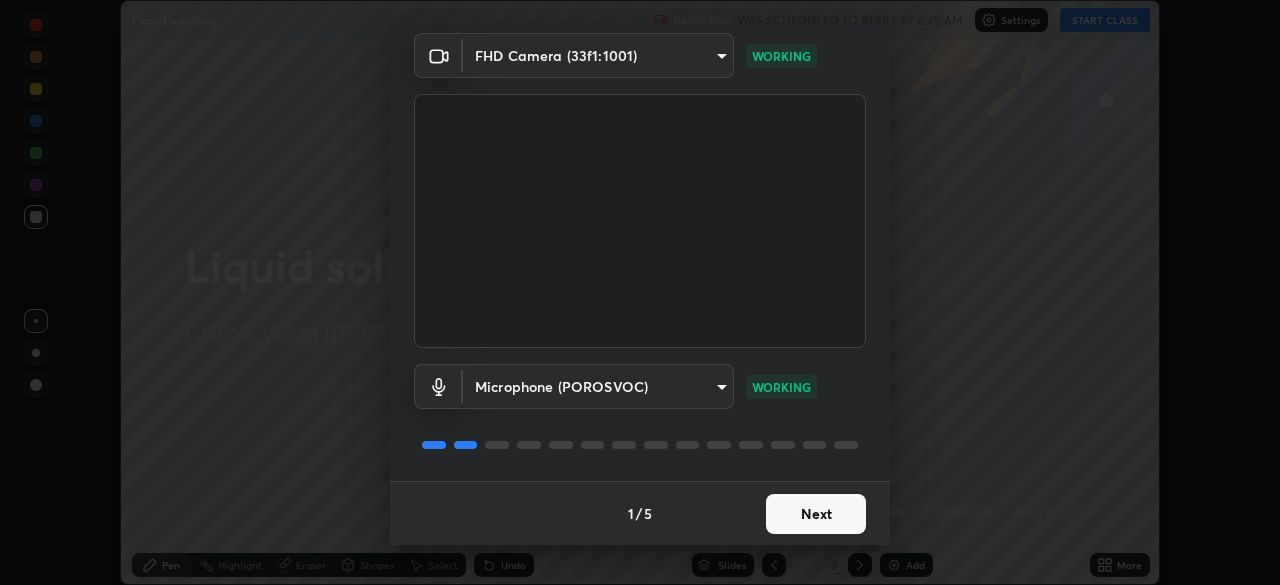 click on "Next" at bounding box center [816, 514] 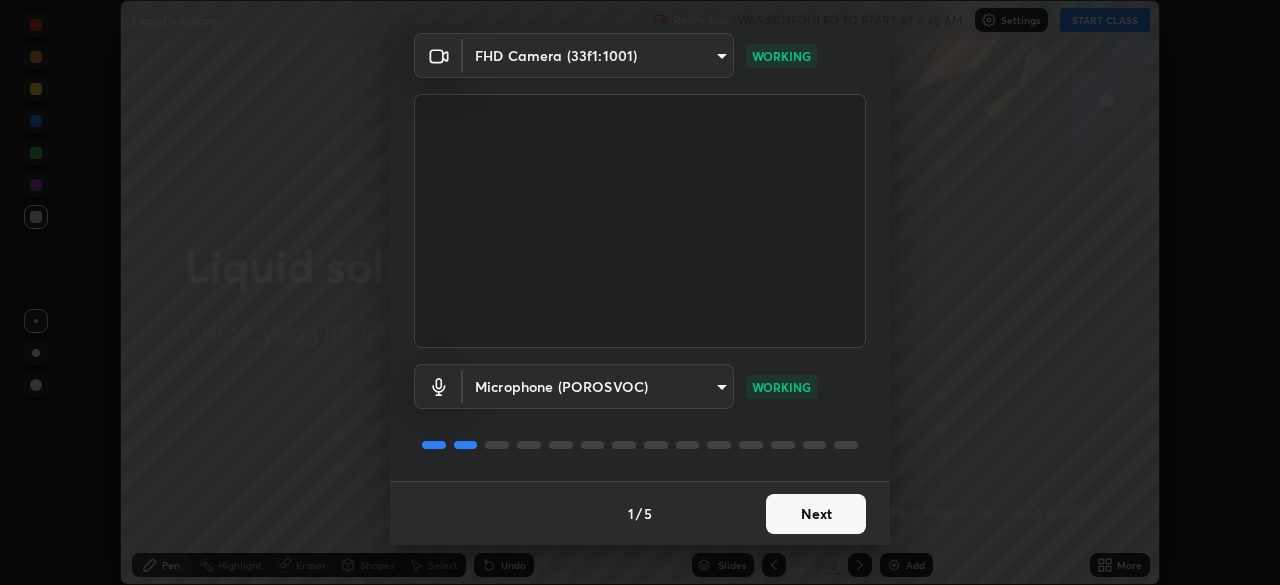 scroll, scrollTop: 0, scrollLeft: 0, axis: both 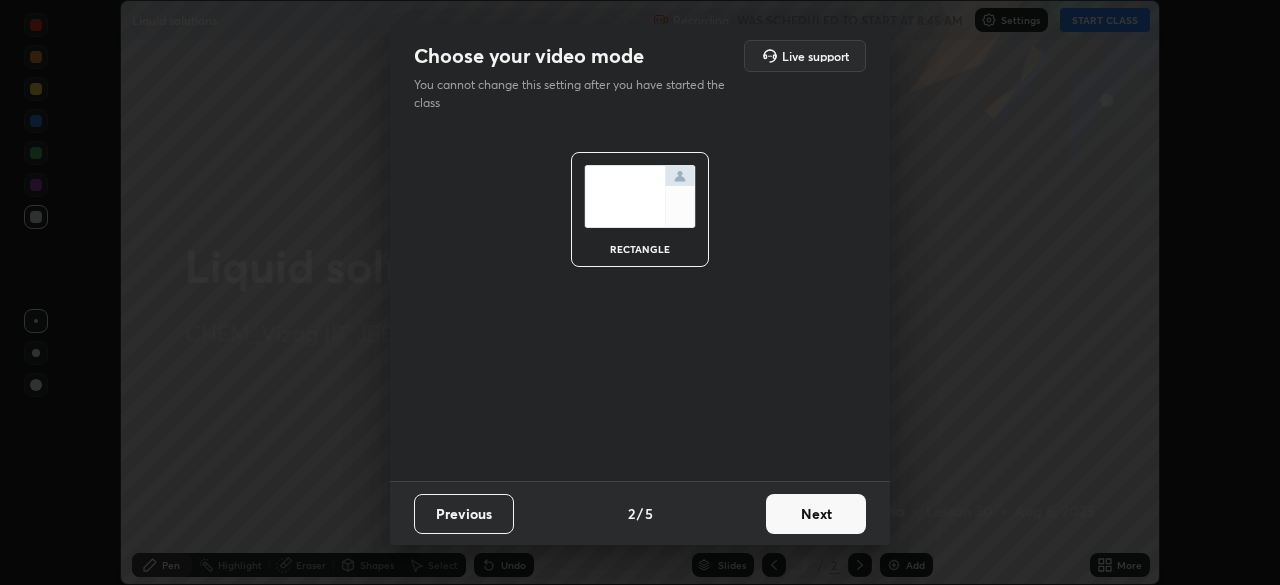 click on "Next" at bounding box center (816, 514) 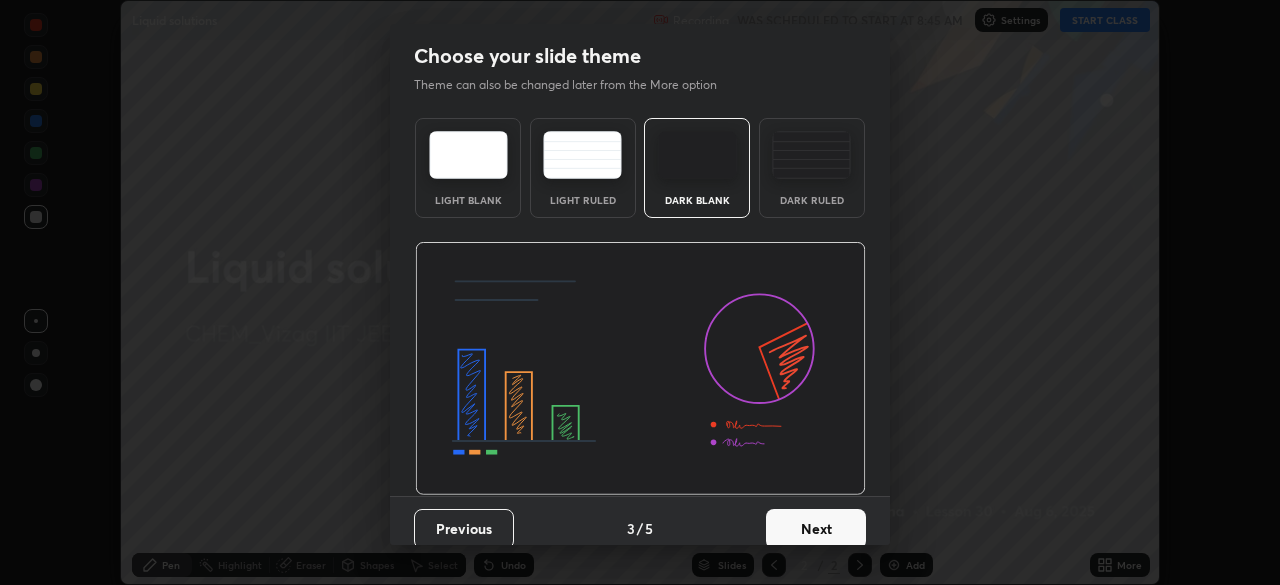 click on "Next" at bounding box center [816, 529] 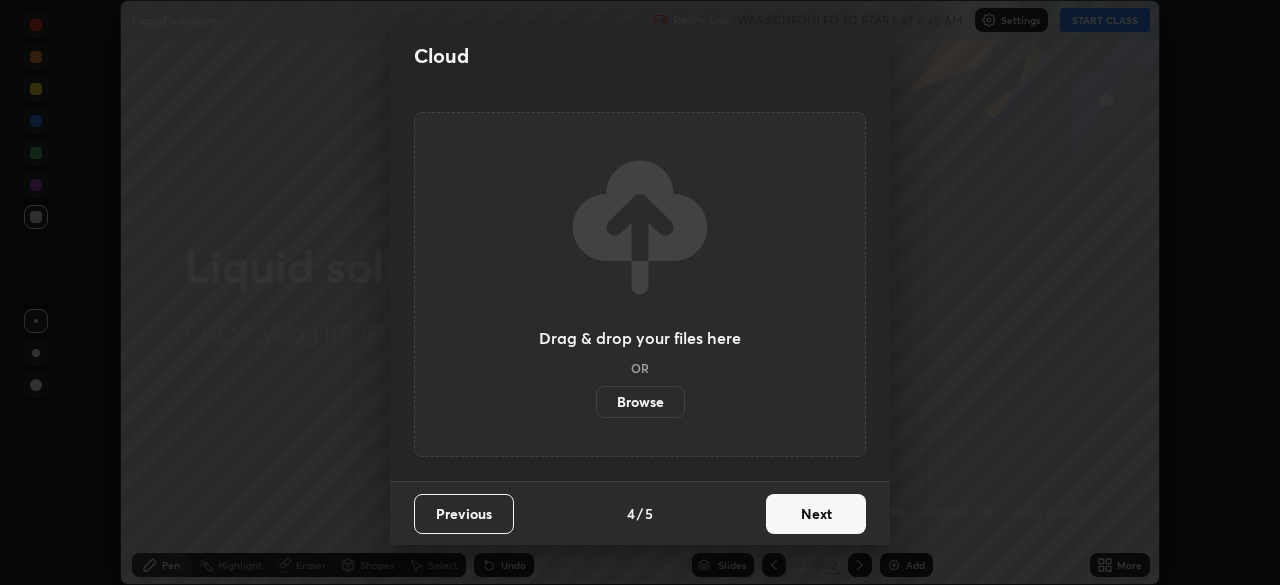 click on "Next" at bounding box center (816, 514) 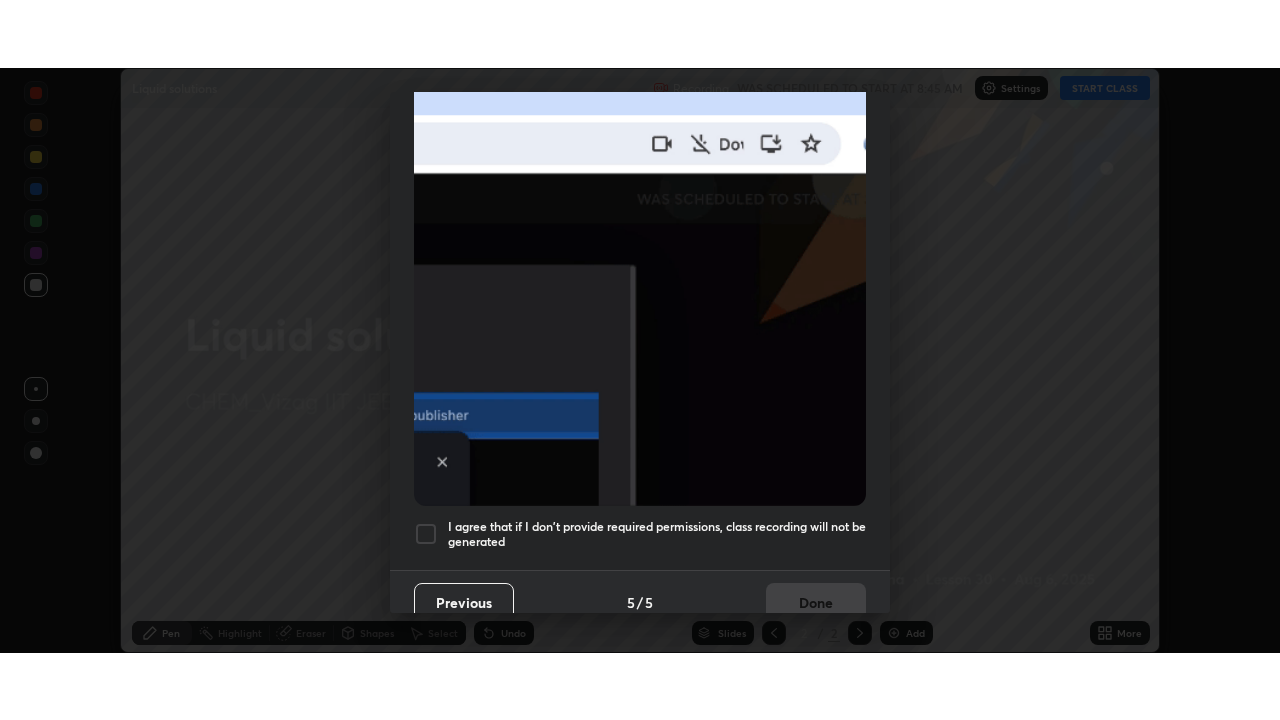 scroll, scrollTop: 479, scrollLeft: 0, axis: vertical 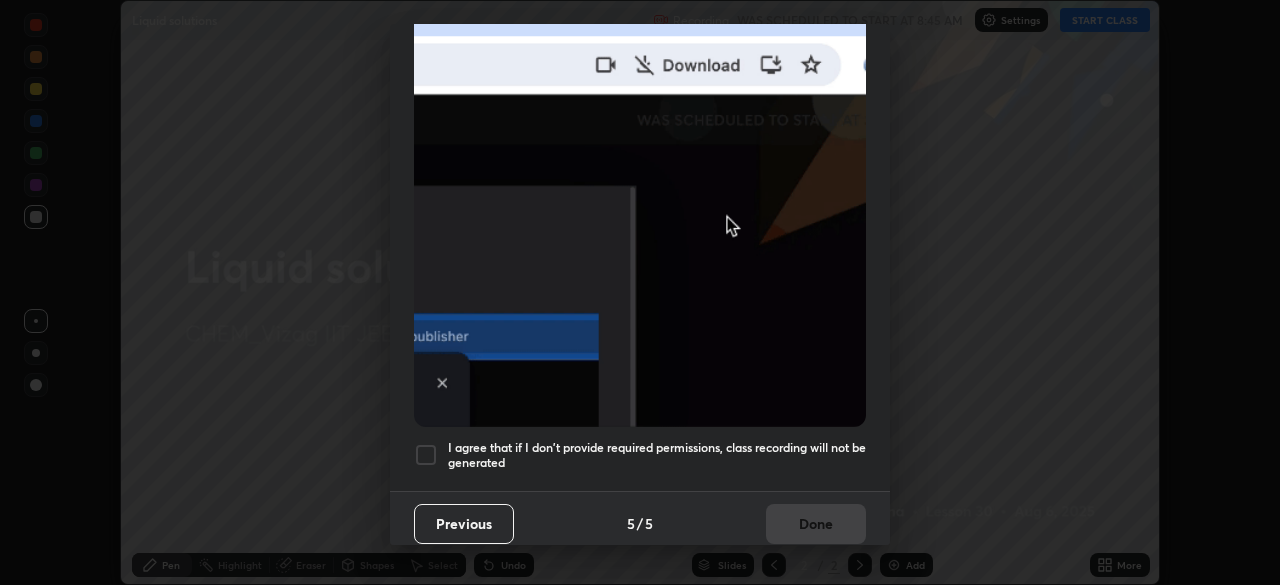click on "I agree that if I don't provide required permissions, class recording will not be generated" at bounding box center (657, 455) 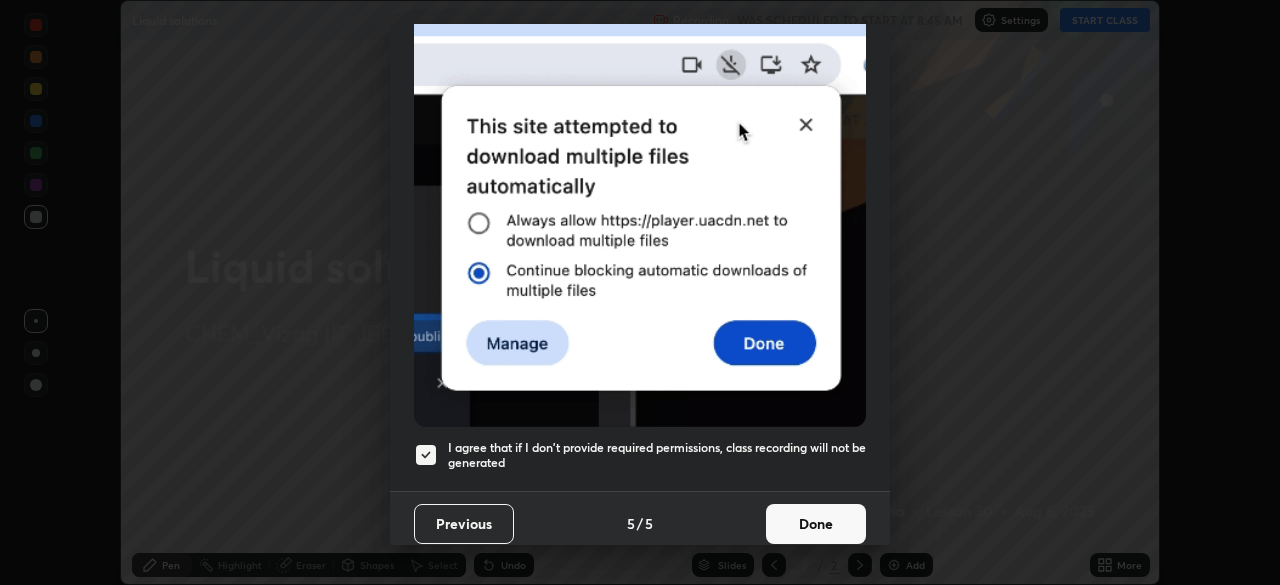 click on "Done" at bounding box center (816, 524) 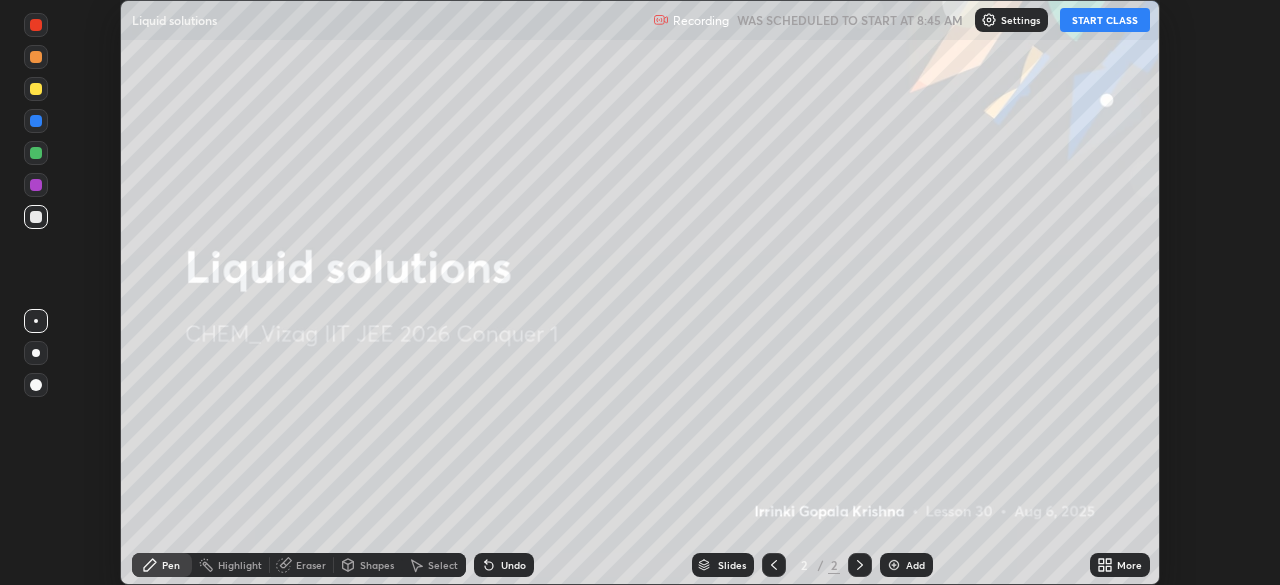 click at bounding box center (894, 565) 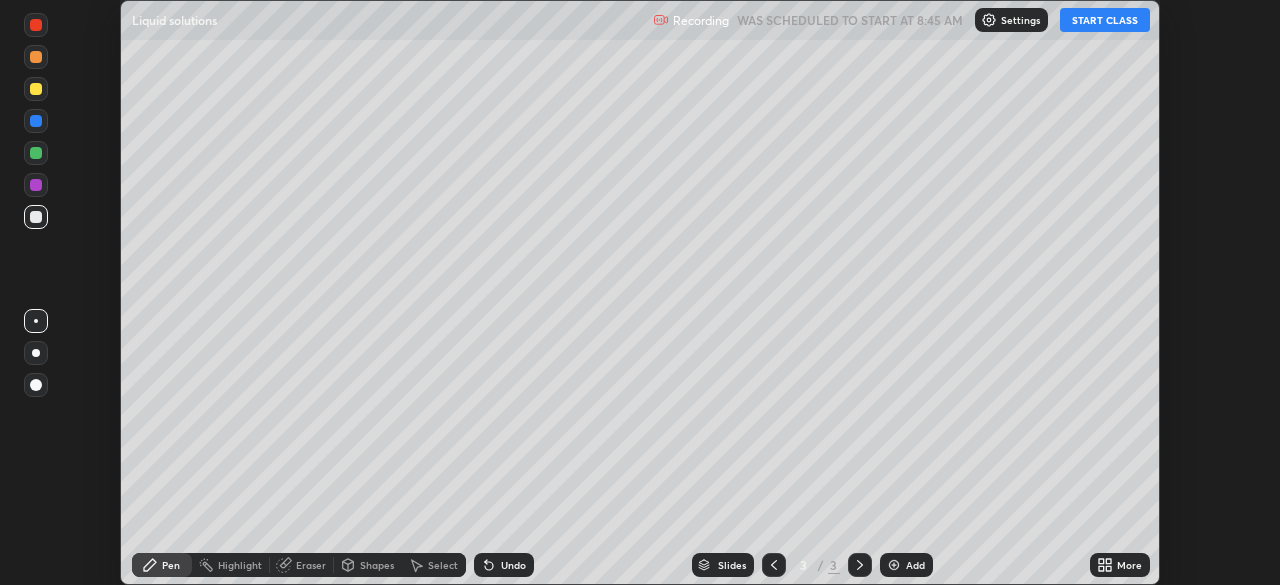 click 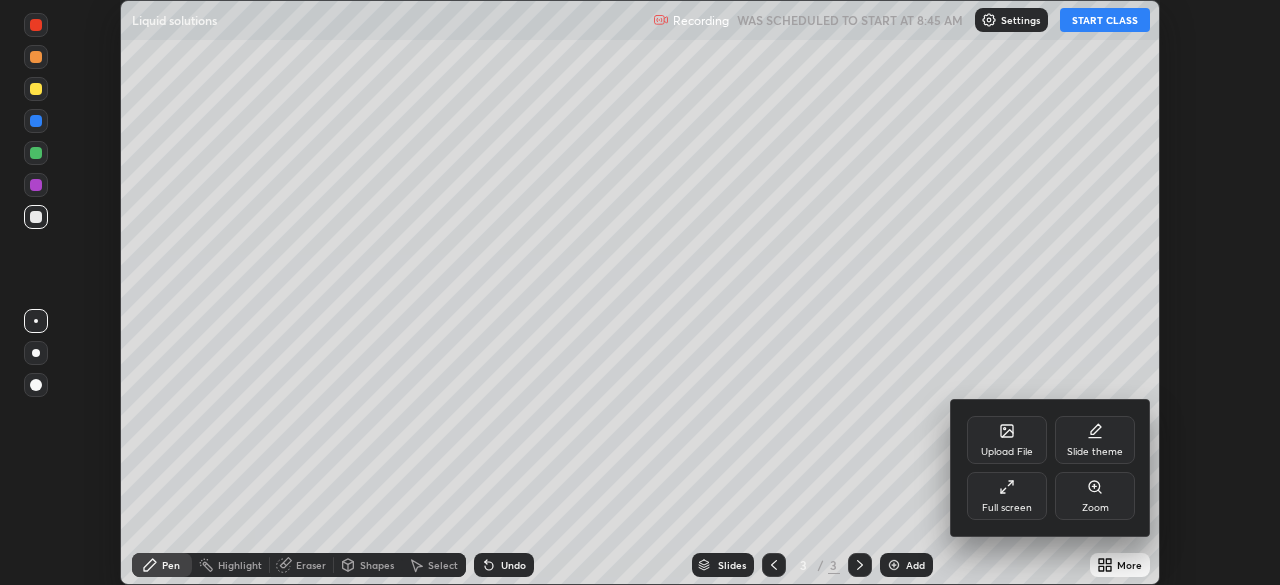 click 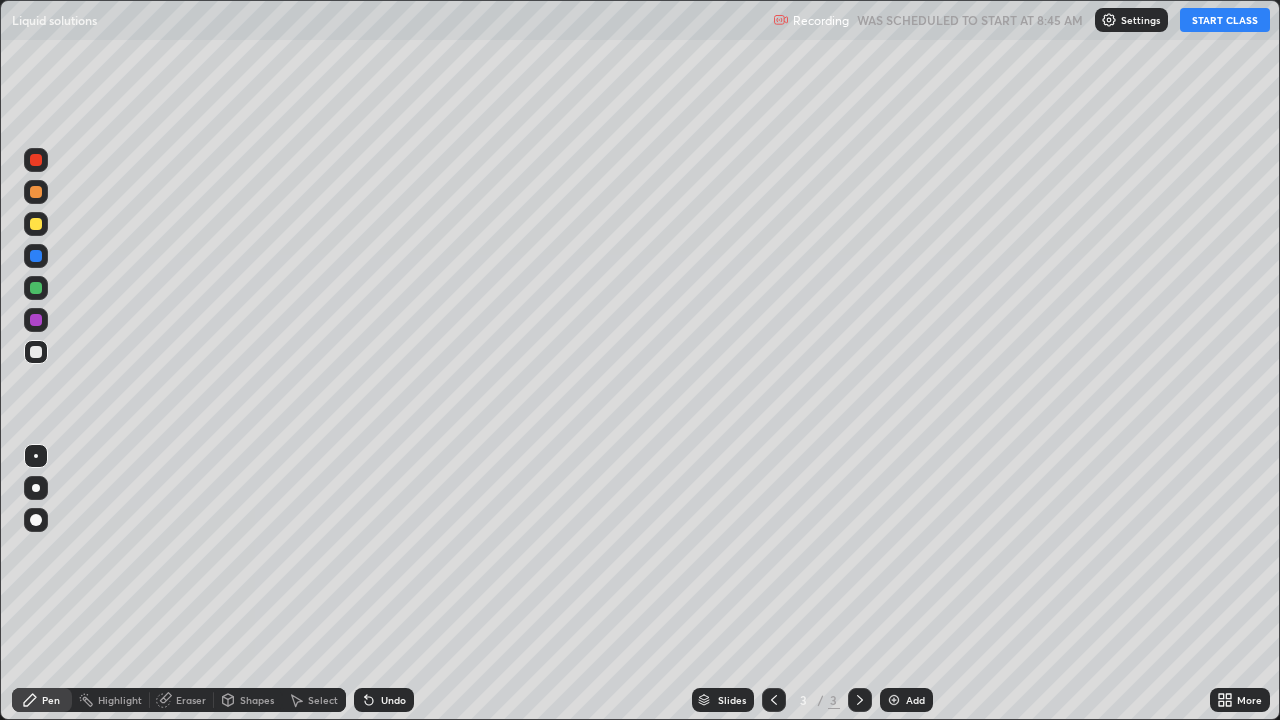 scroll, scrollTop: 99280, scrollLeft: 98720, axis: both 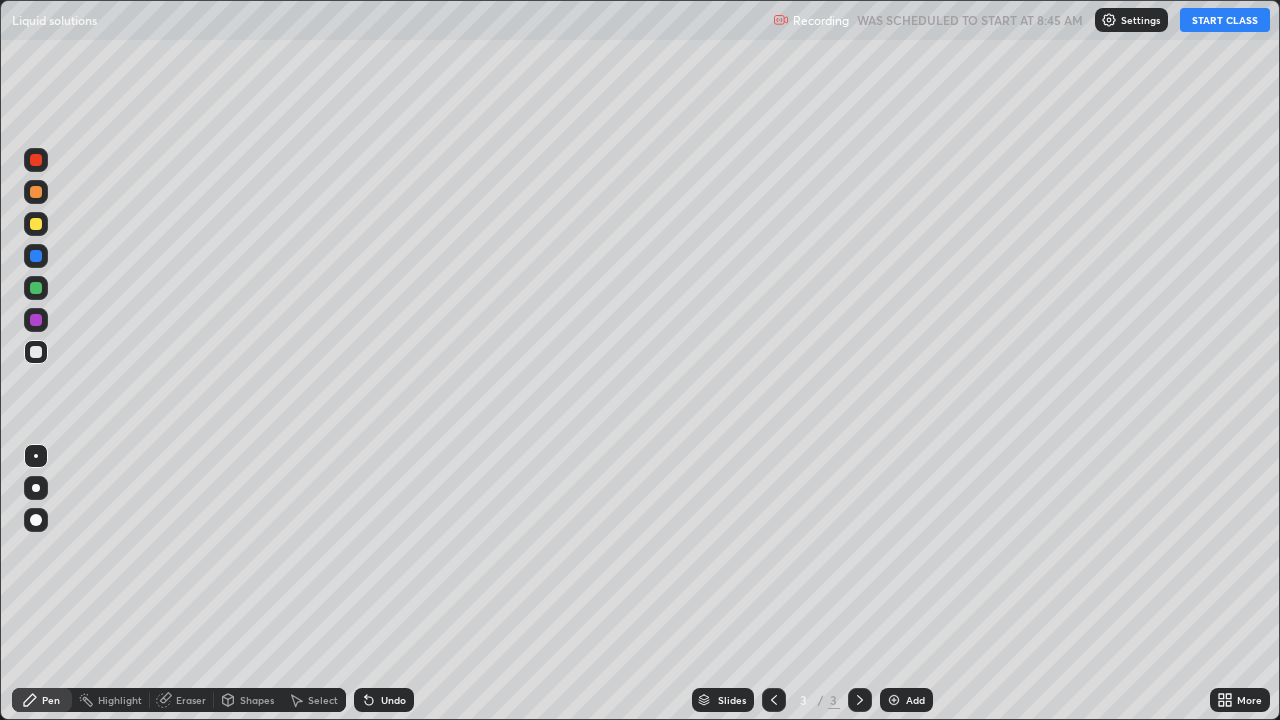 click on "START CLASS" at bounding box center (1225, 20) 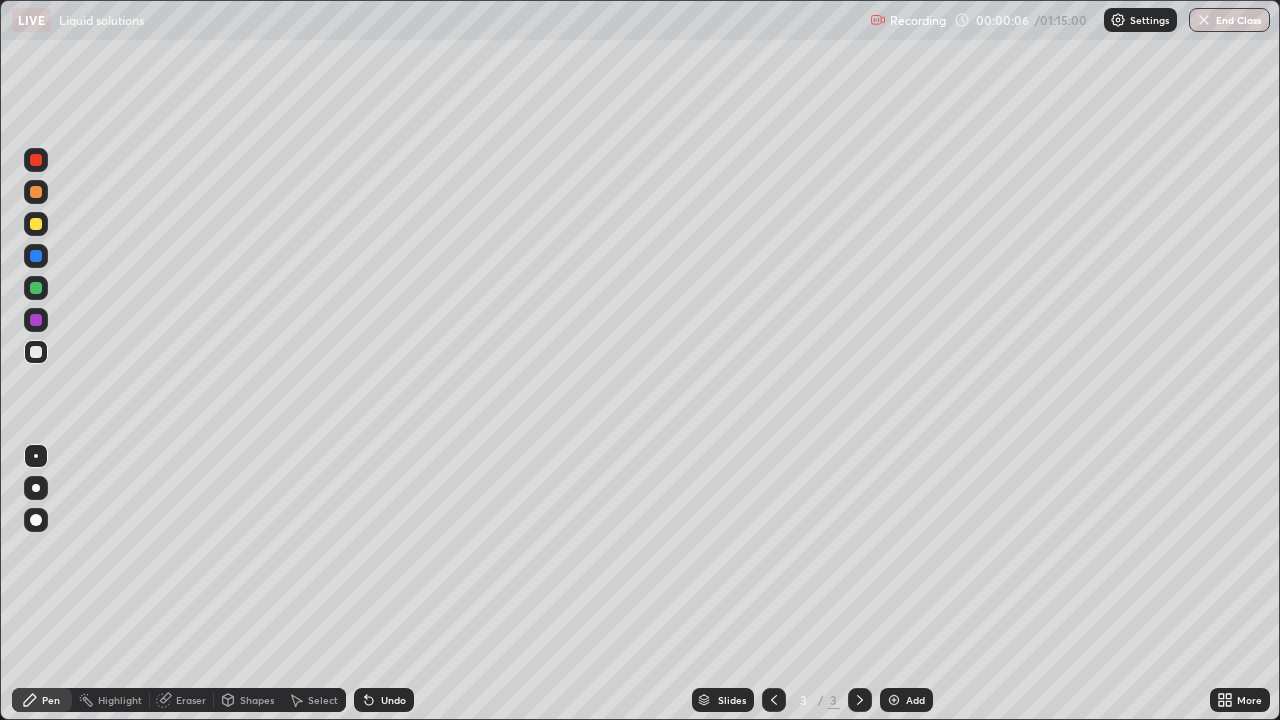 click at bounding box center (36, 520) 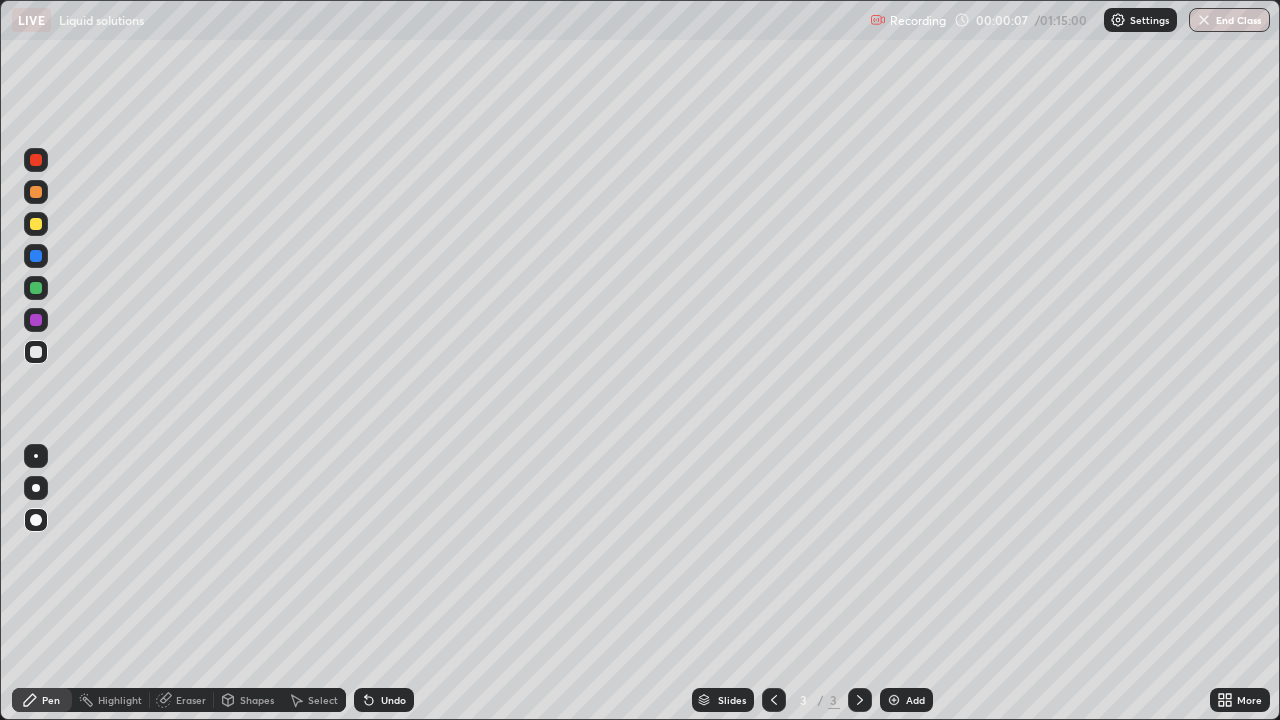 click at bounding box center (36, 224) 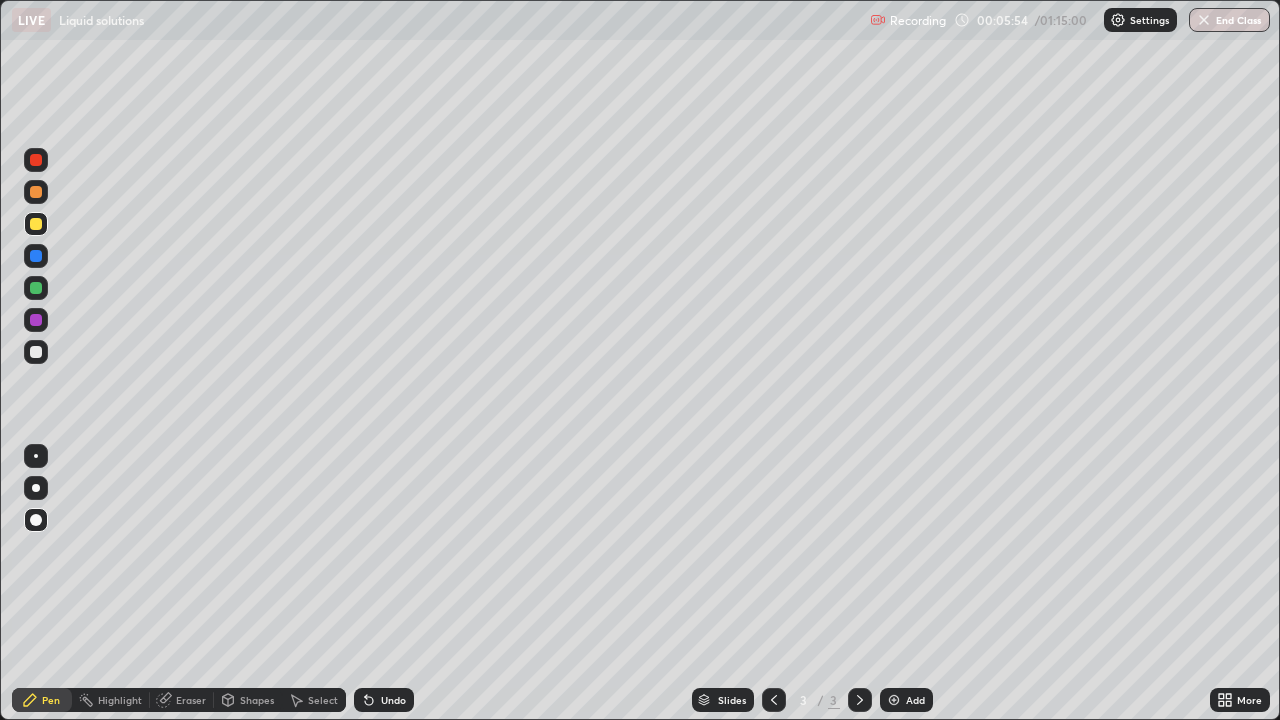click on "Undo" at bounding box center (384, 700) 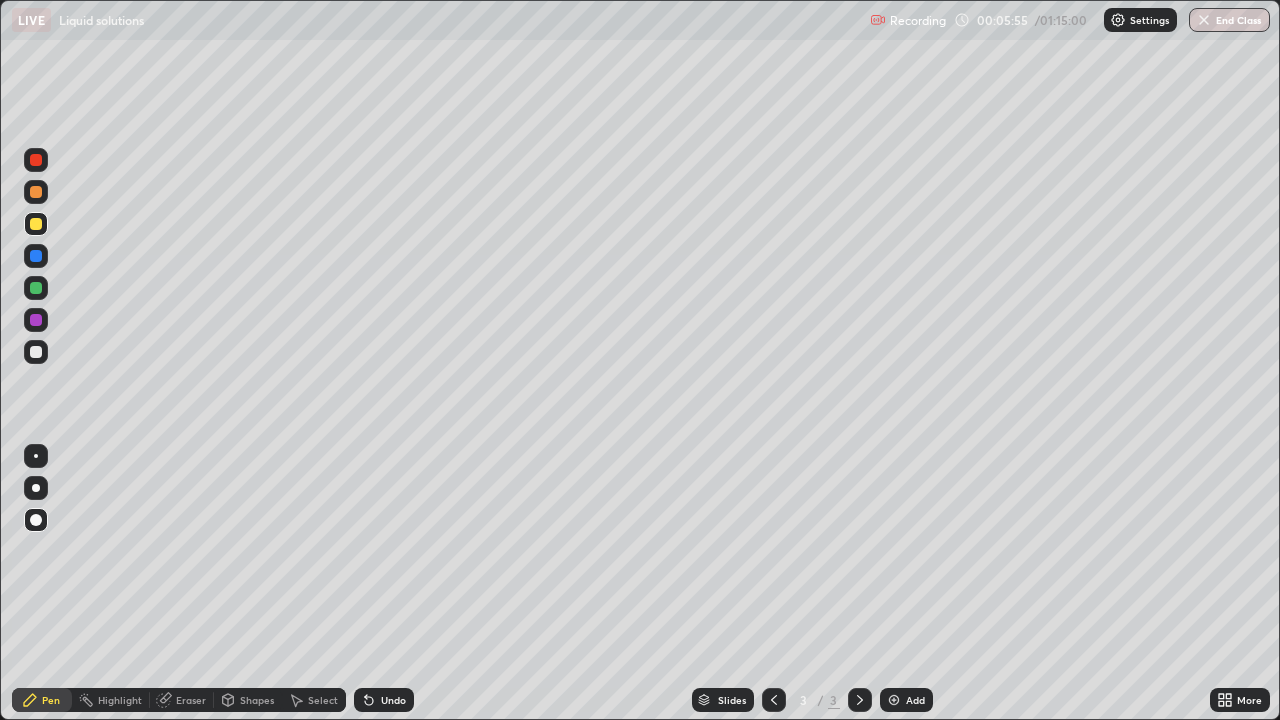 click 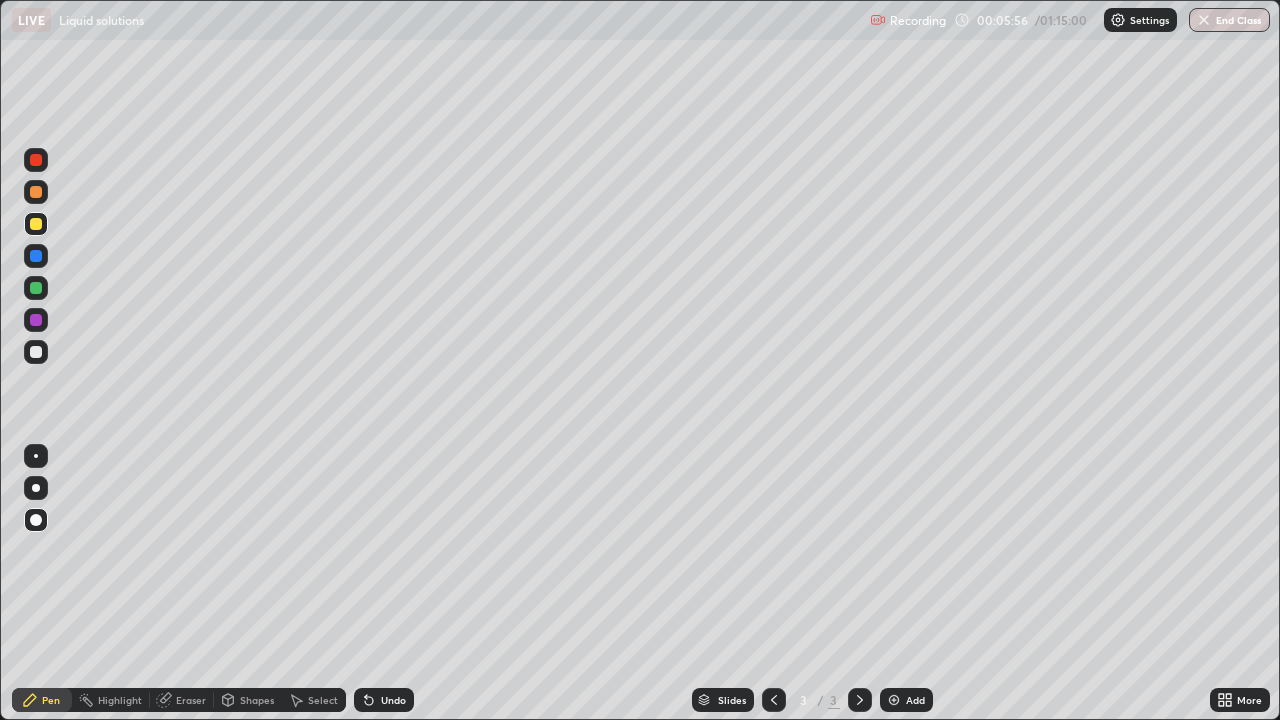click on "Undo" at bounding box center [393, 700] 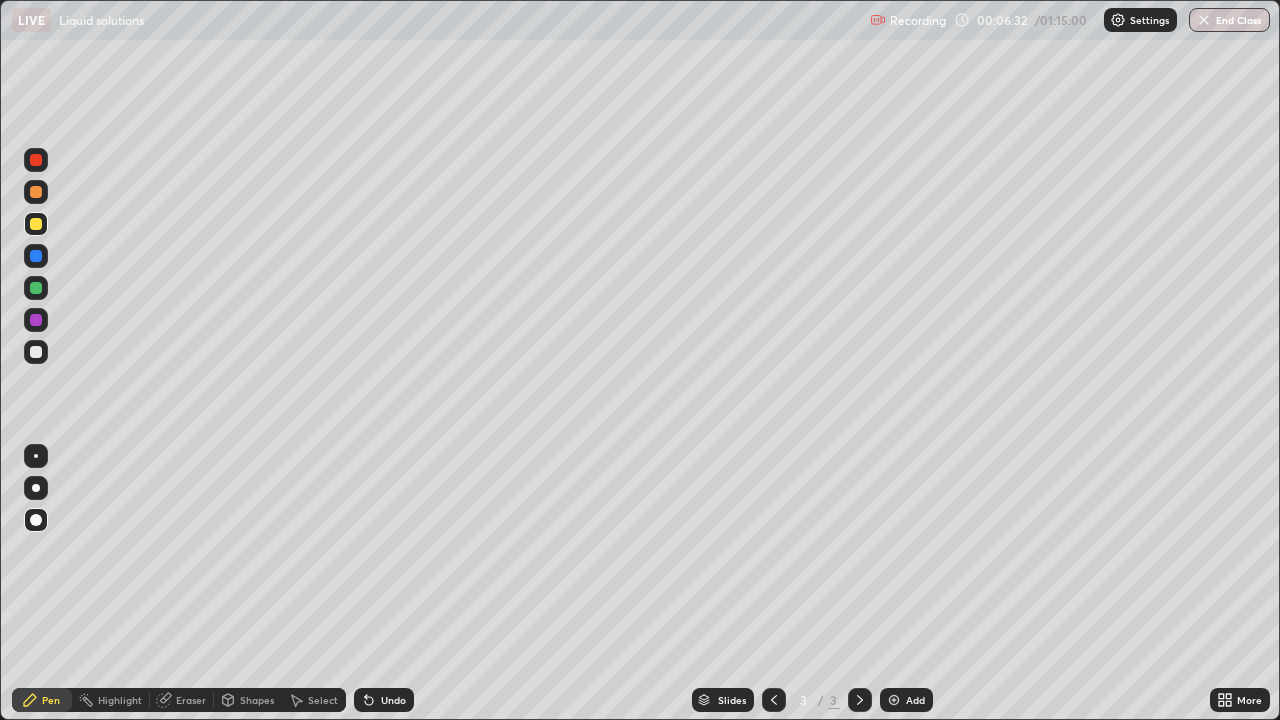 click at bounding box center (36, 352) 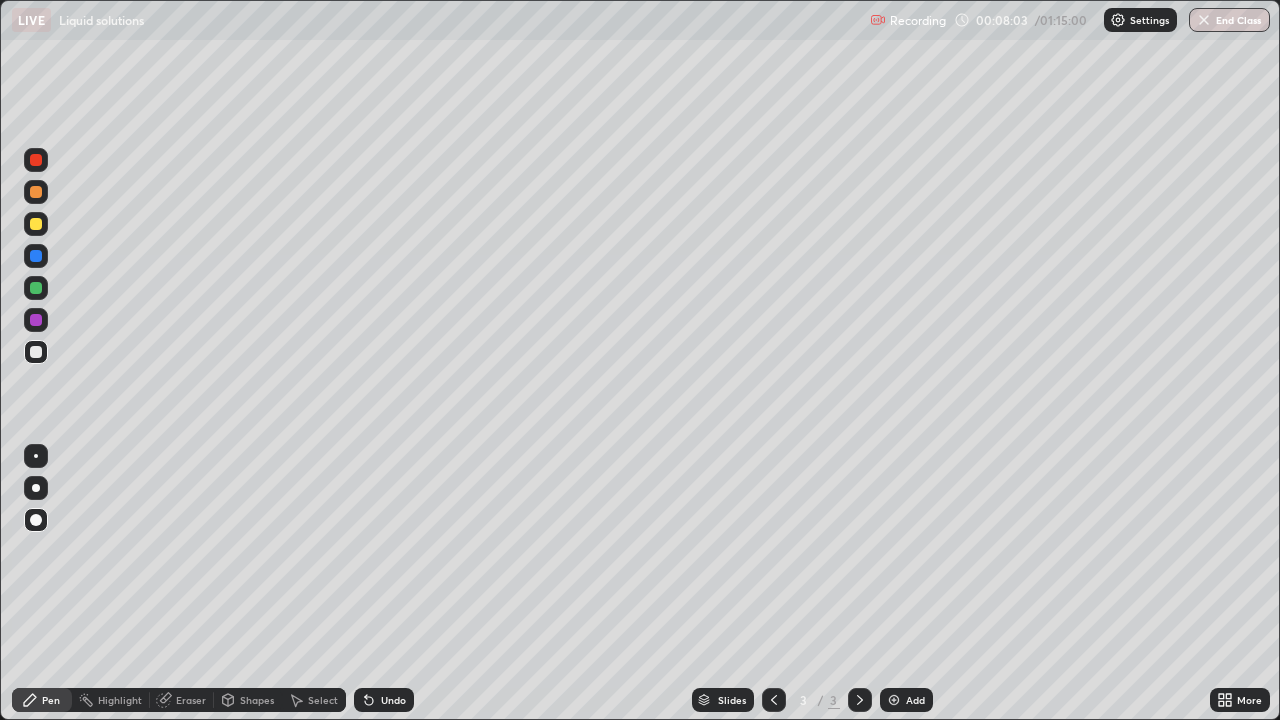 click on "Undo" at bounding box center [393, 700] 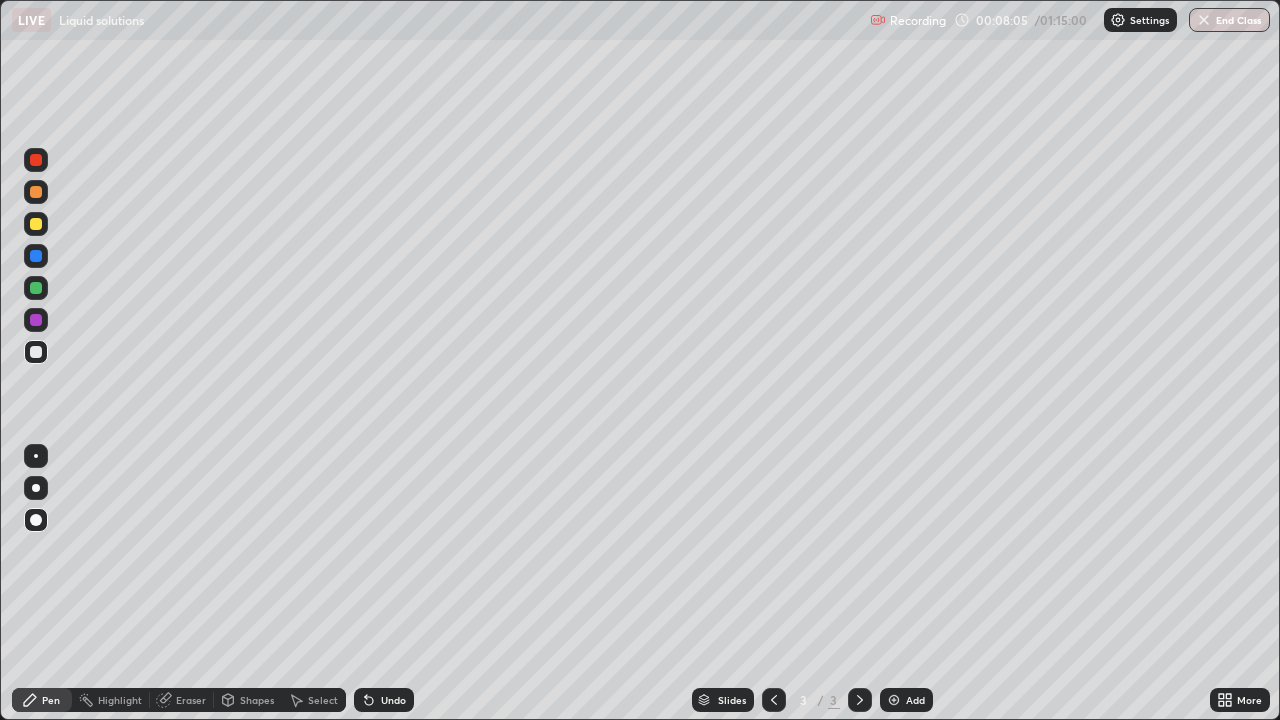 click on "Undo" at bounding box center (384, 700) 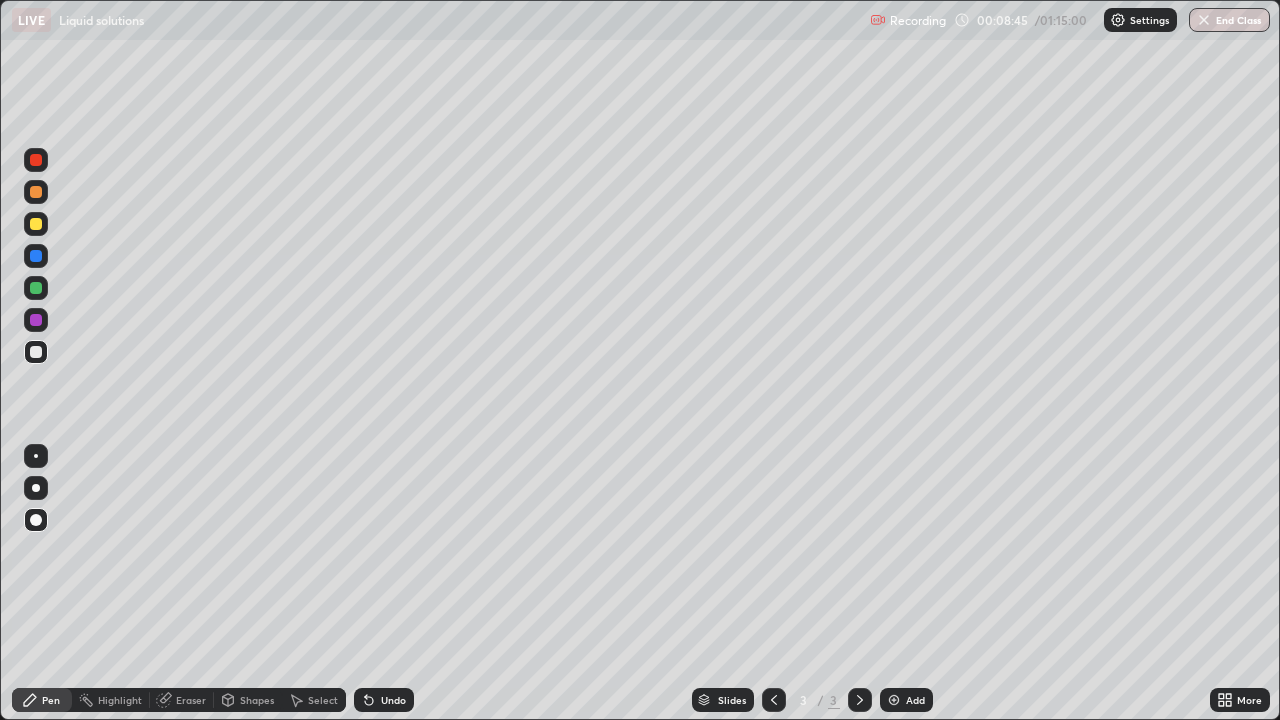 click on "Slides 3 / 3 Add" at bounding box center [812, 700] 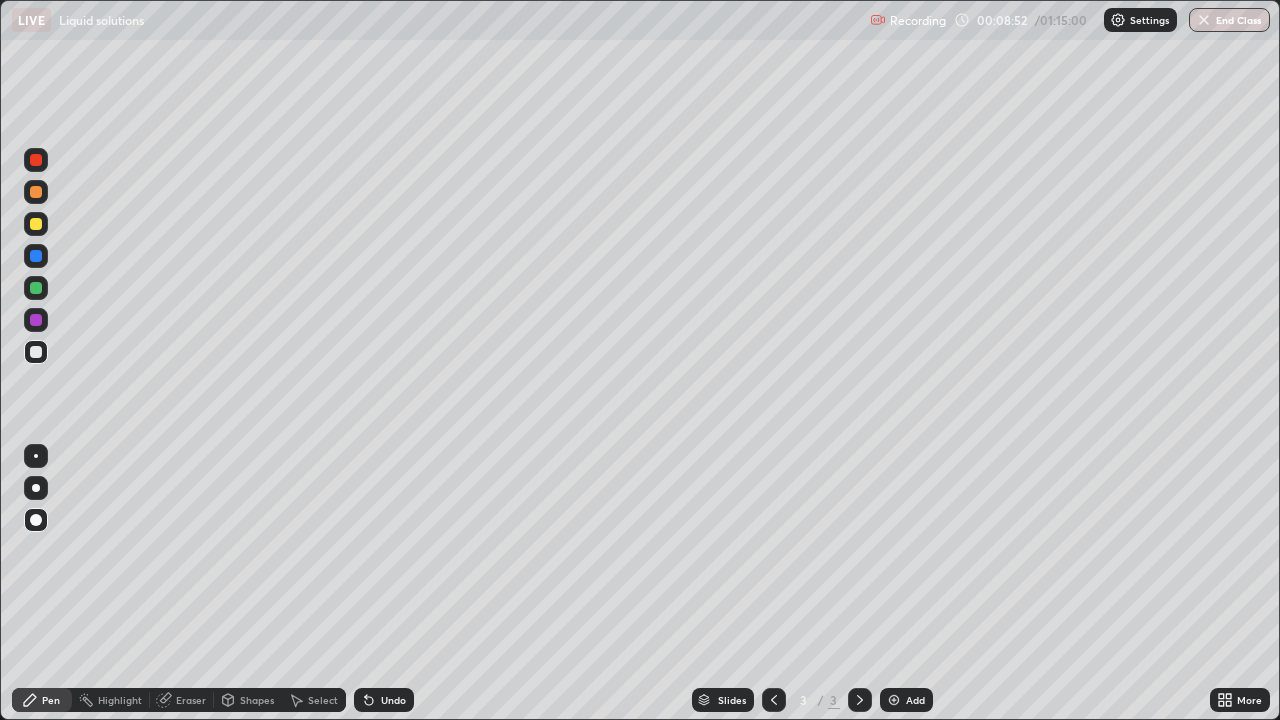 click on "Undo" at bounding box center (393, 700) 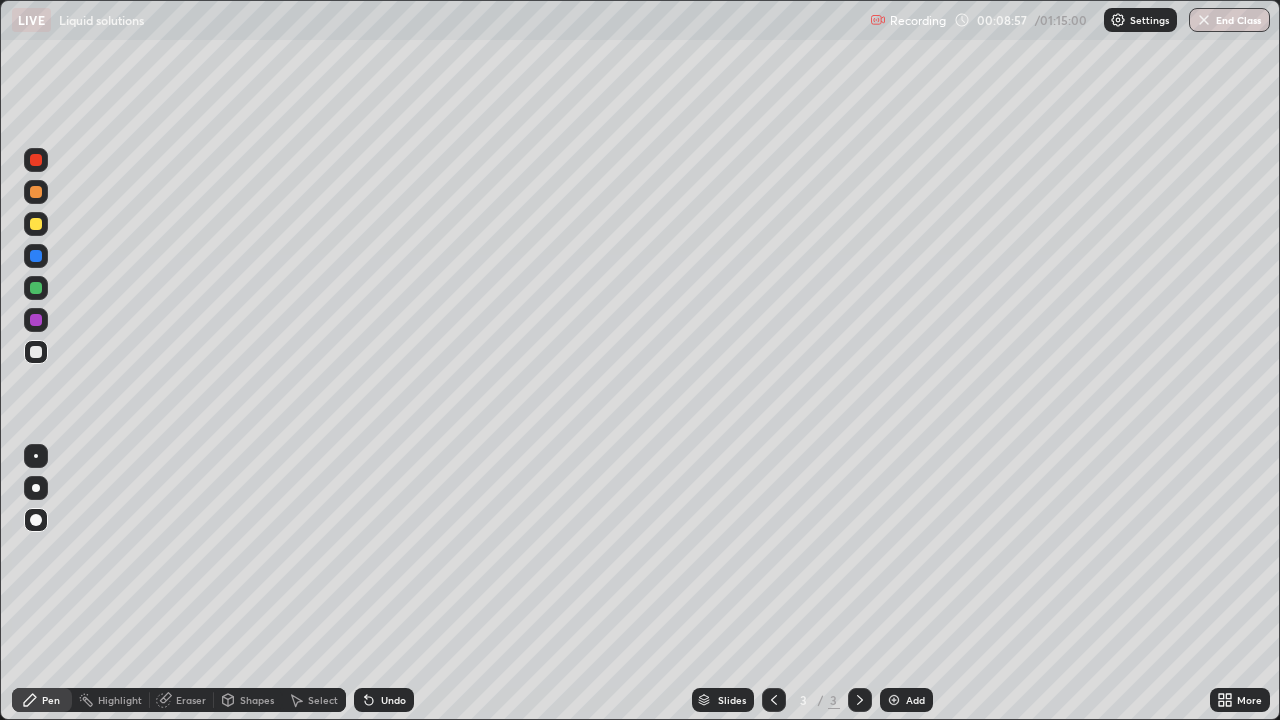 click at bounding box center (36, 320) 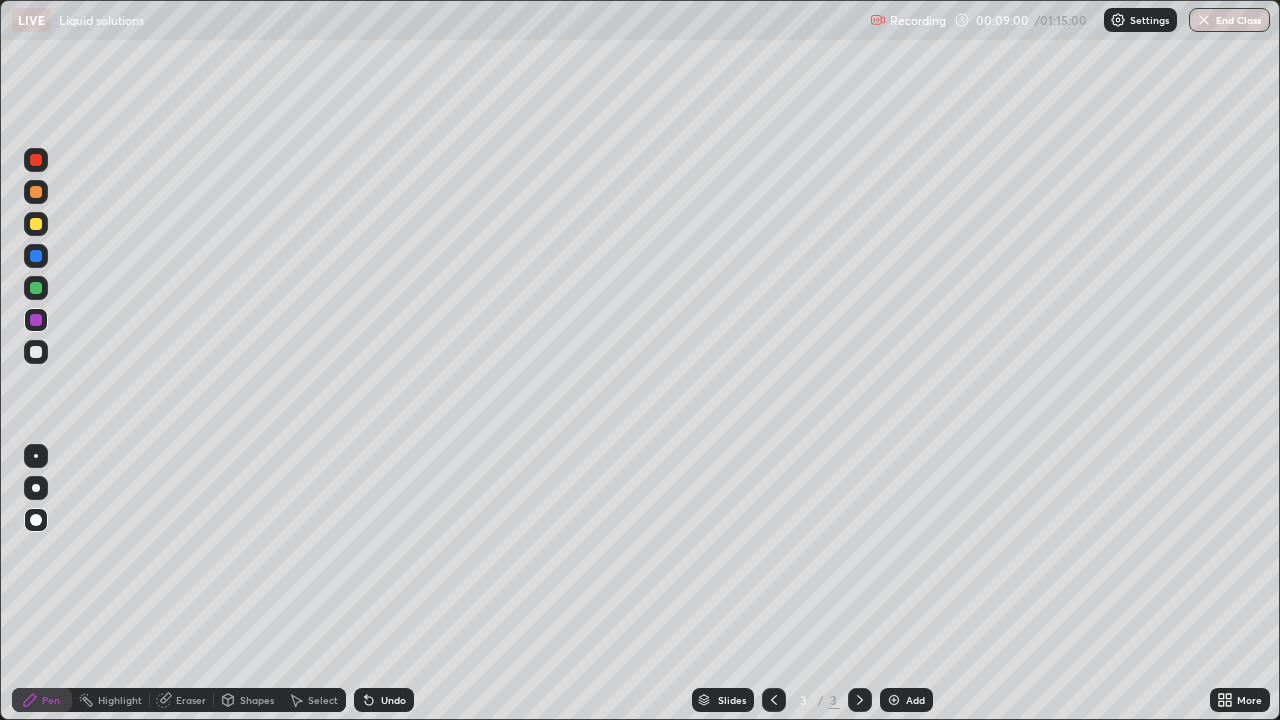 click 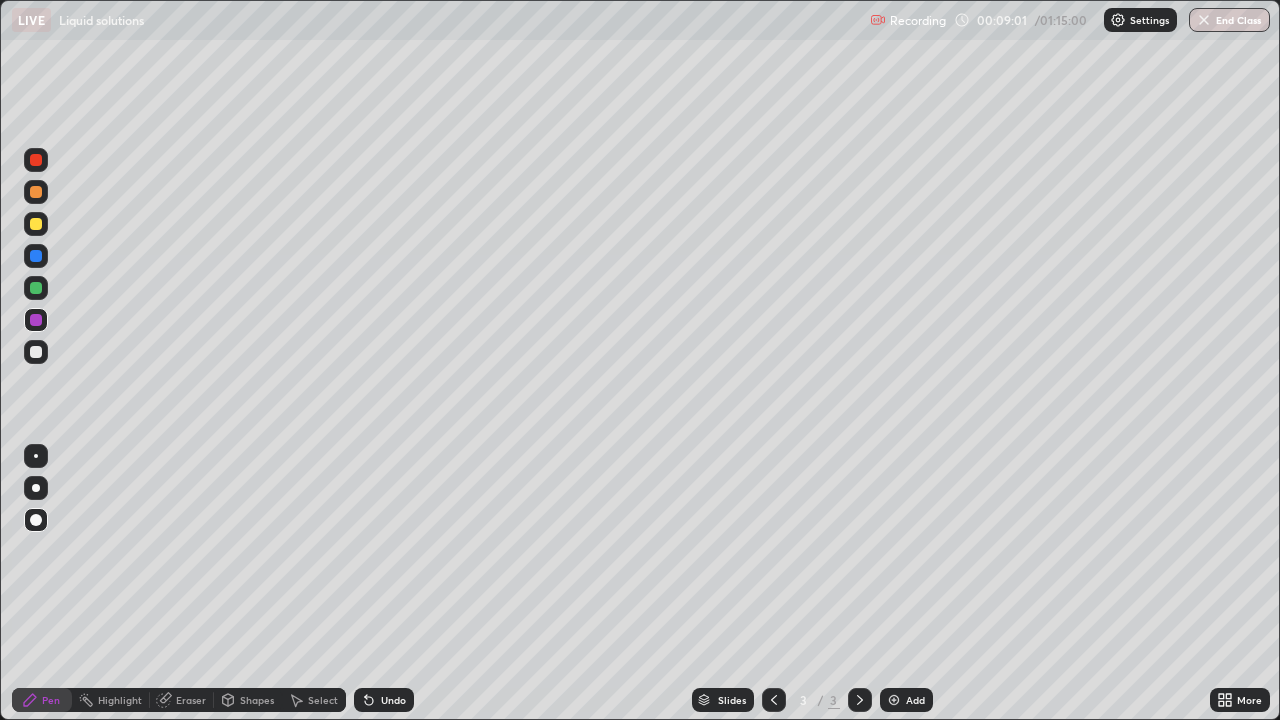 click at bounding box center (36, 352) 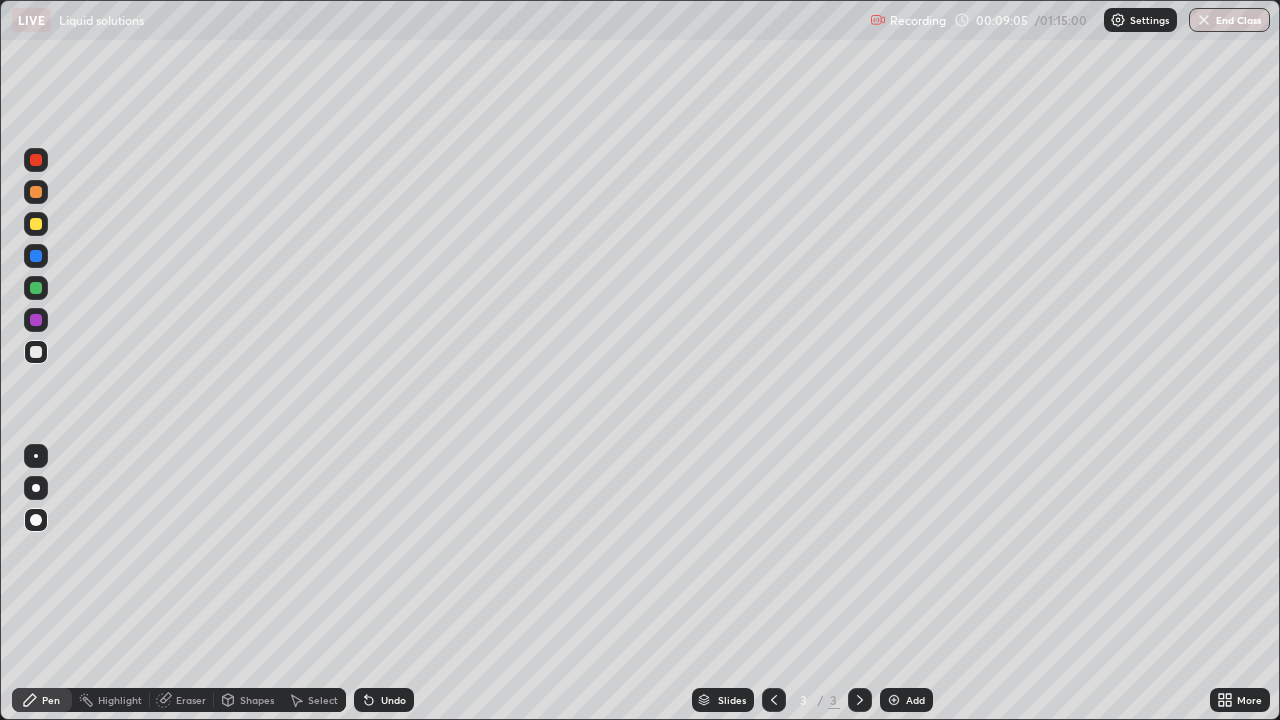 click at bounding box center [36, 320] 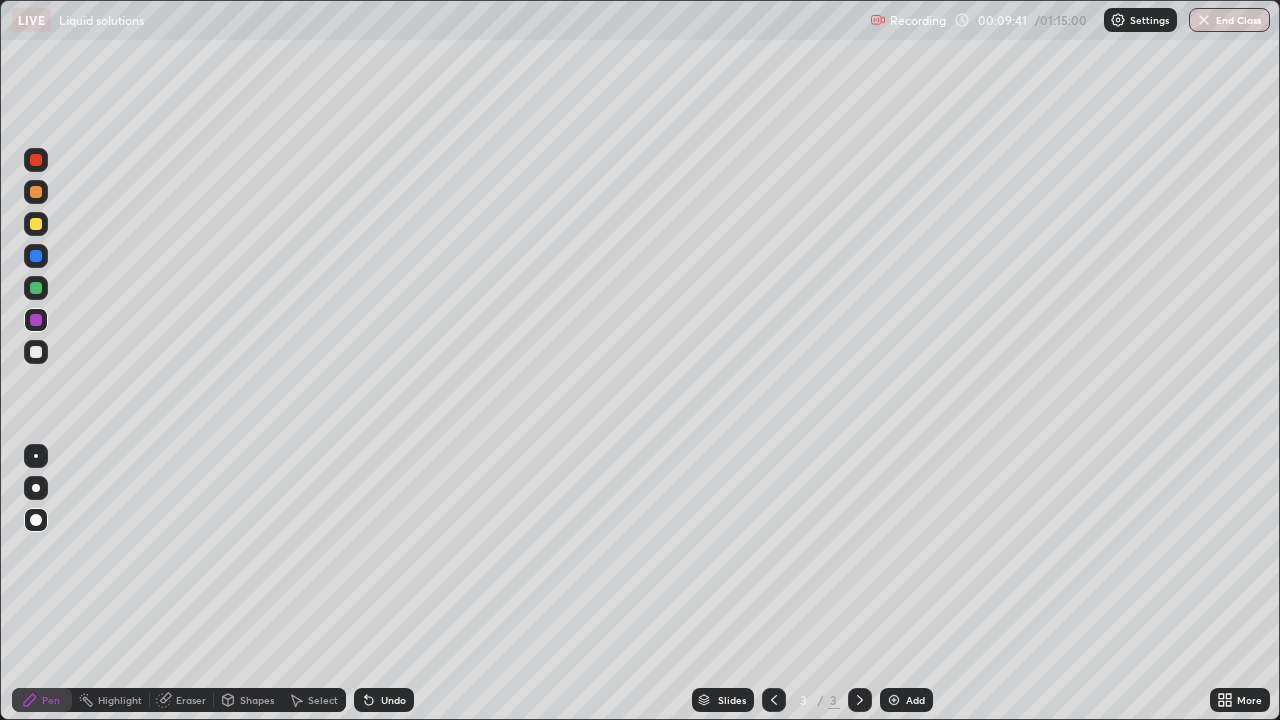 click at bounding box center (36, 288) 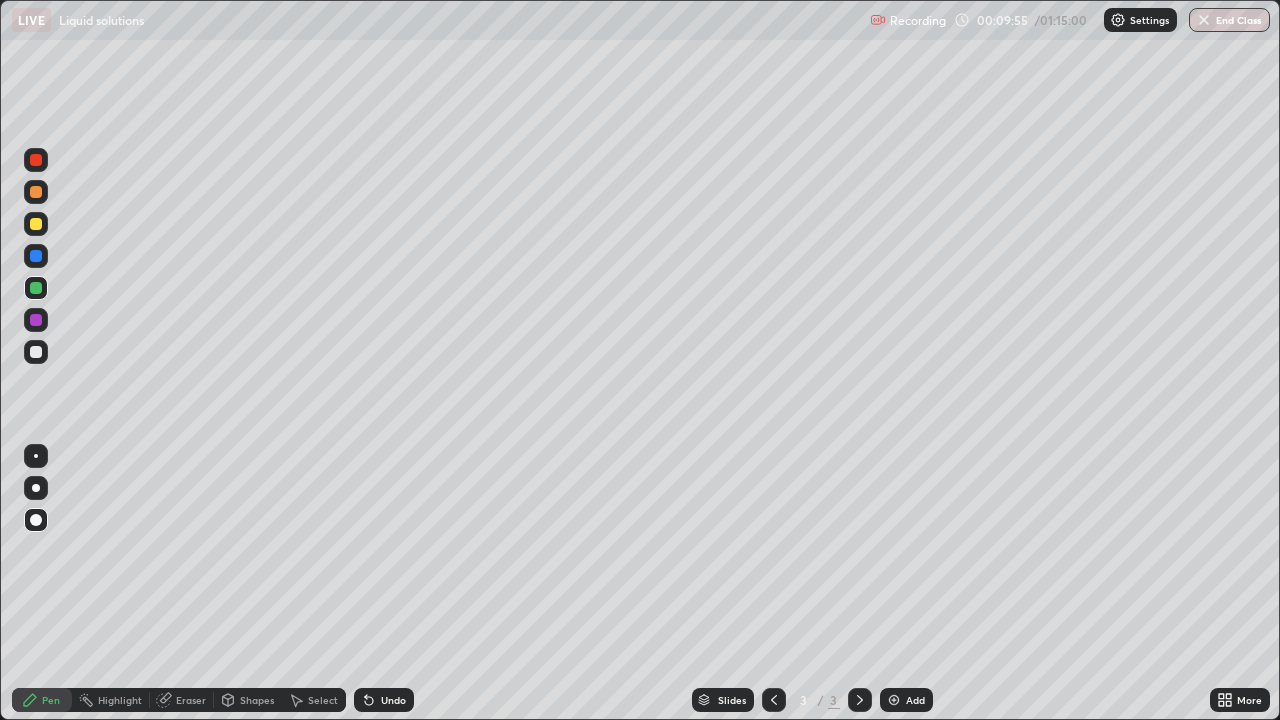 click at bounding box center [894, 700] 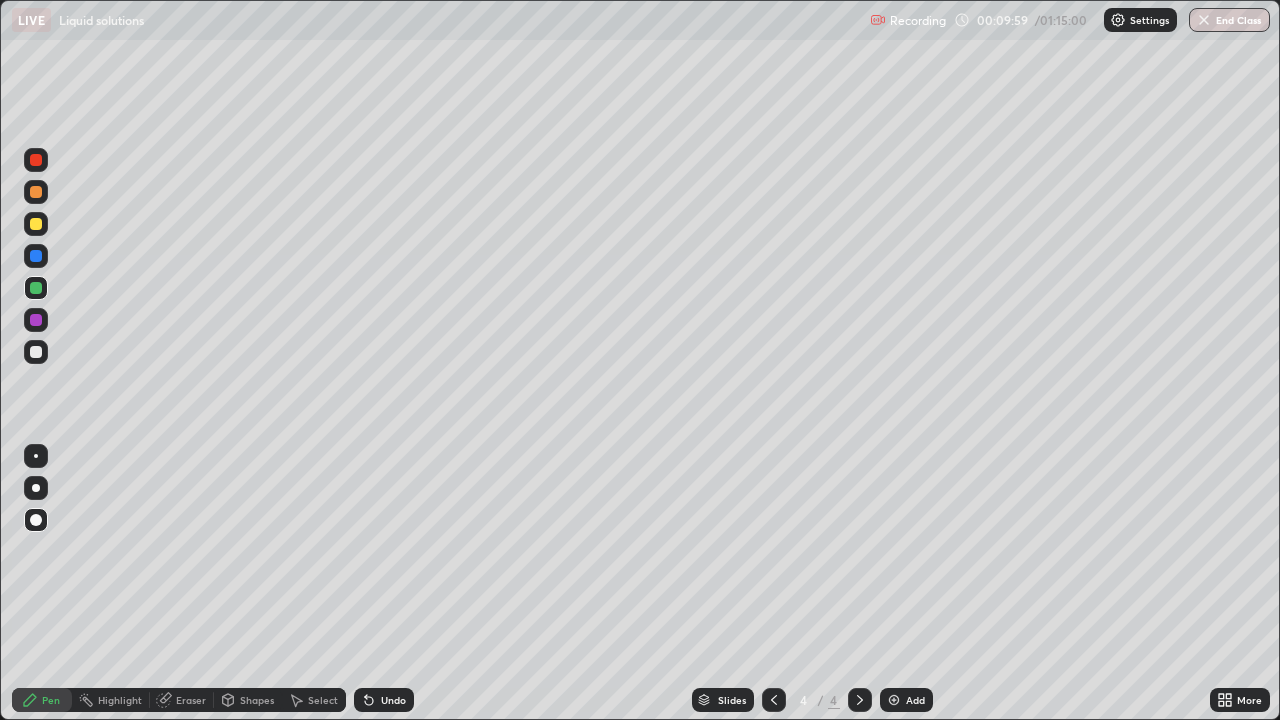click at bounding box center [36, 224] 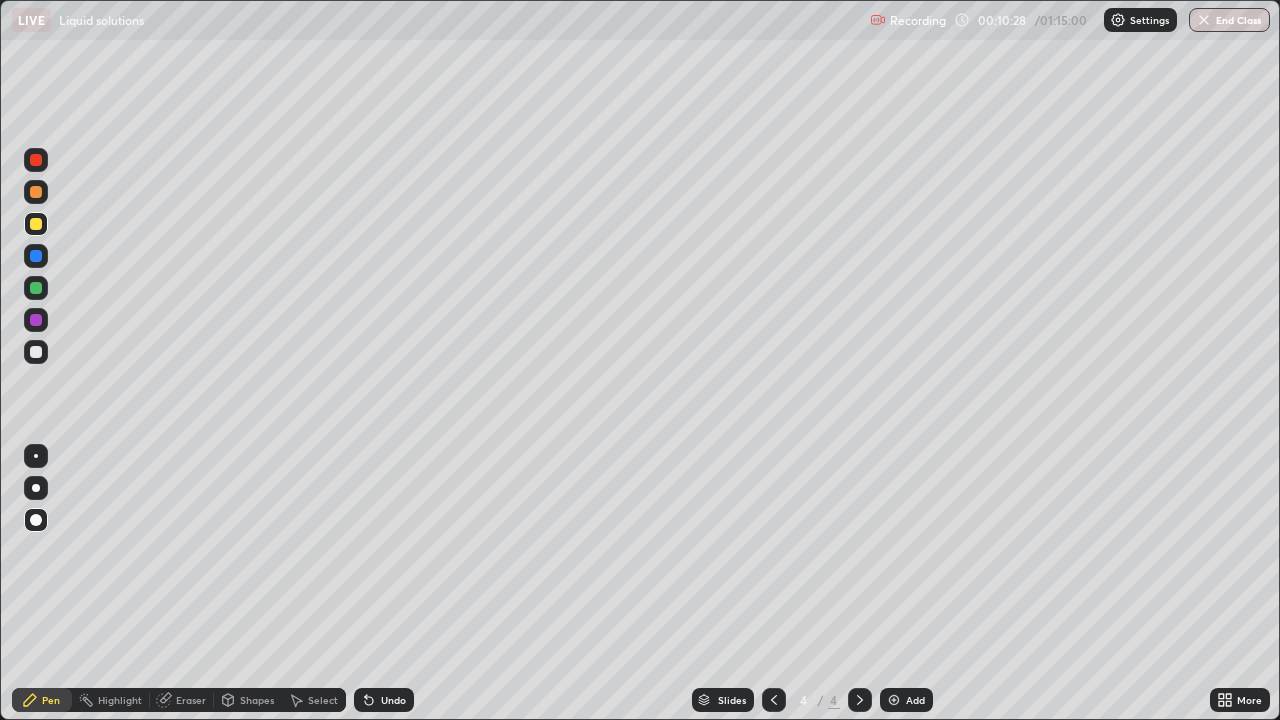 click at bounding box center (36, 352) 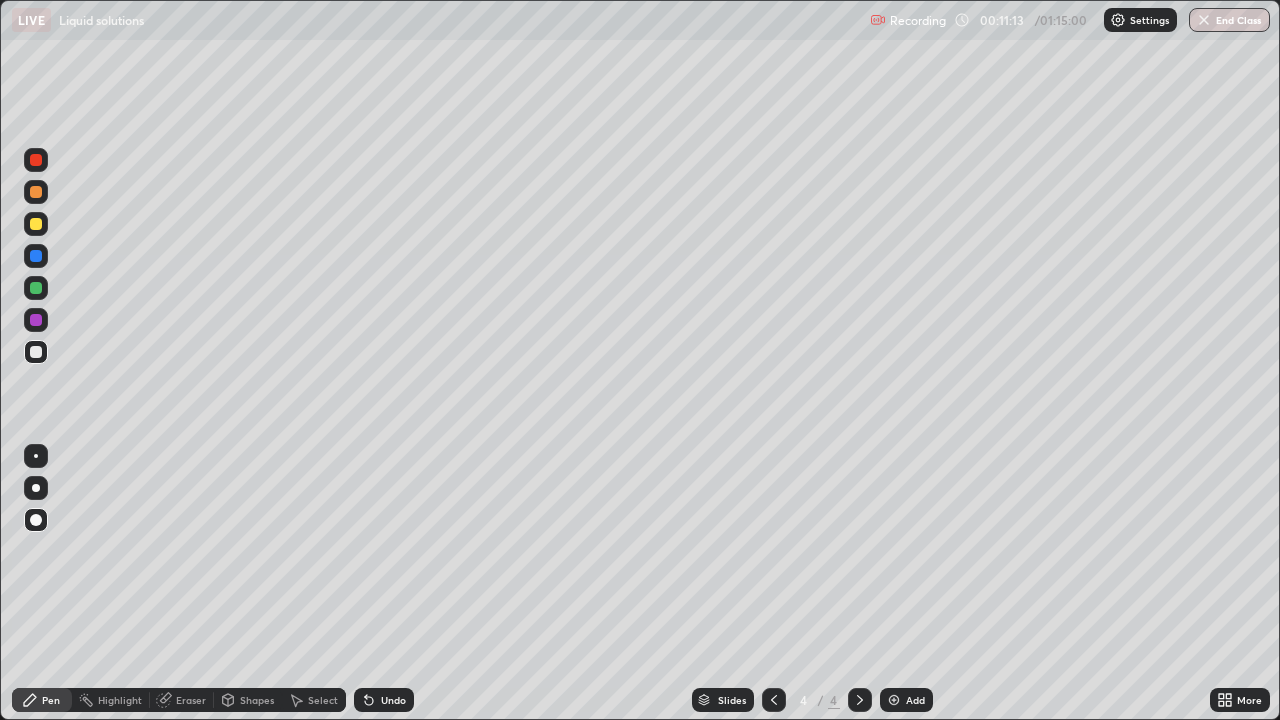 click 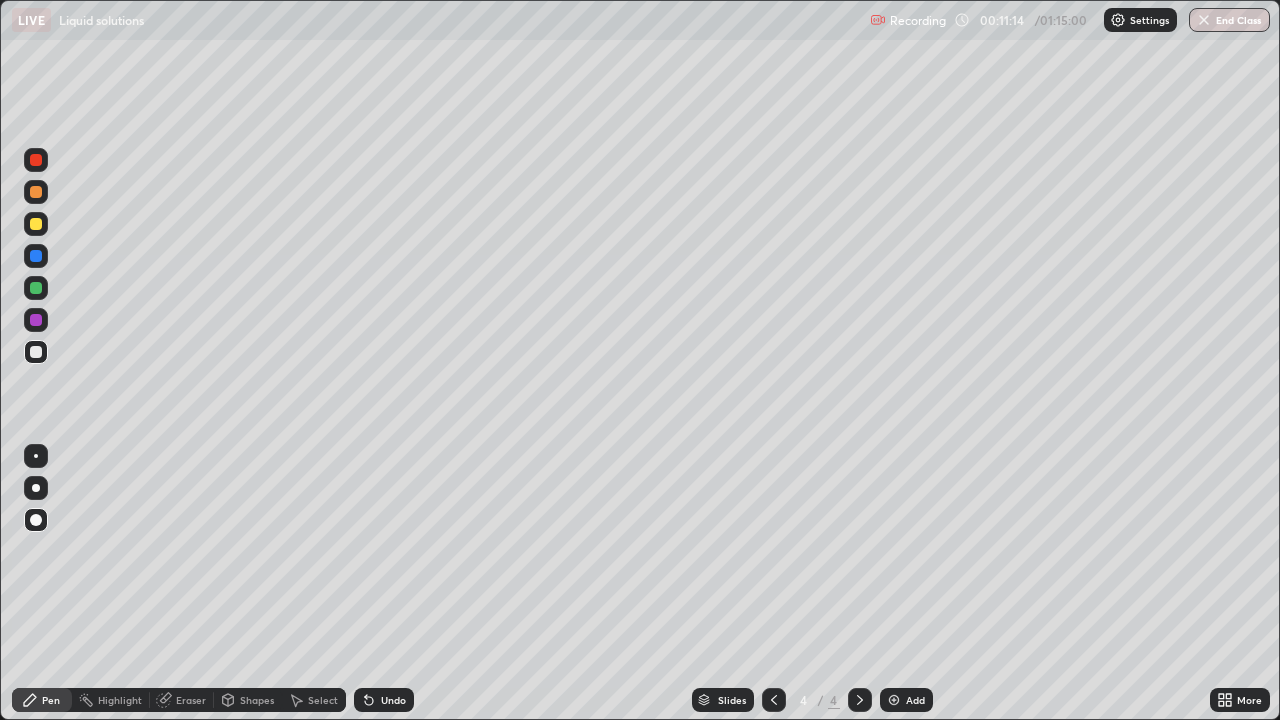 click 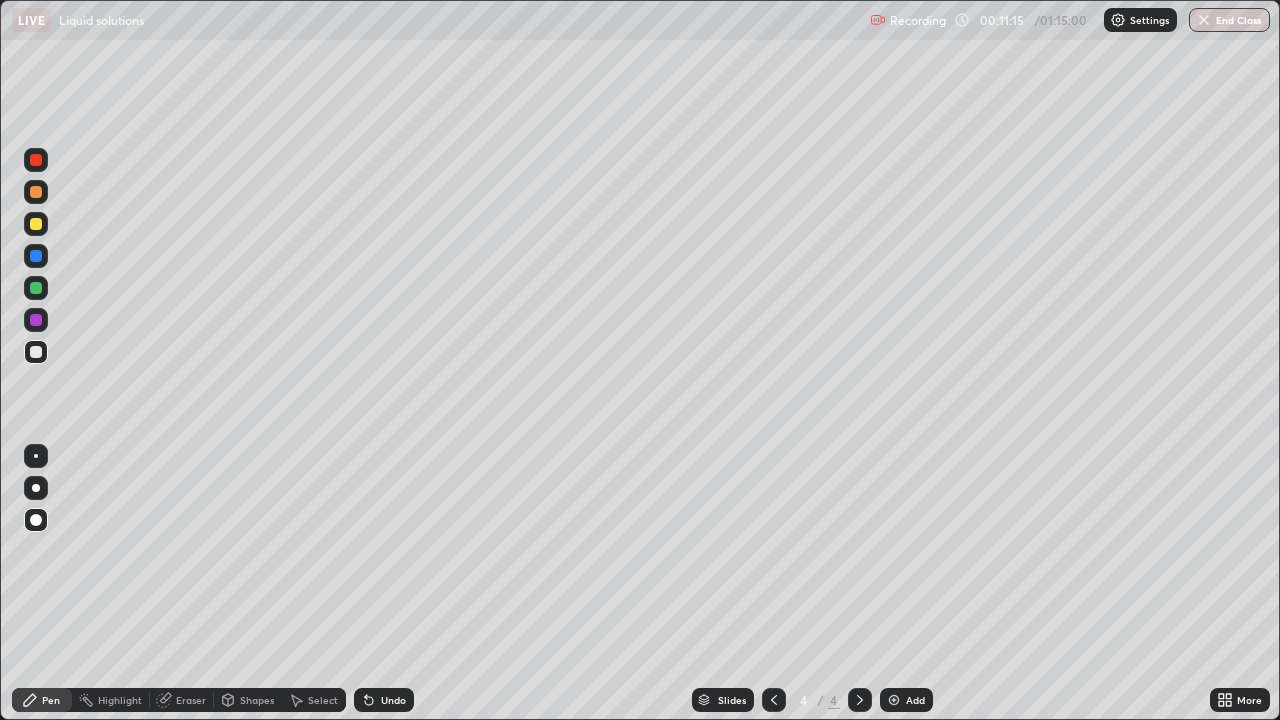 click 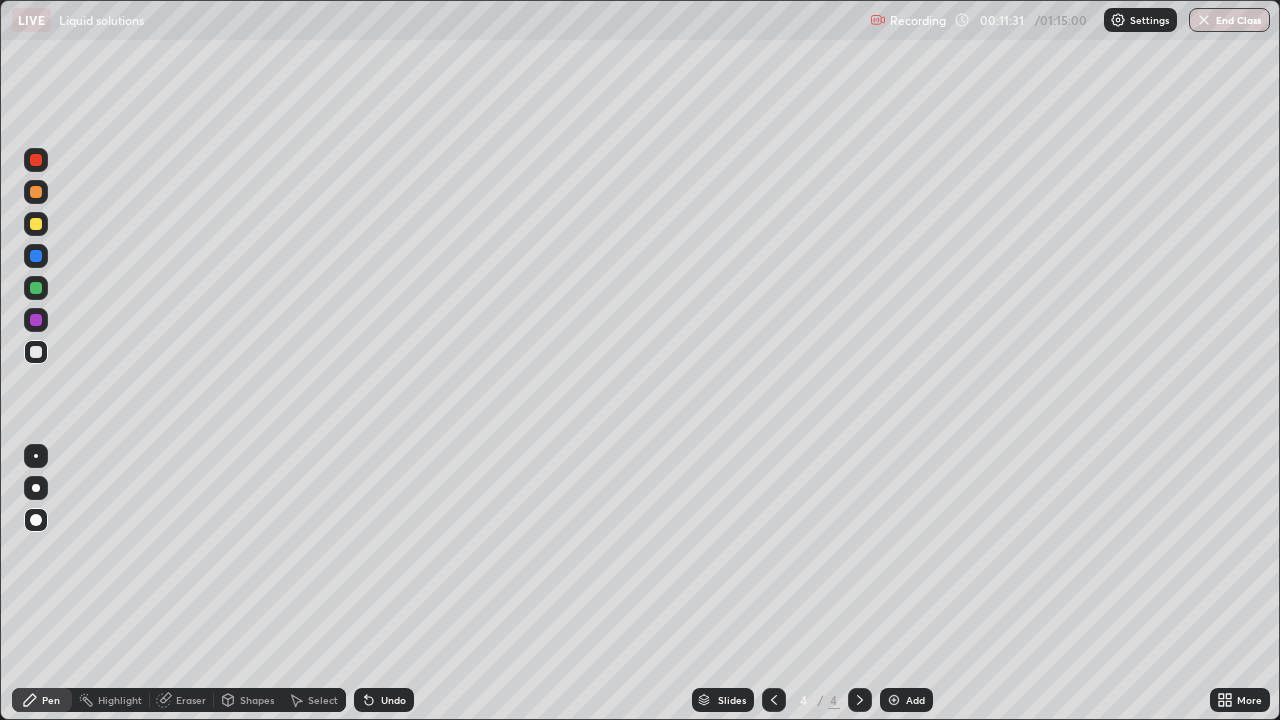 click 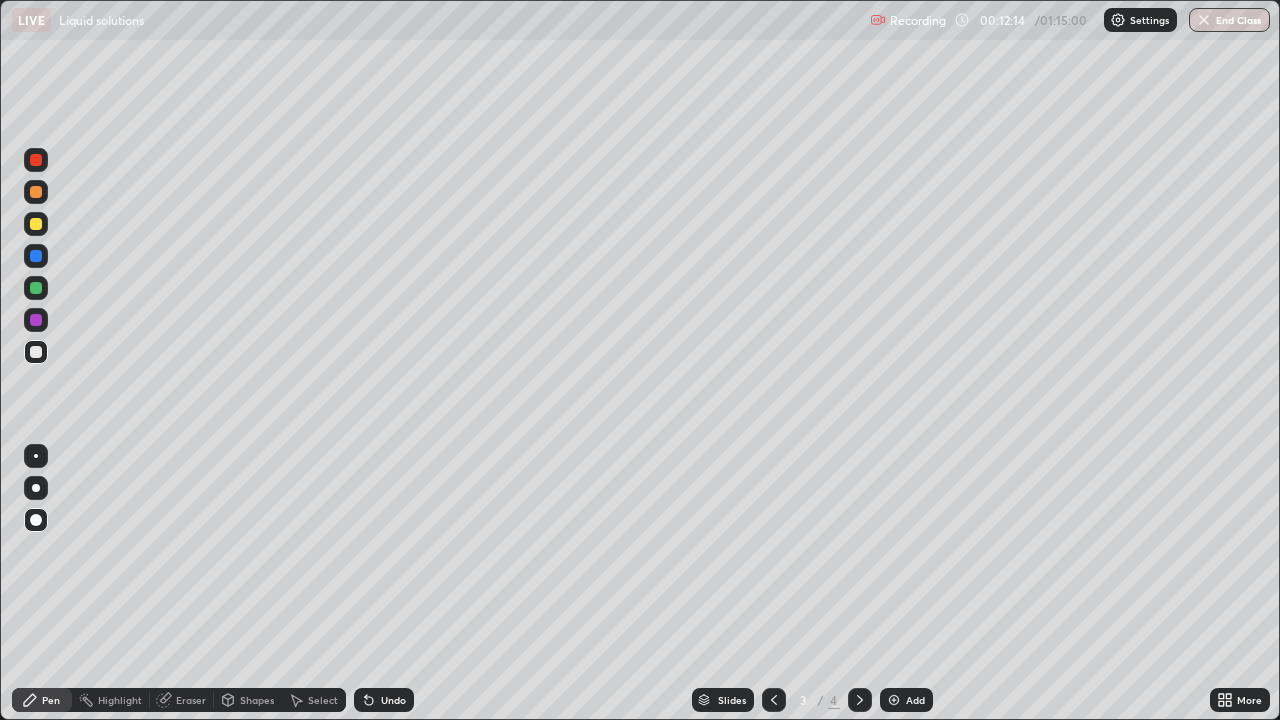 click 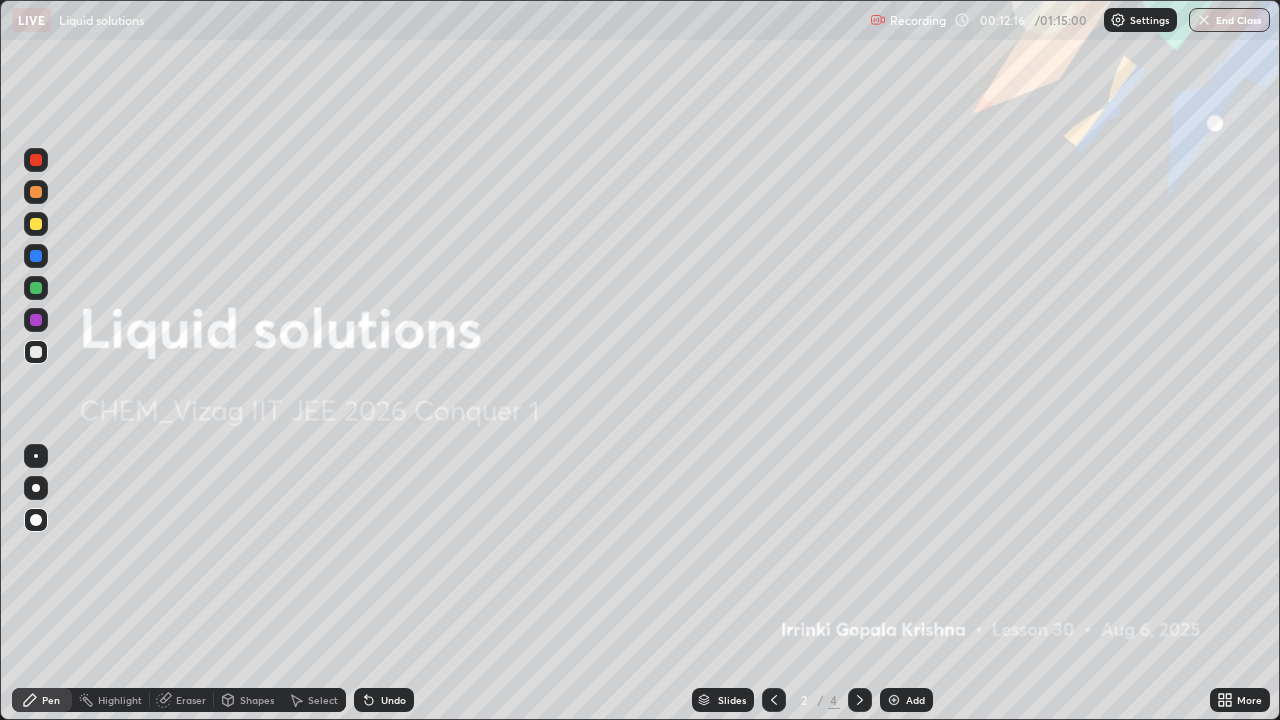 click 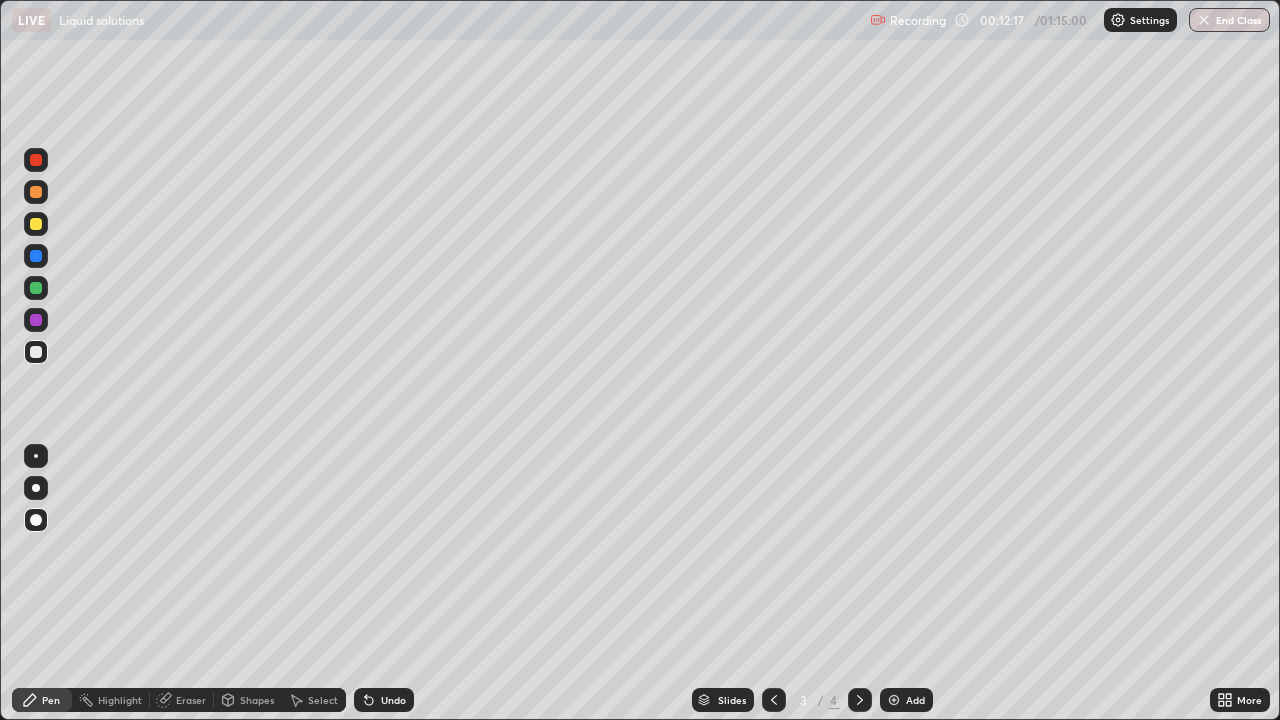 click 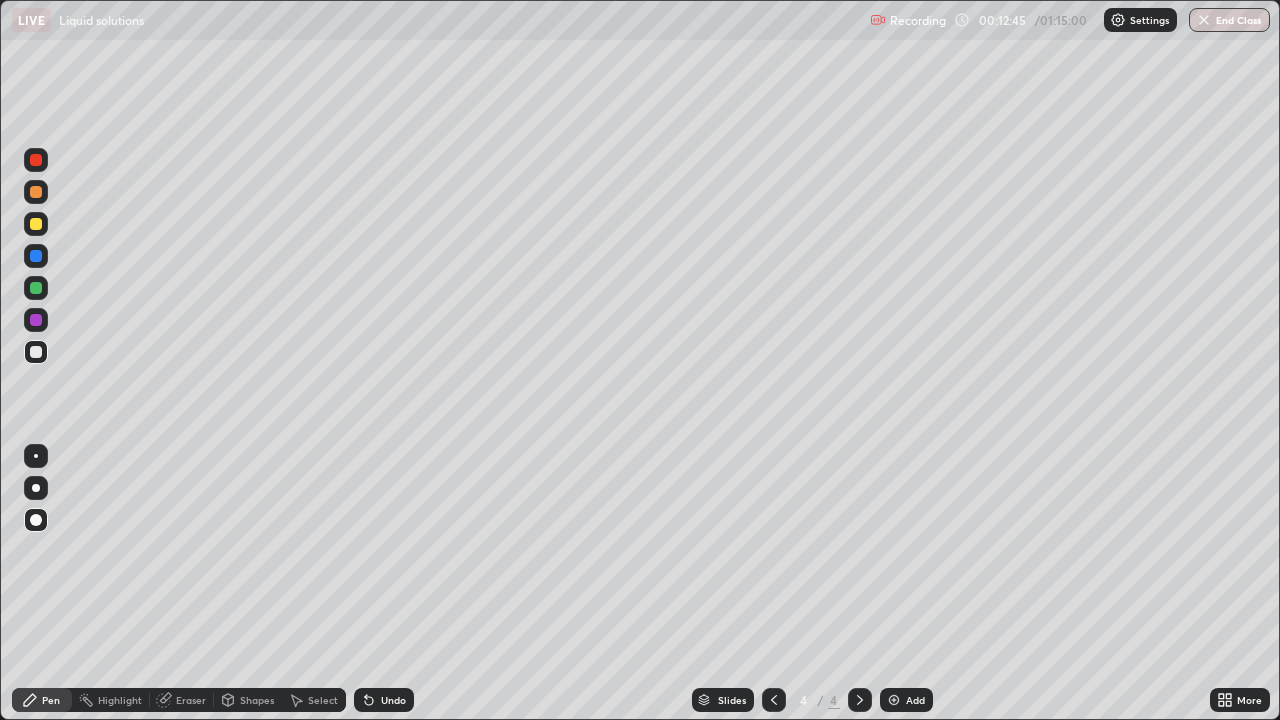 click 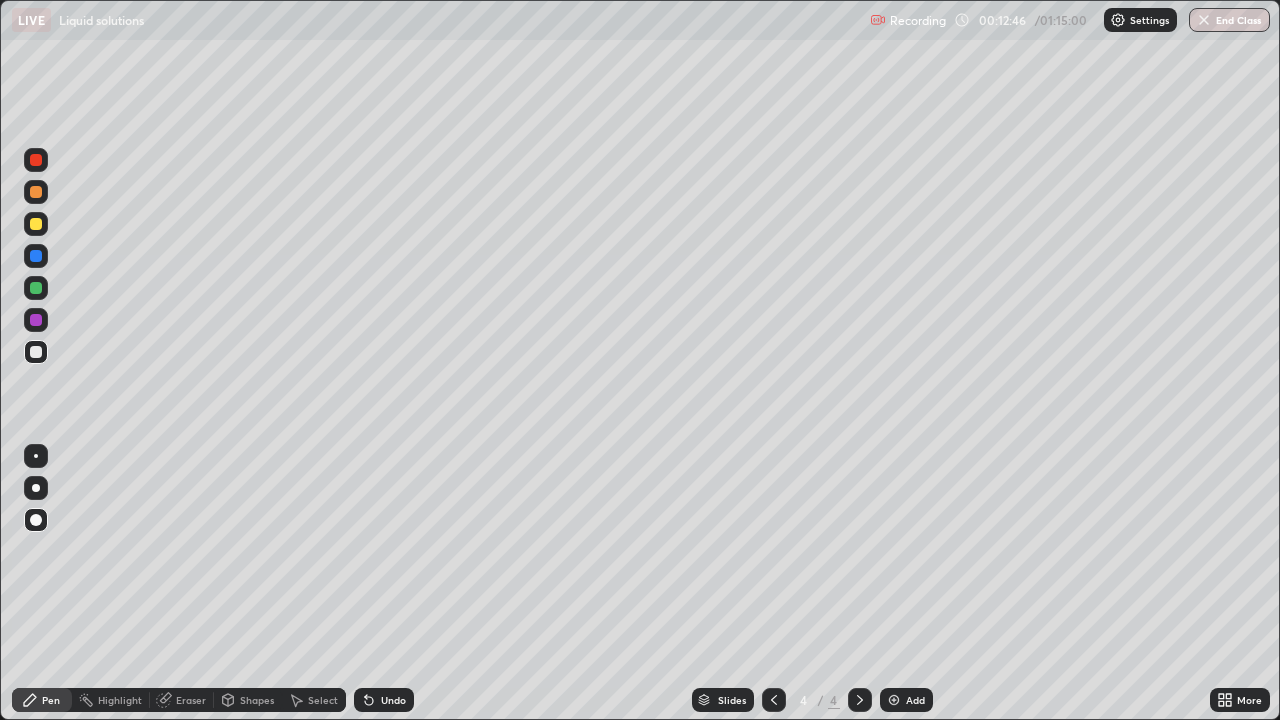 click 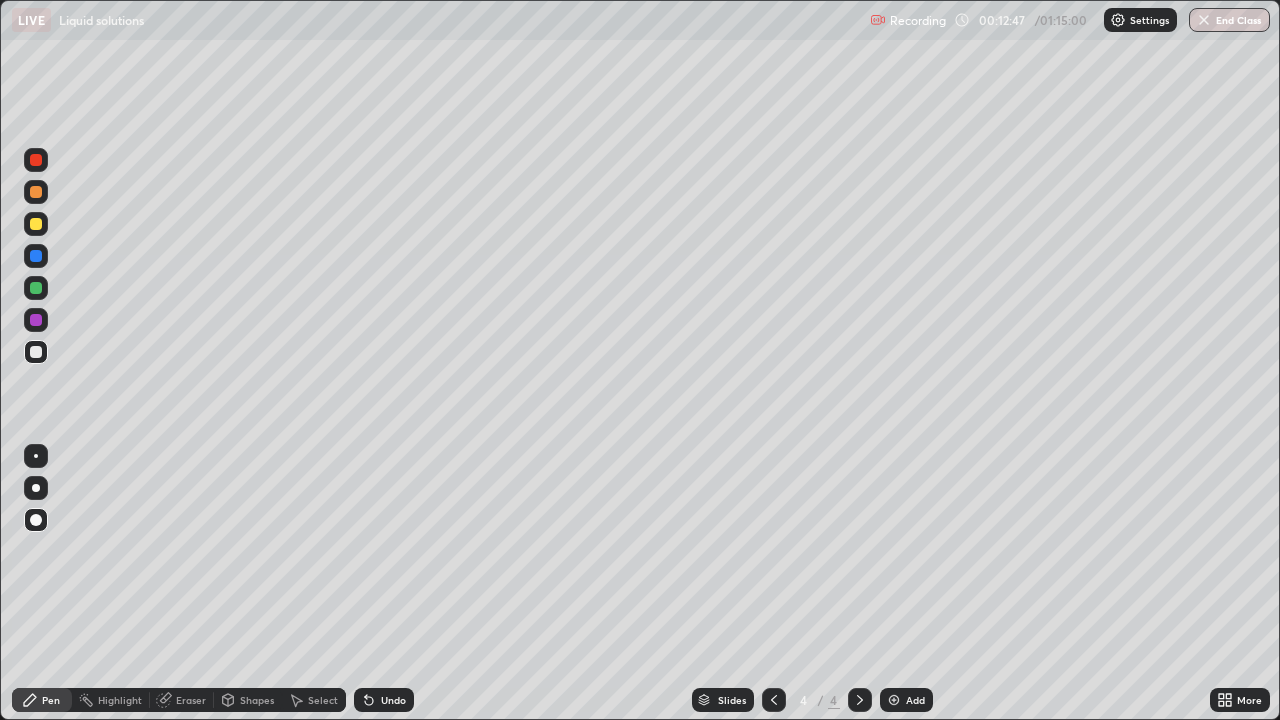 click at bounding box center [774, 700] 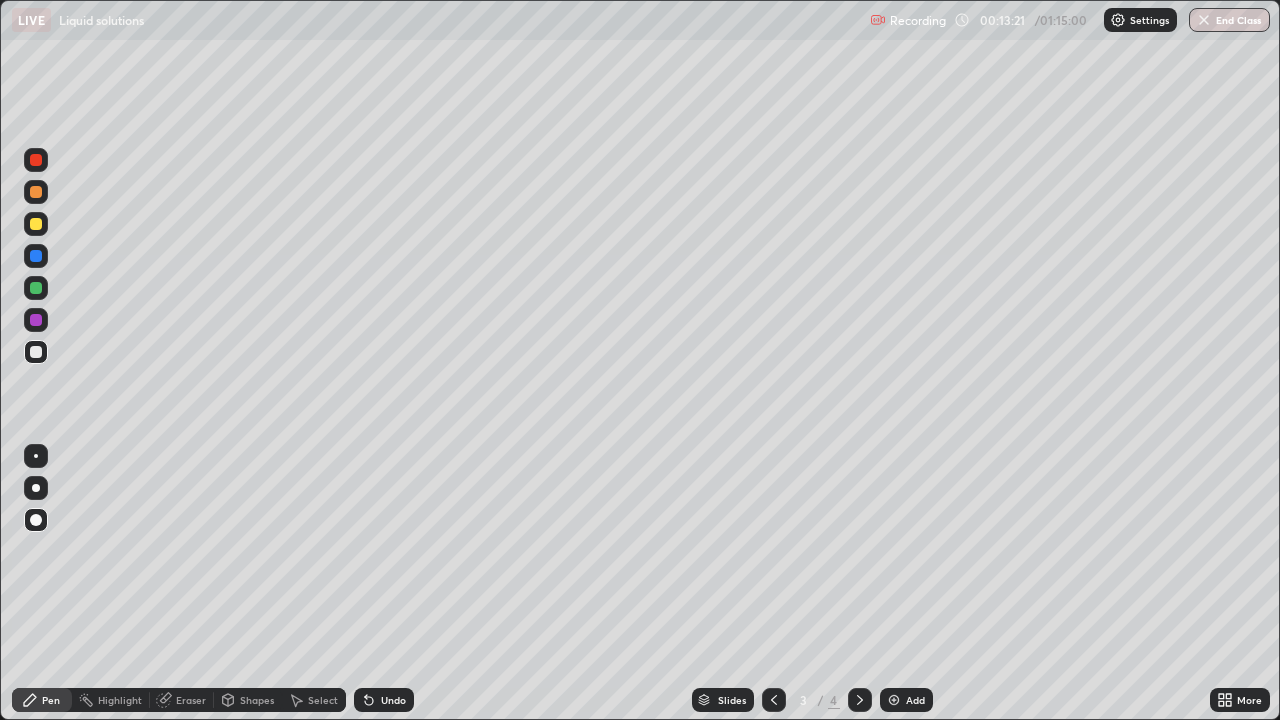 click 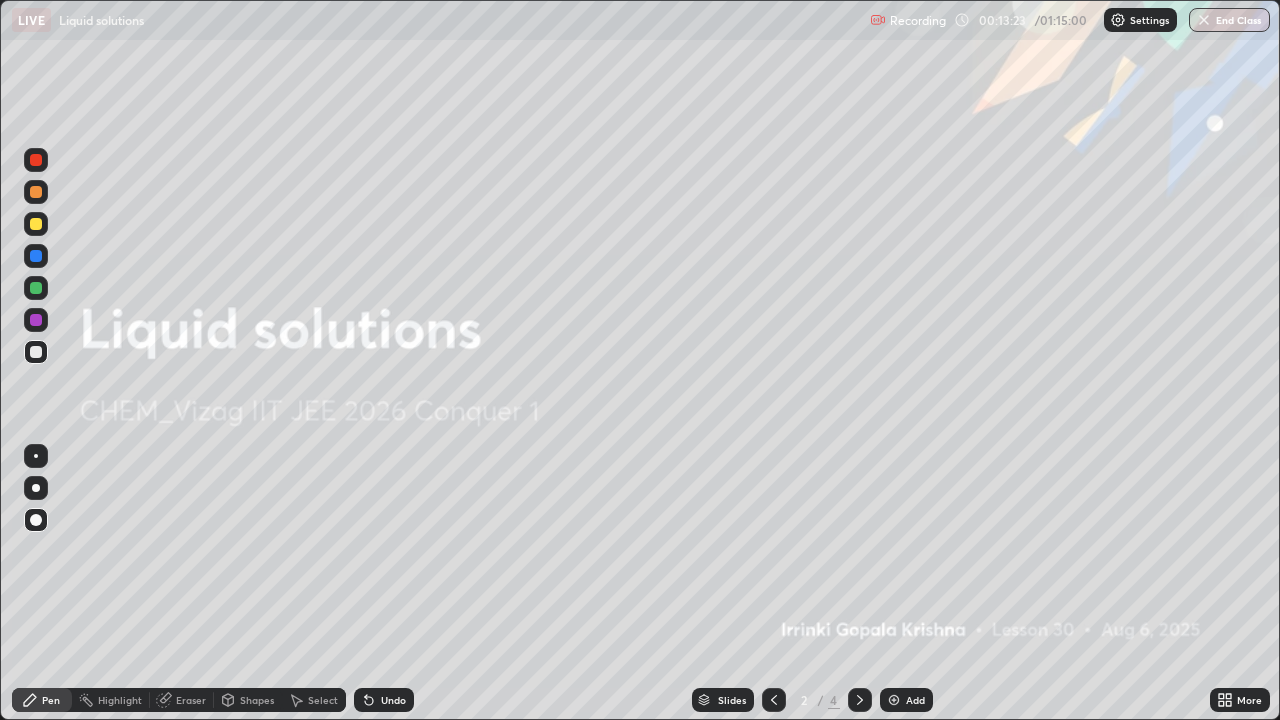click 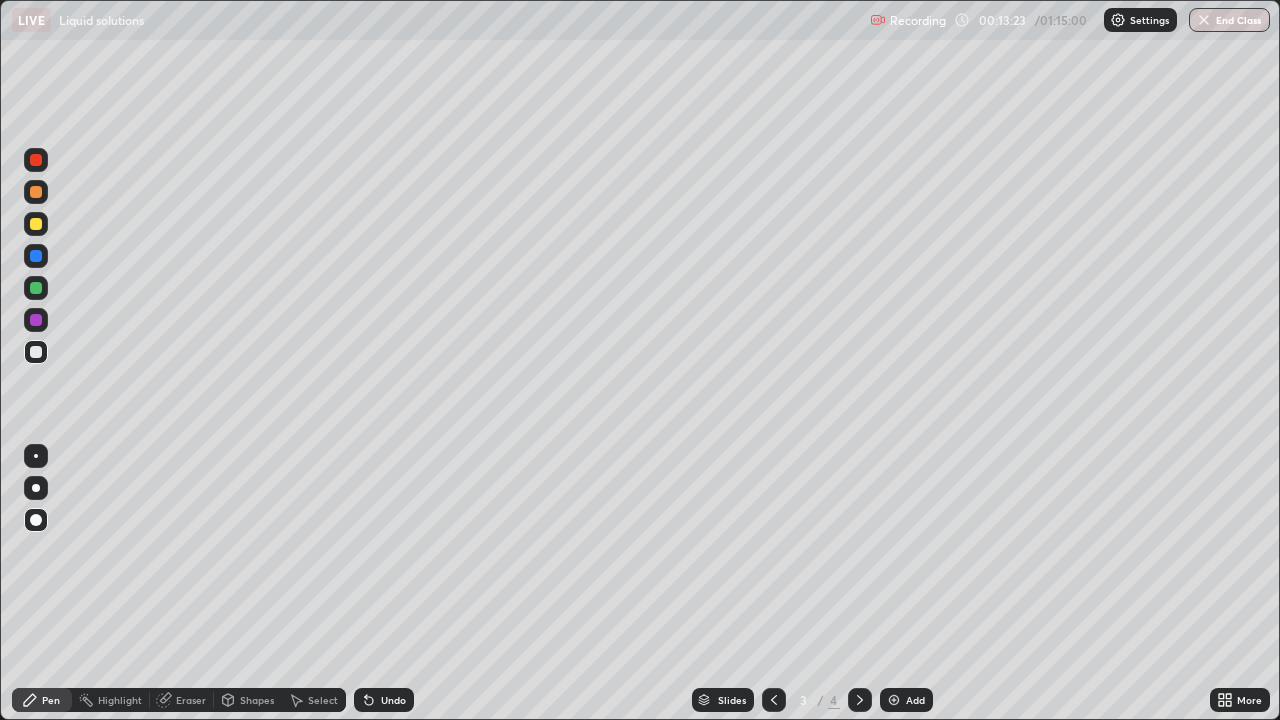 click 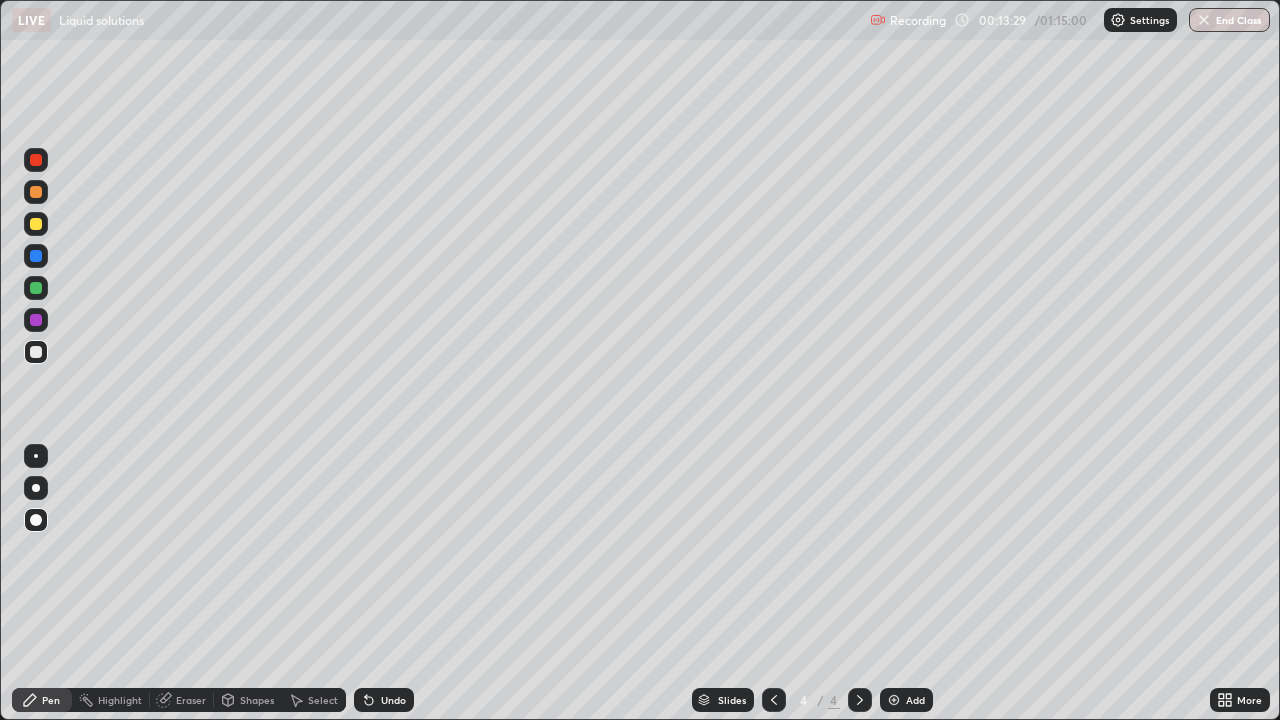 click 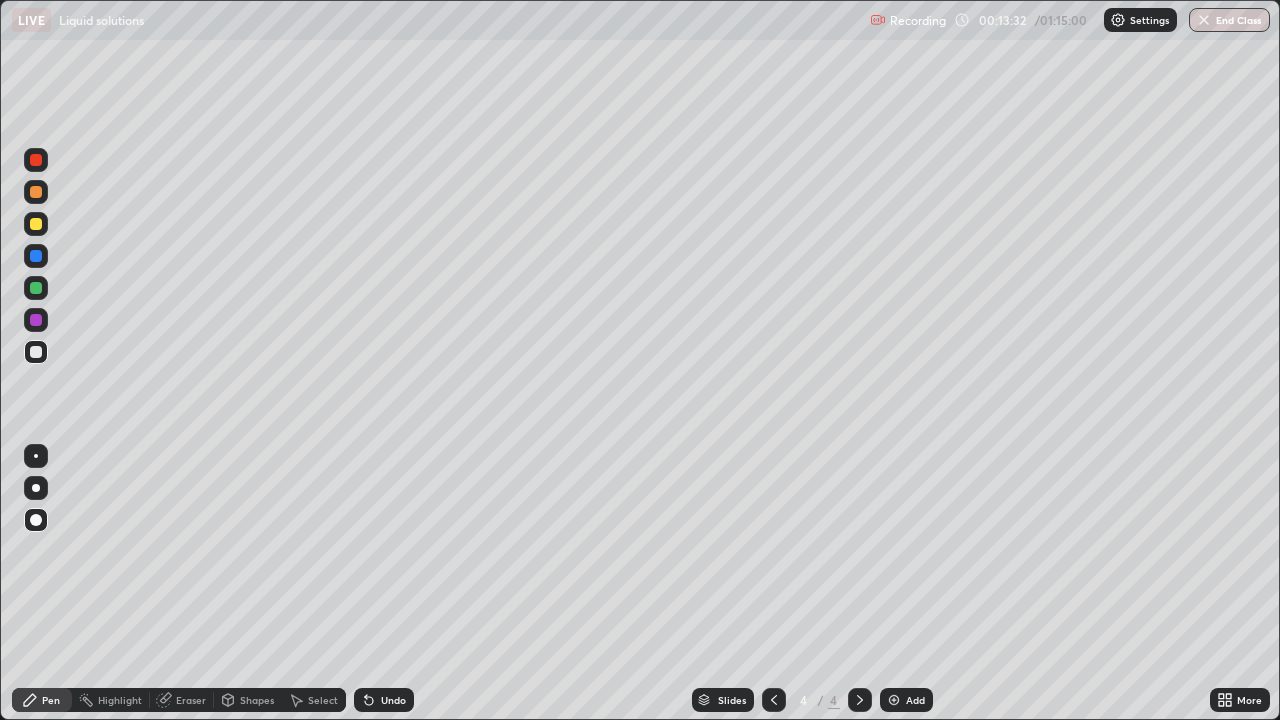 click 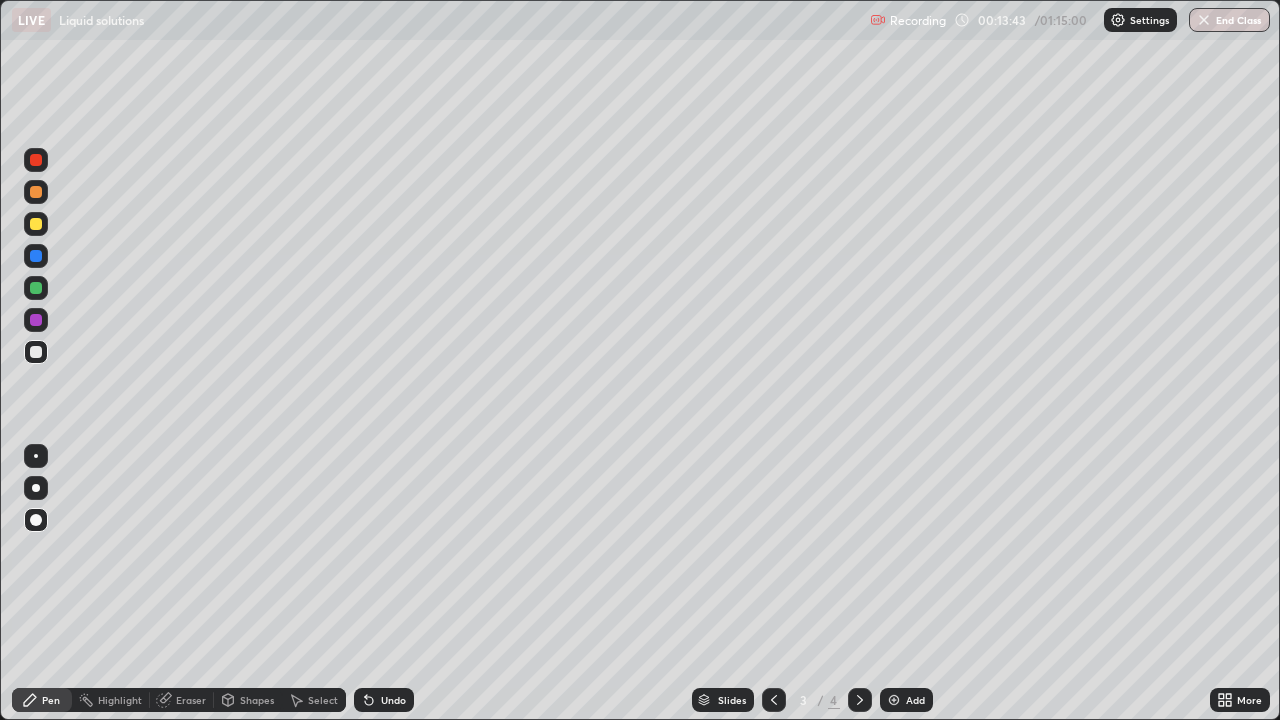 click 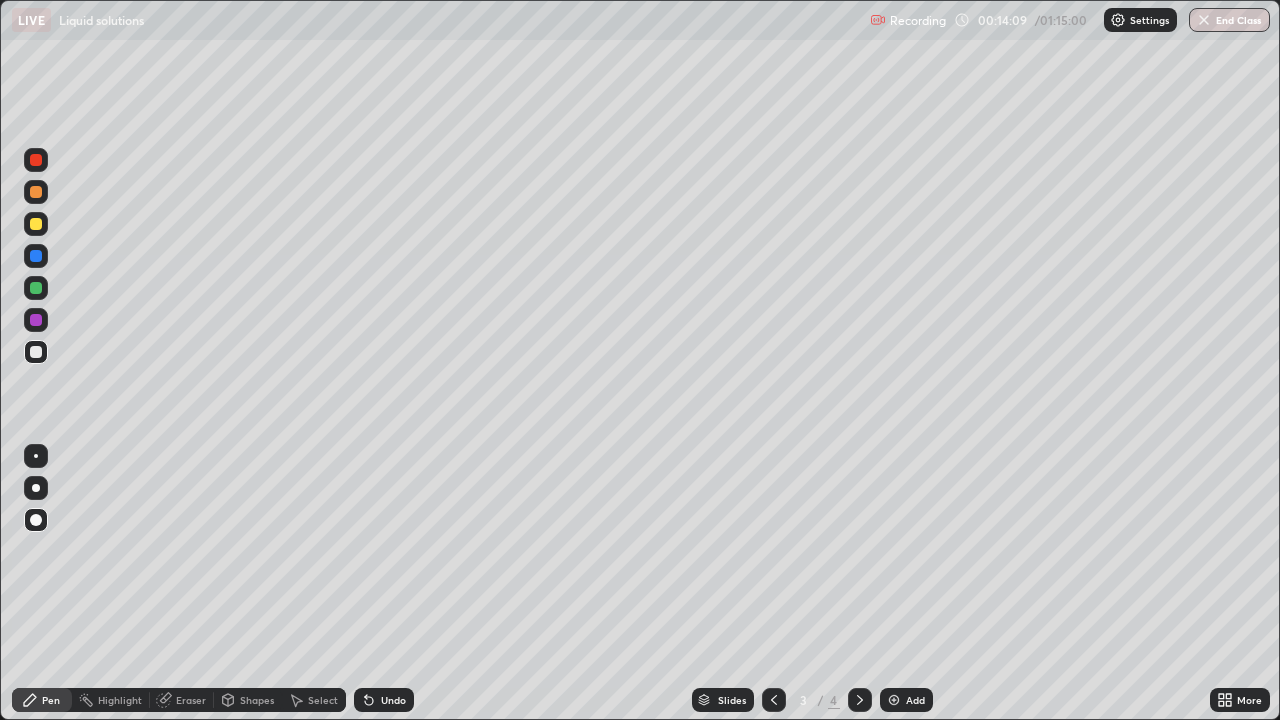 click on "Undo" at bounding box center (393, 700) 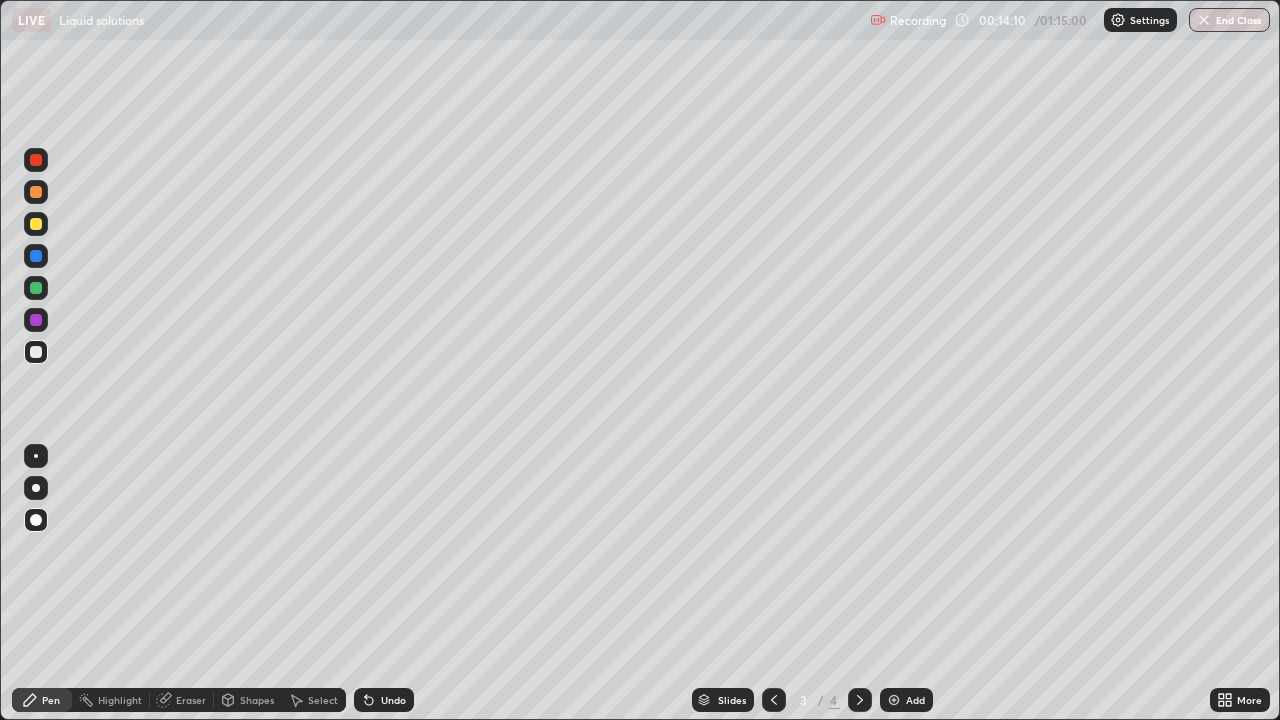 click on "Undo" at bounding box center [393, 700] 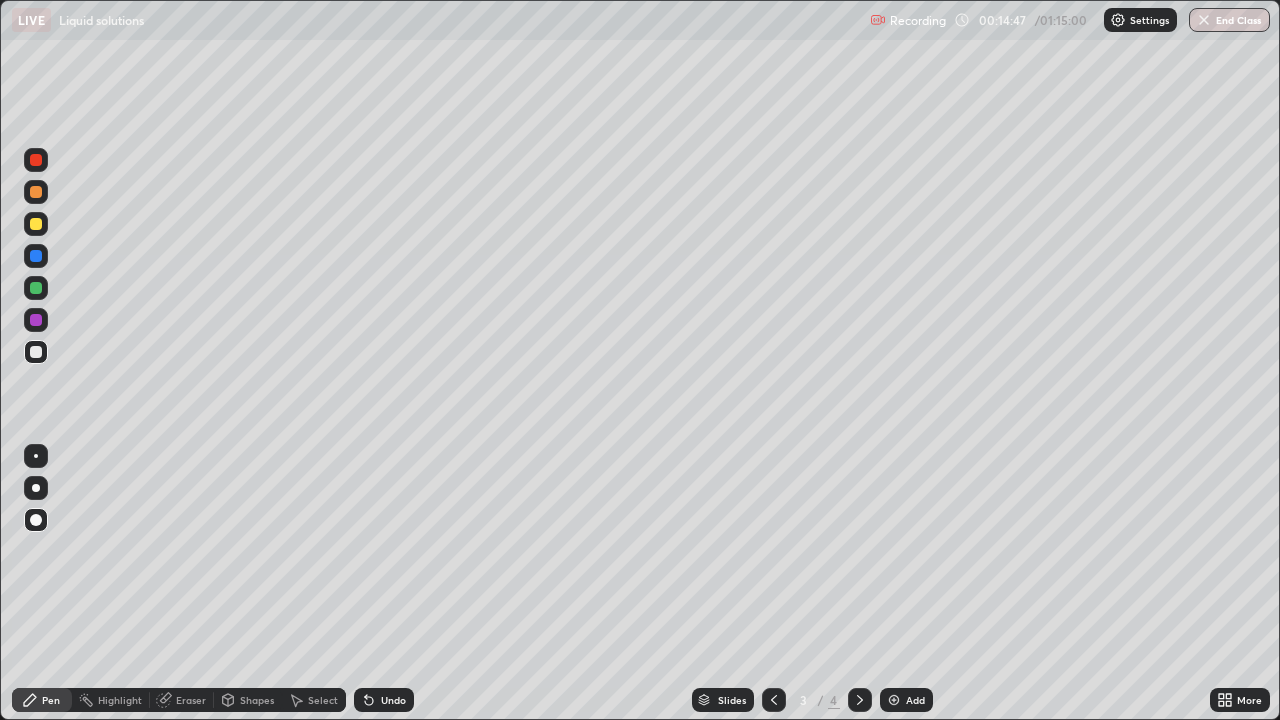 click on "Undo" at bounding box center (393, 700) 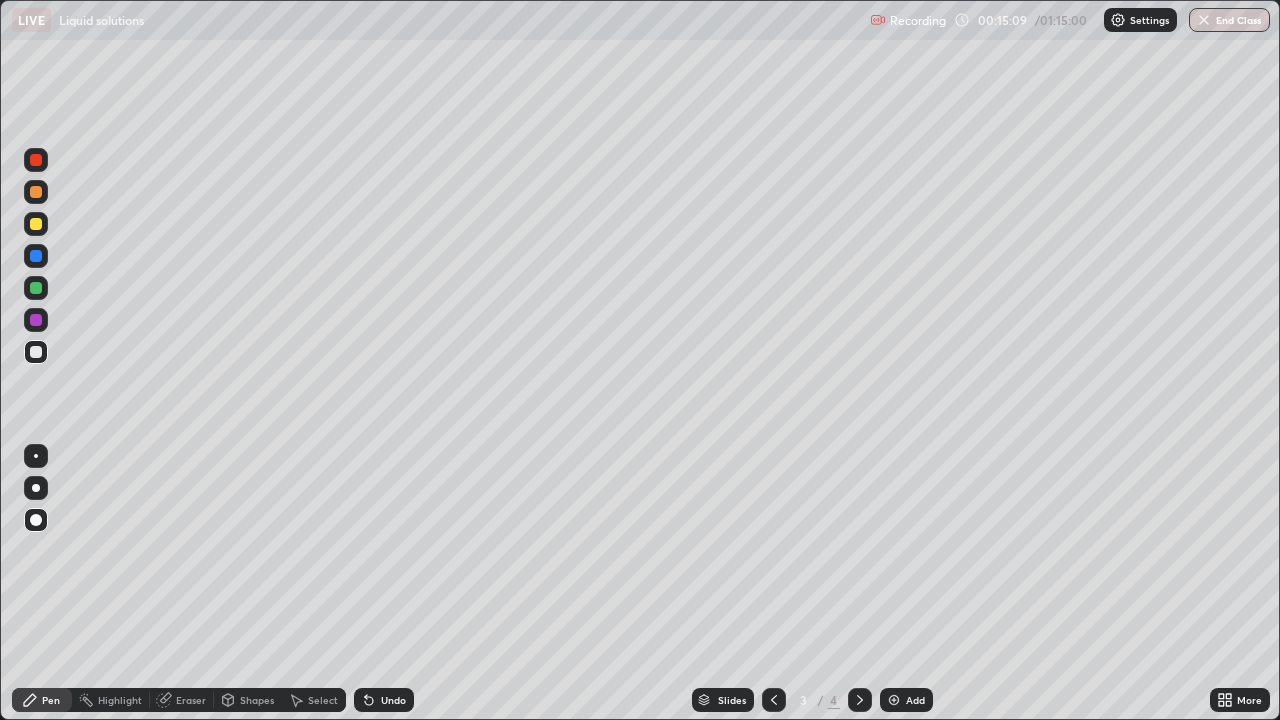 click at bounding box center (36, 160) 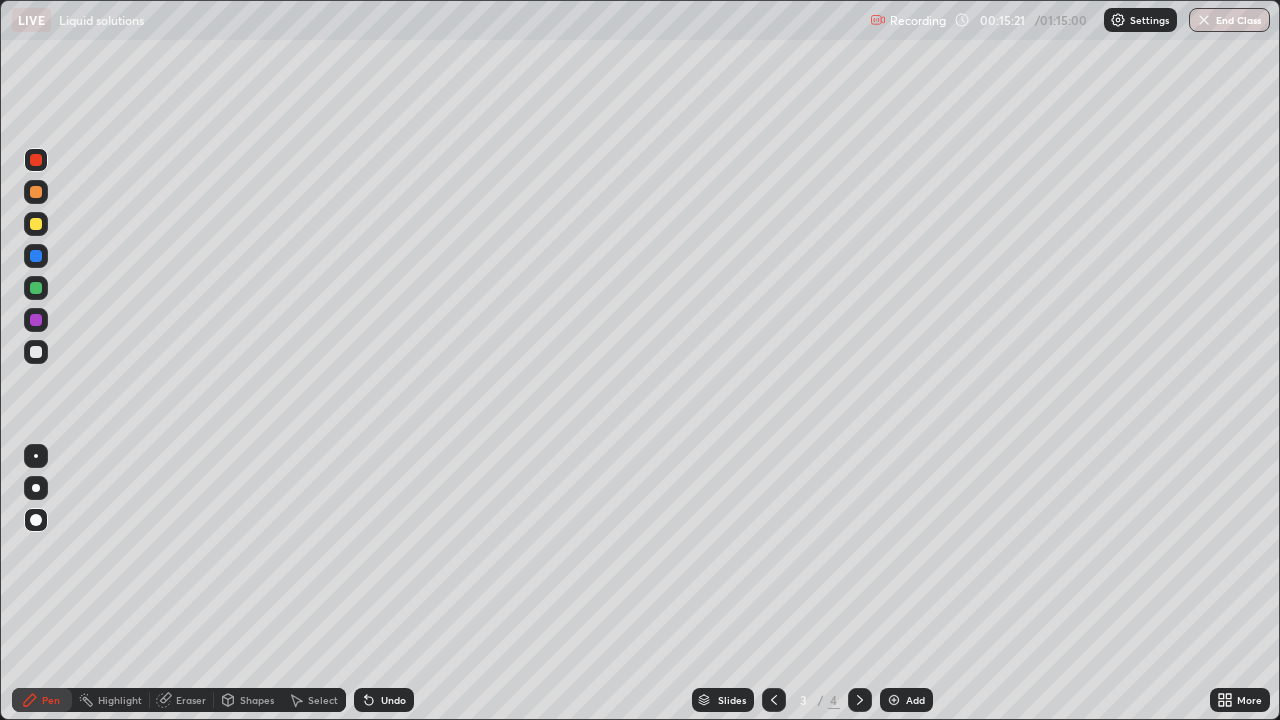 click at bounding box center [36, 288] 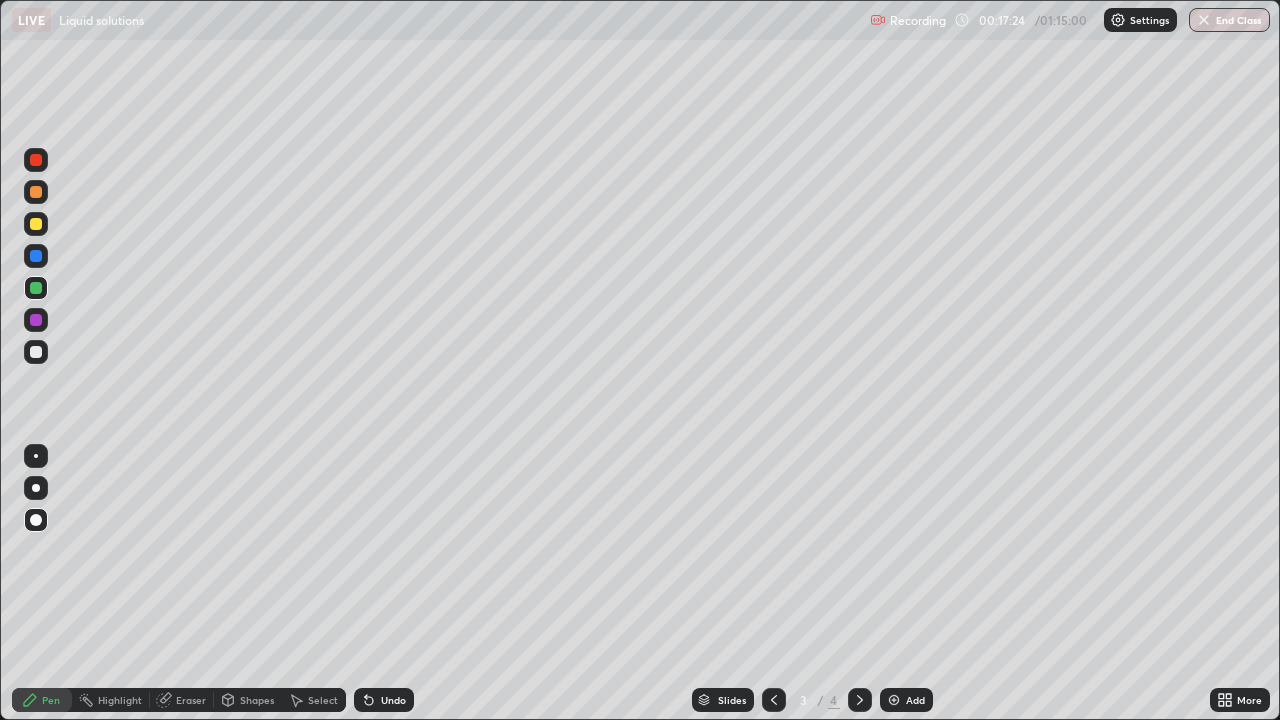 click at bounding box center [894, 700] 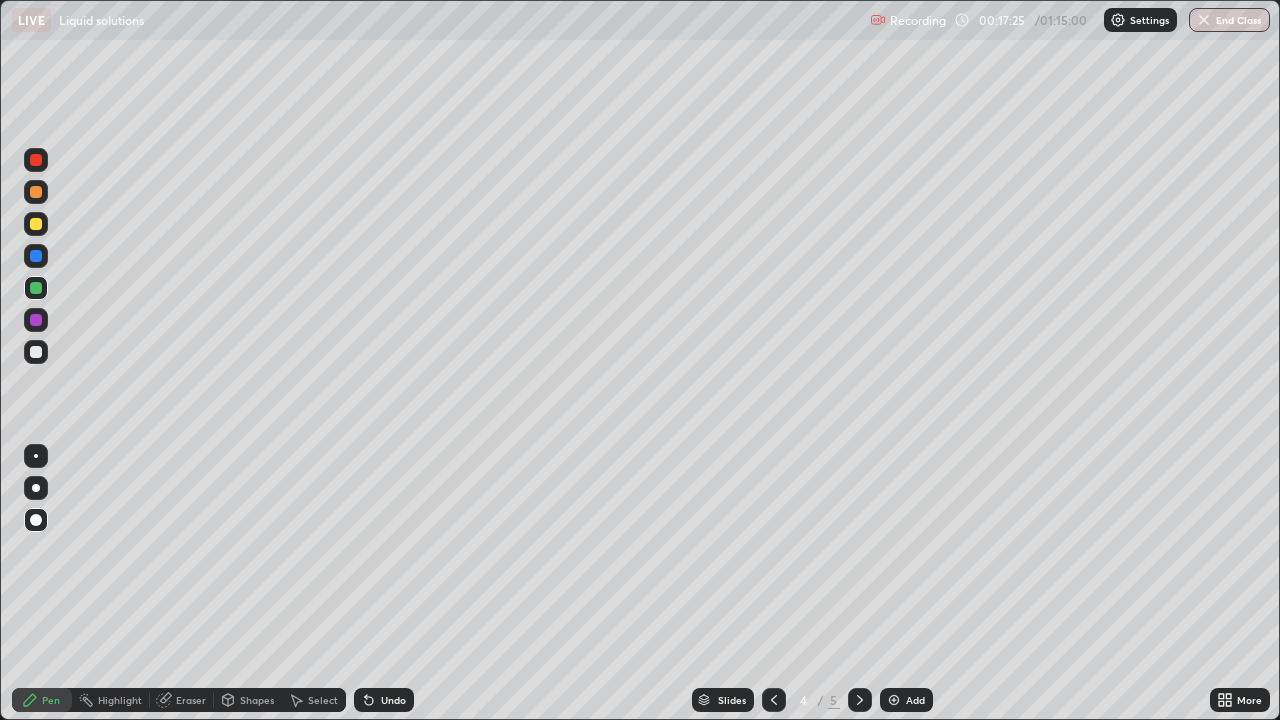 click at bounding box center (774, 700) 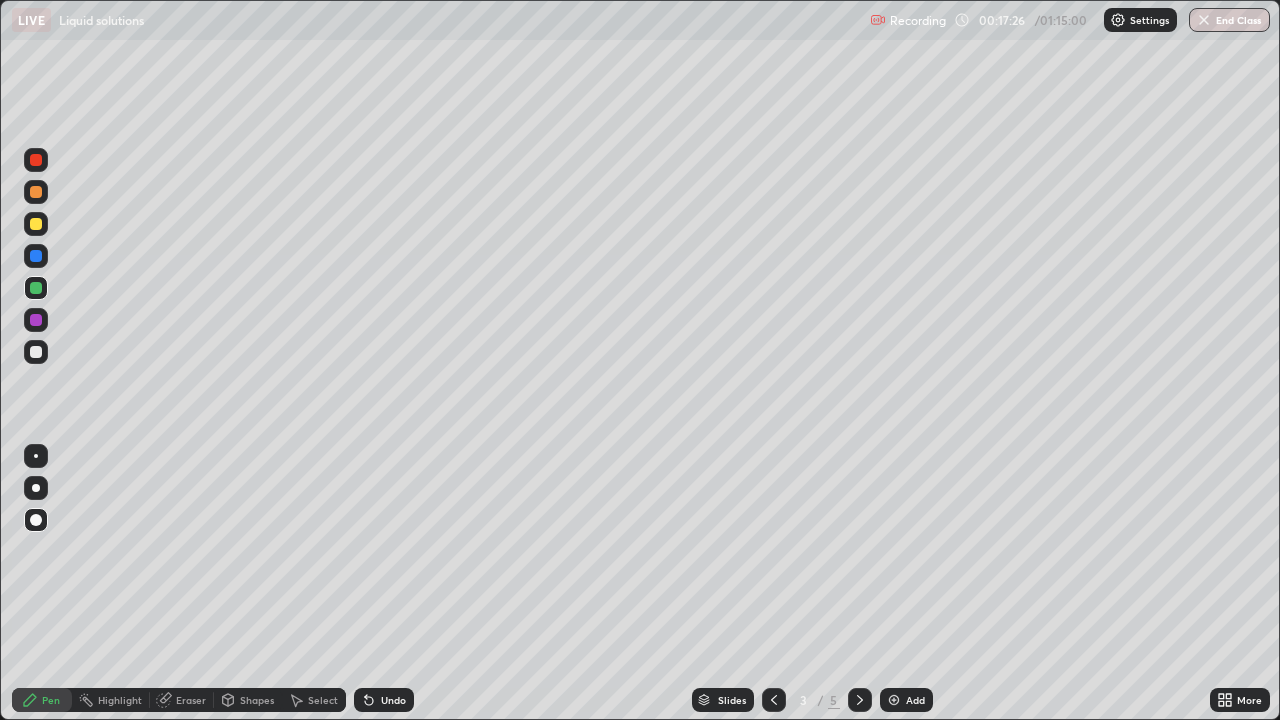 click 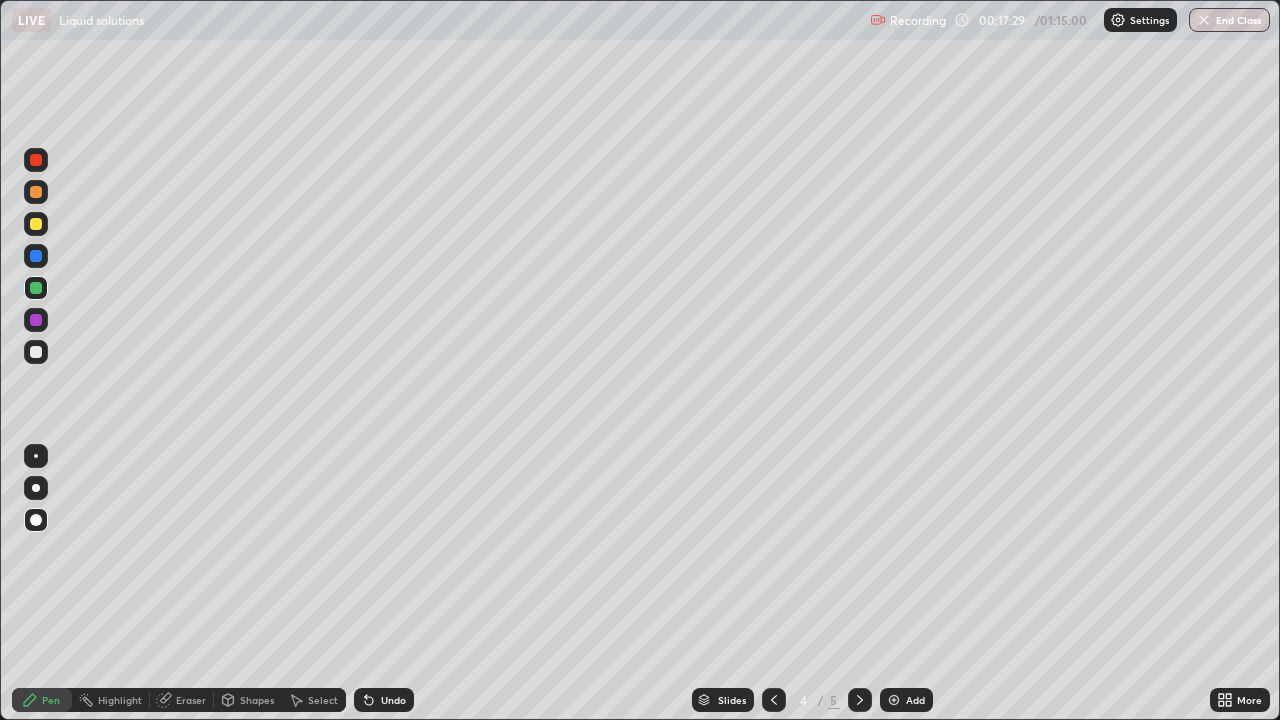 click 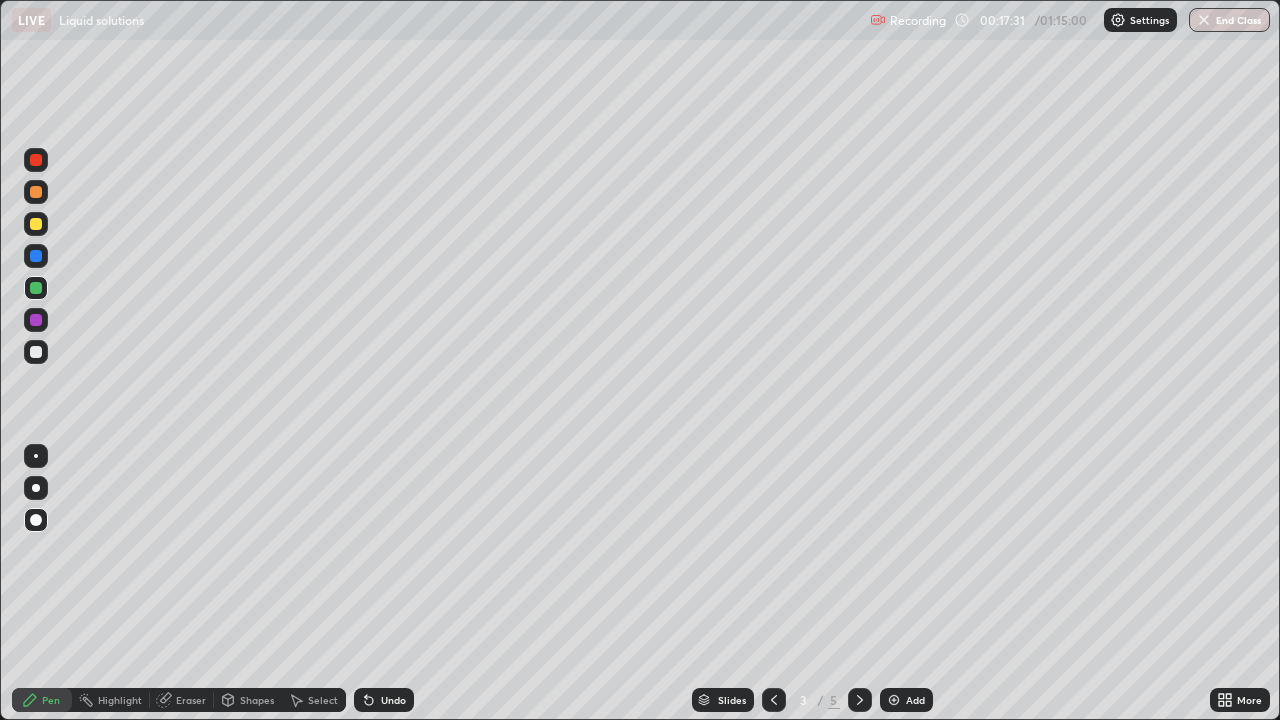 click 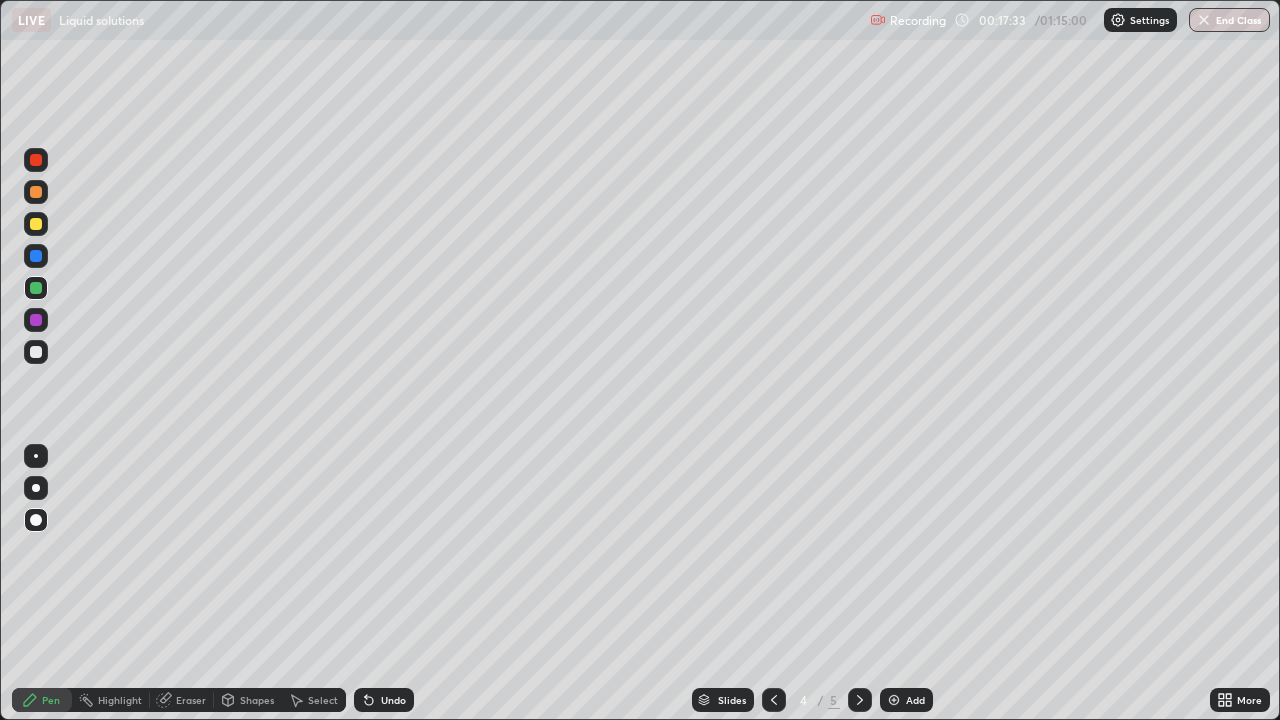 click 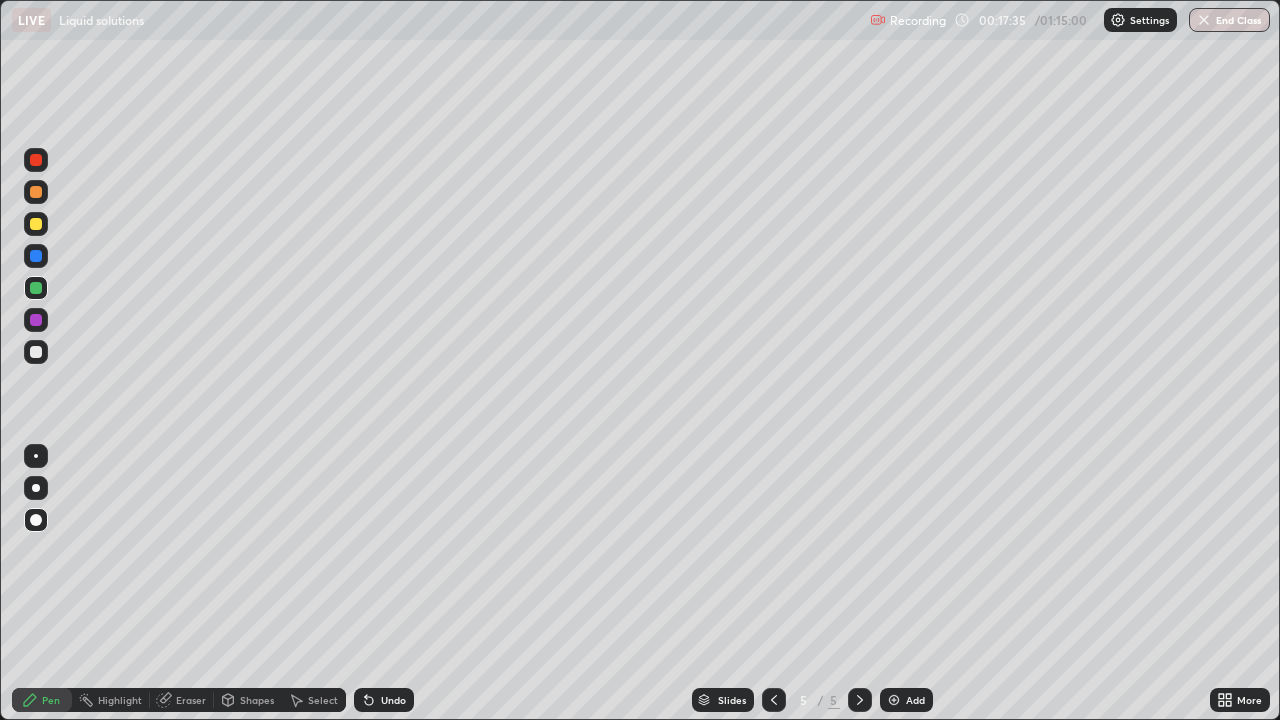 click at bounding box center [36, 224] 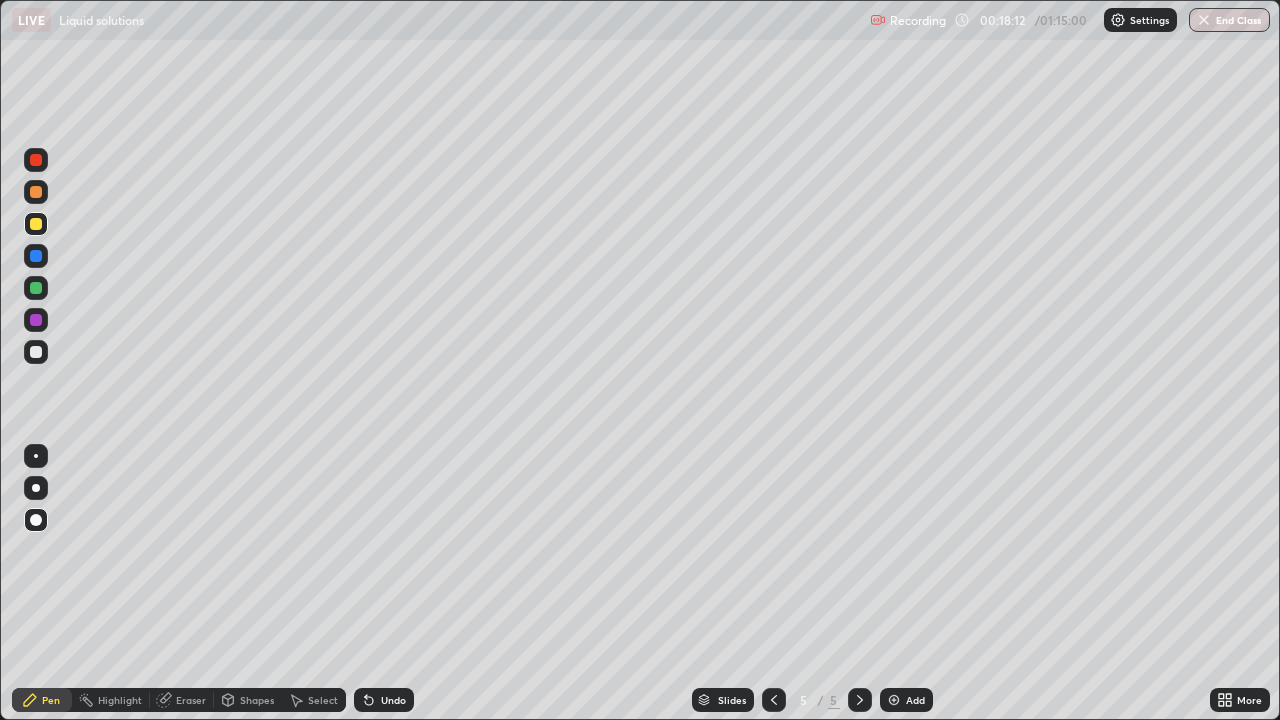 click at bounding box center (36, 352) 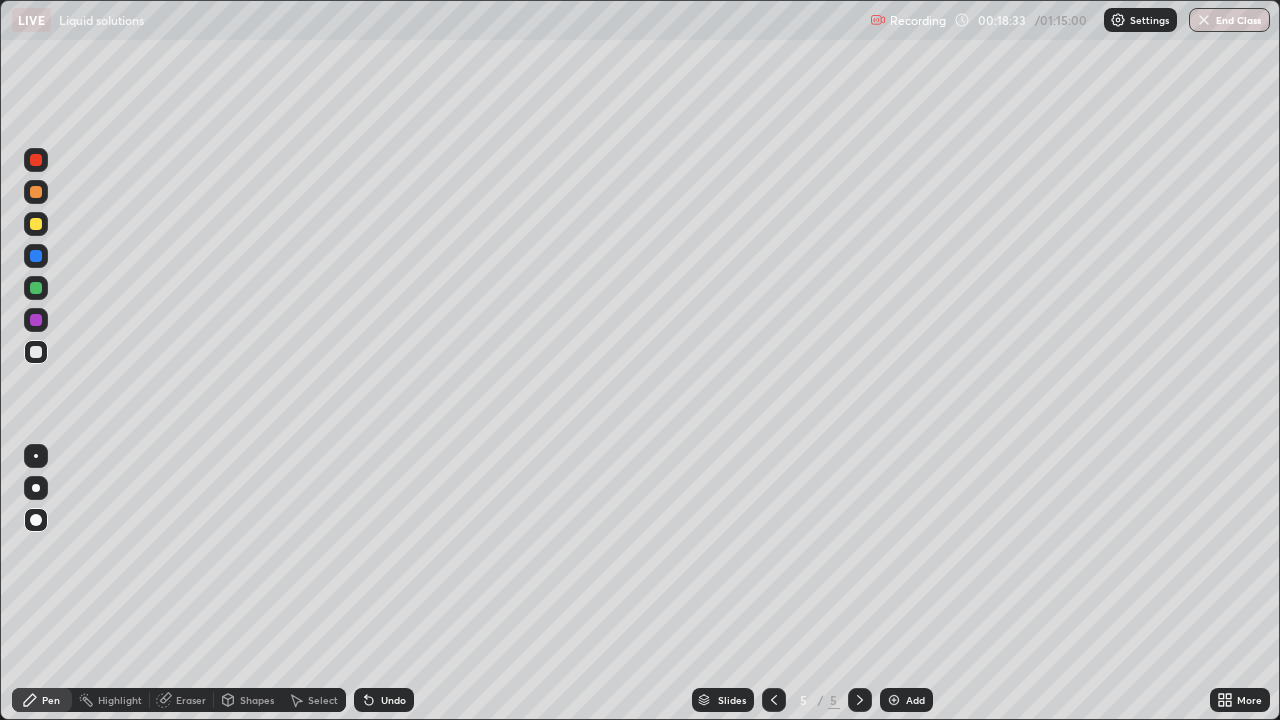 click at bounding box center [36, 160] 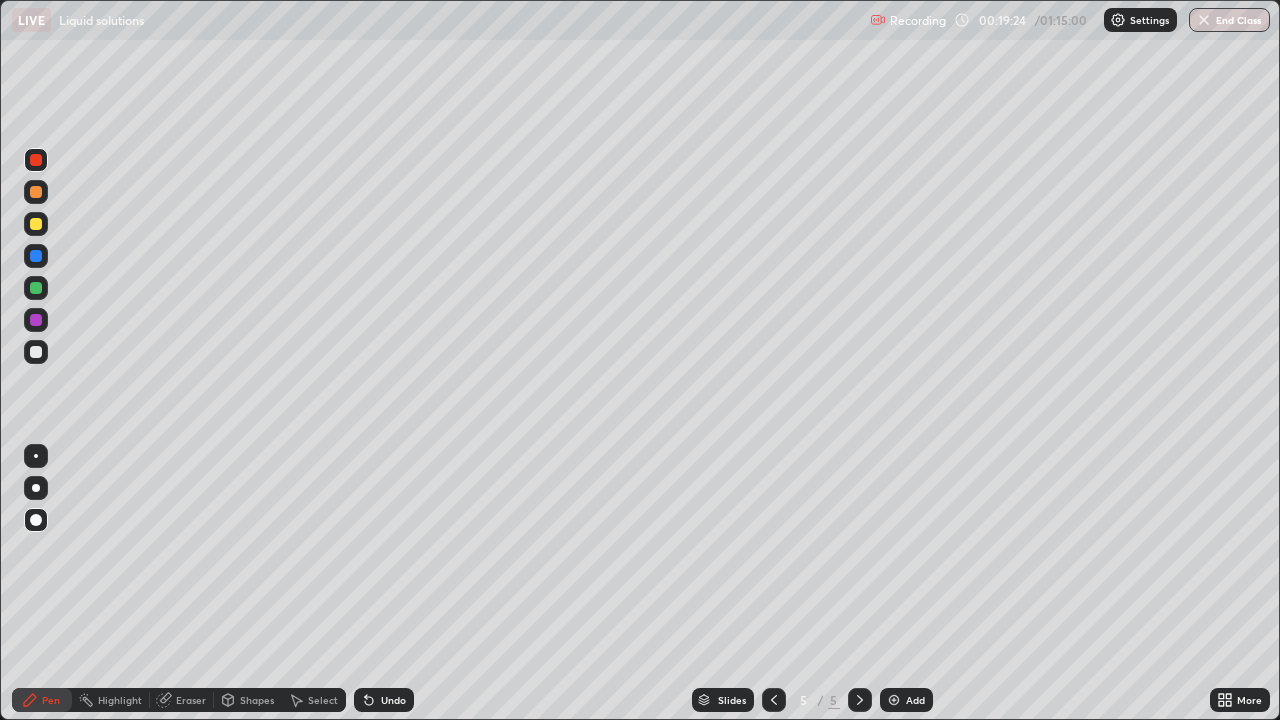click at bounding box center (36, 352) 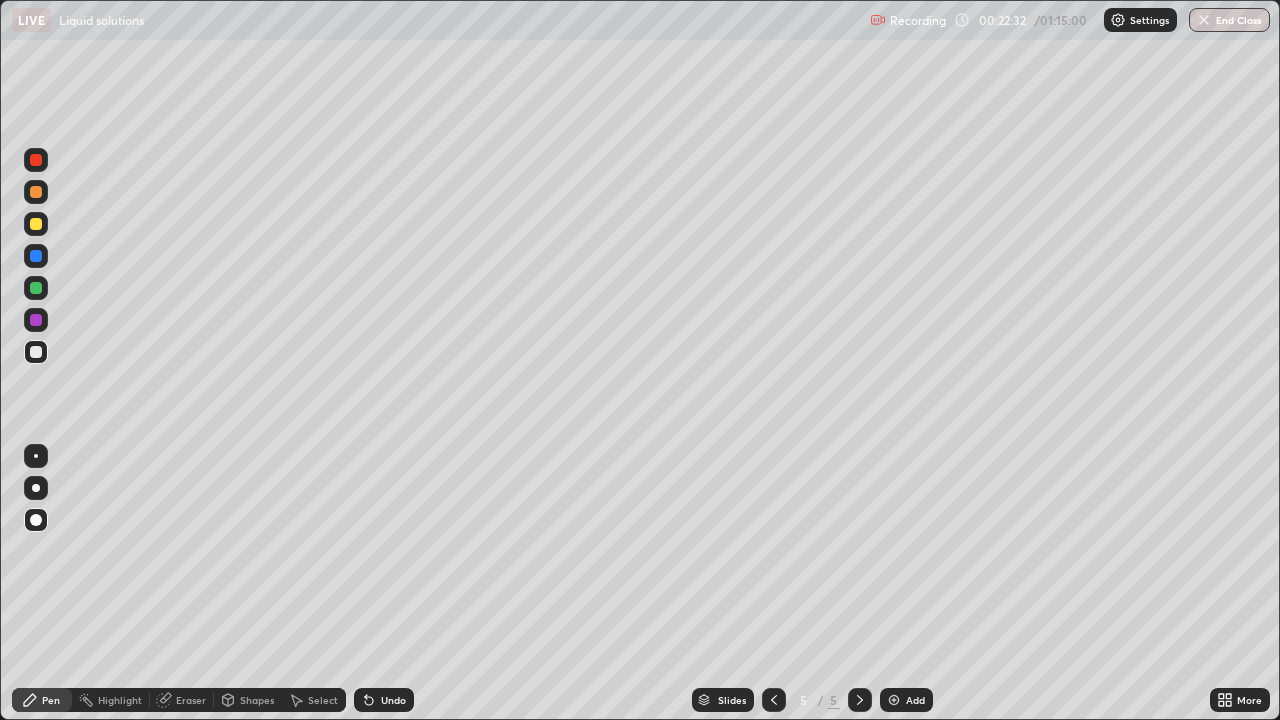 click at bounding box center (894, 700) 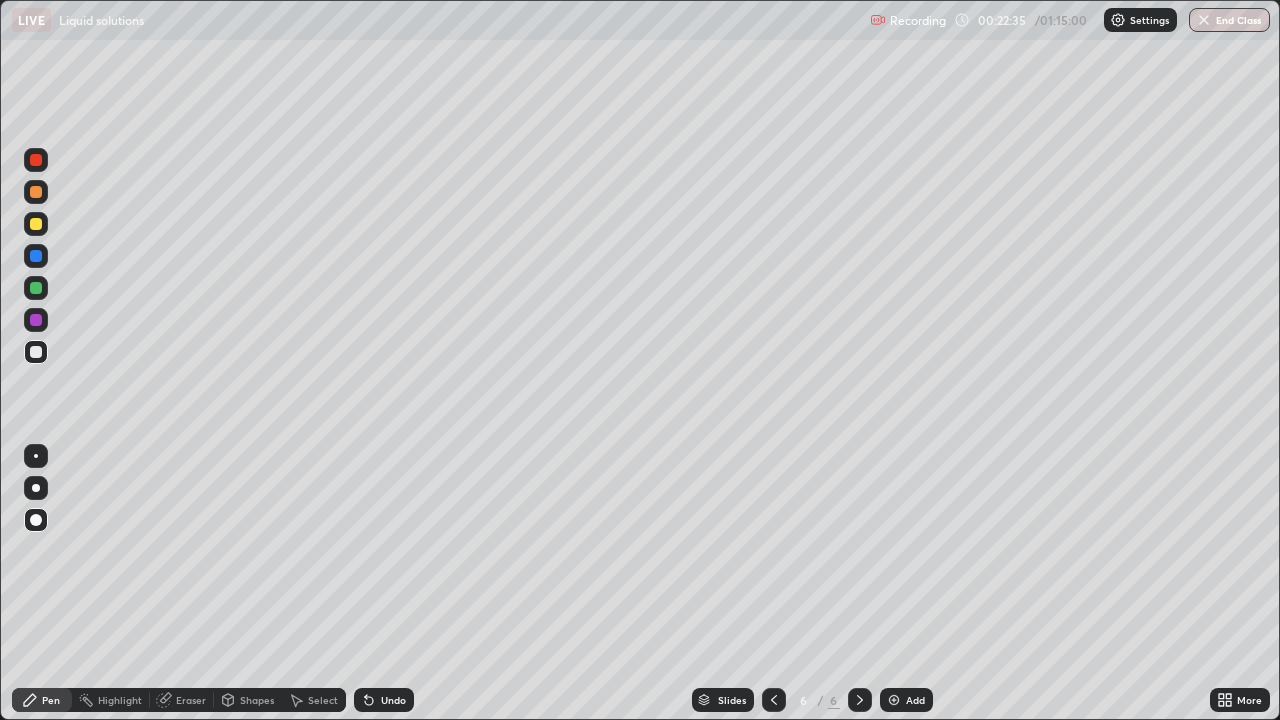 click at bounding box center (36, 224) 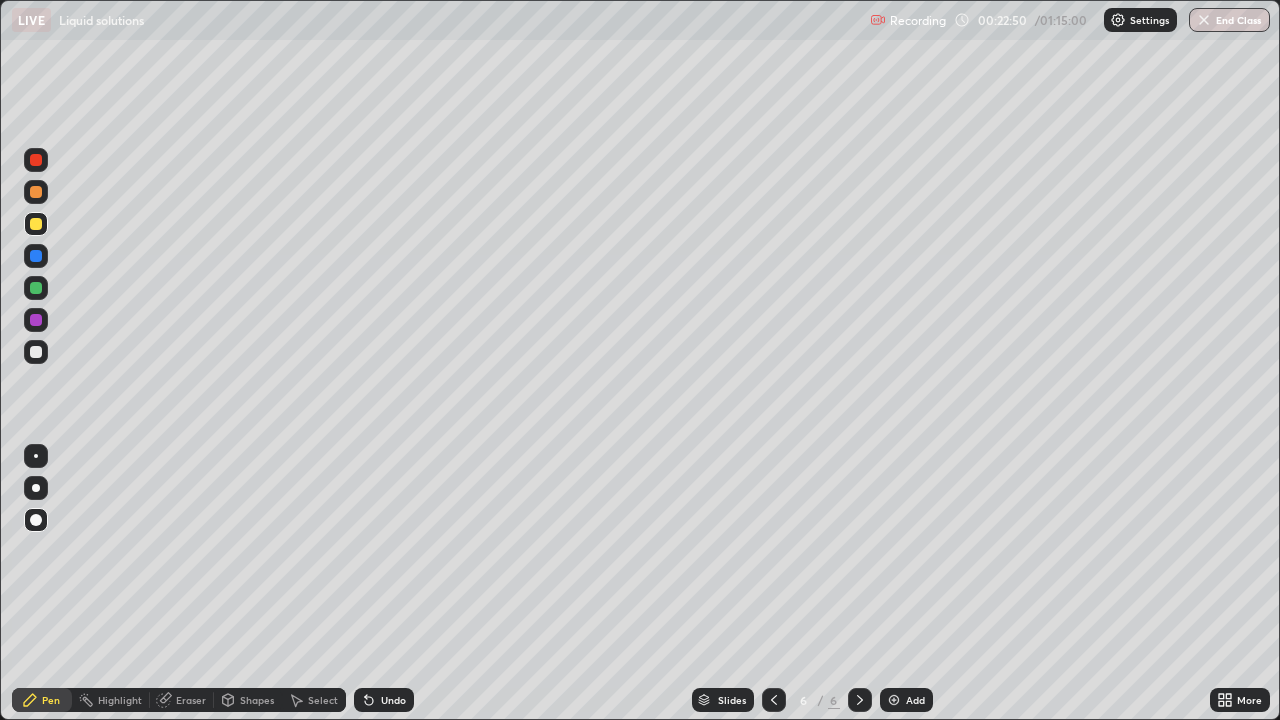 click at bounding box center (36, 352) 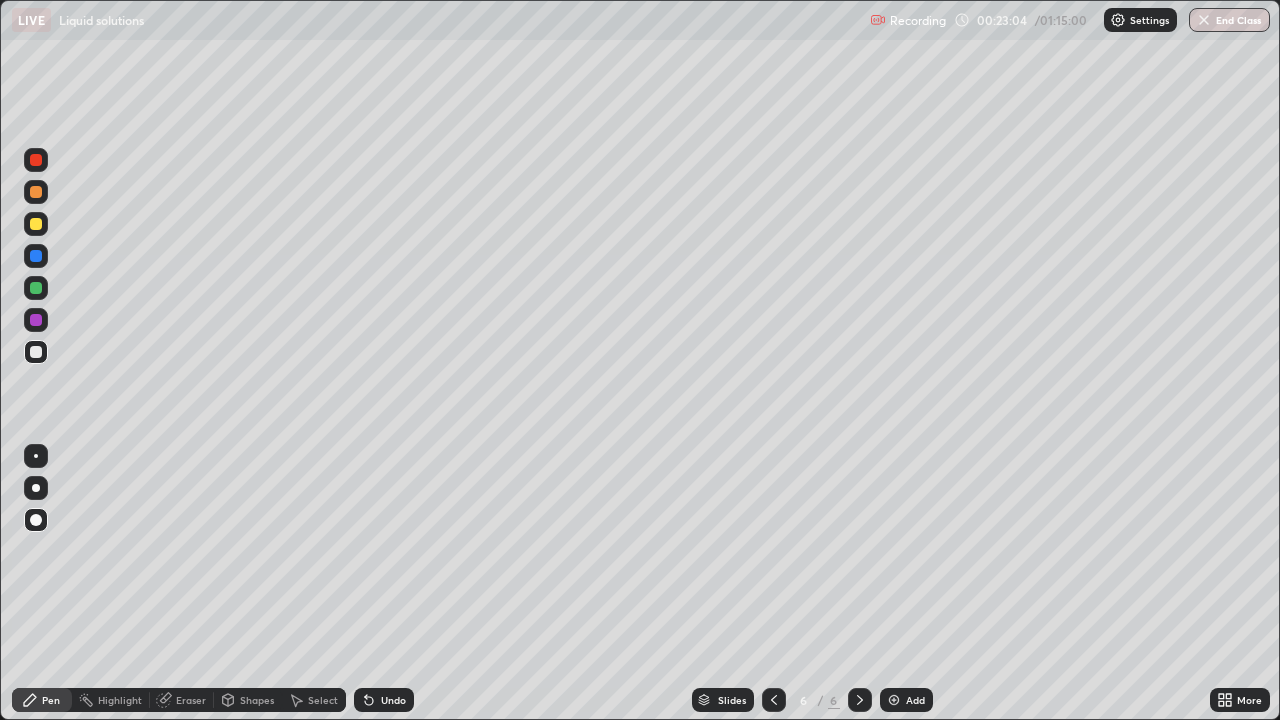 click at bounding box center (36, 224) 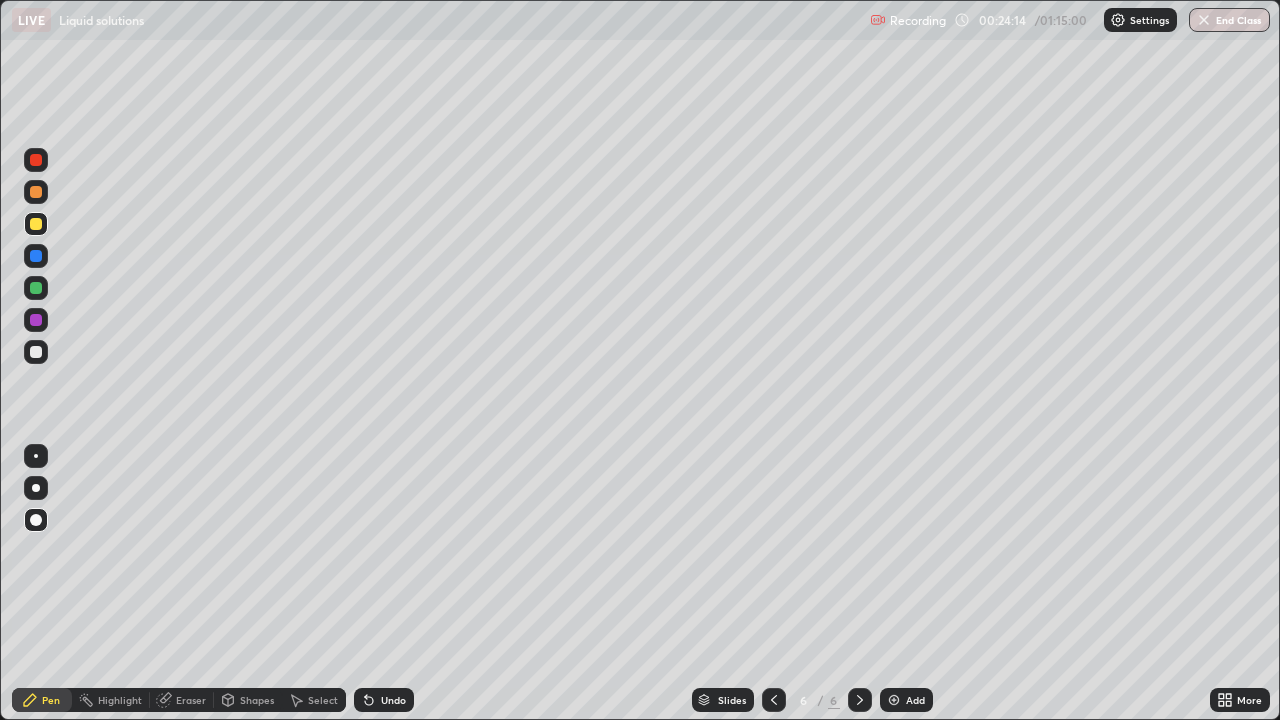 click at bounding box center [36, 160] 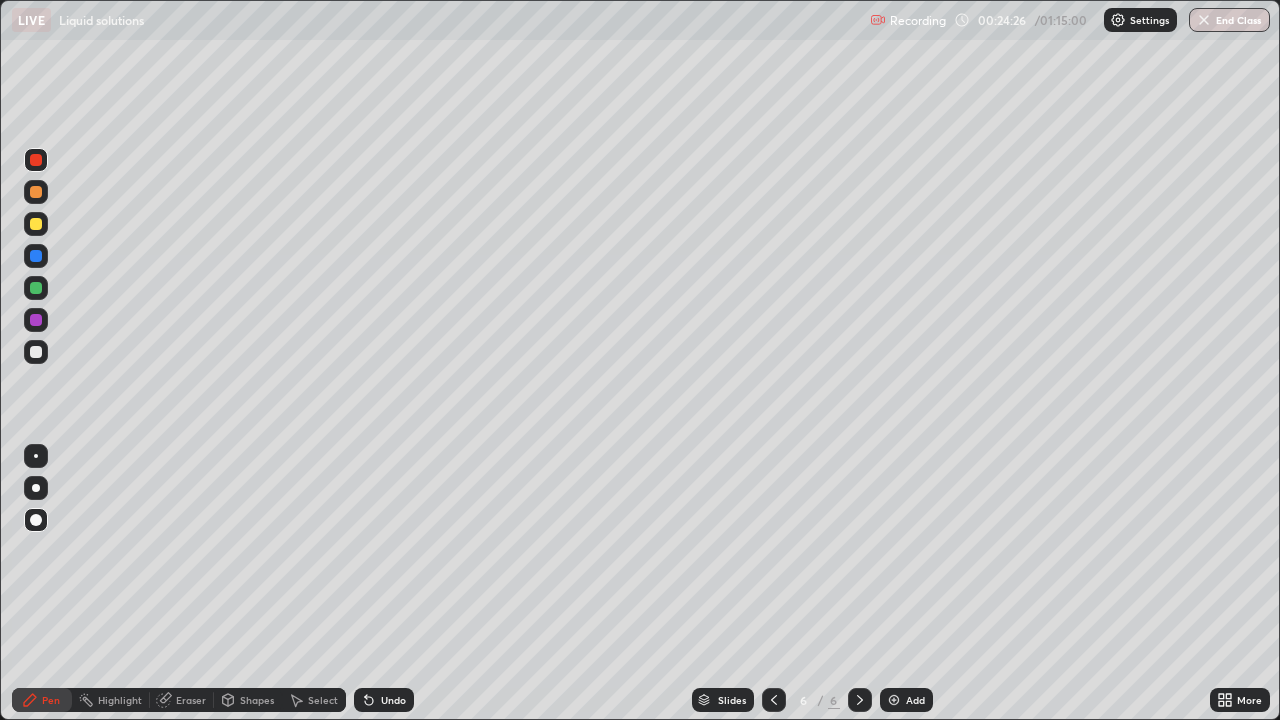 click at bounding box center (36, 224) 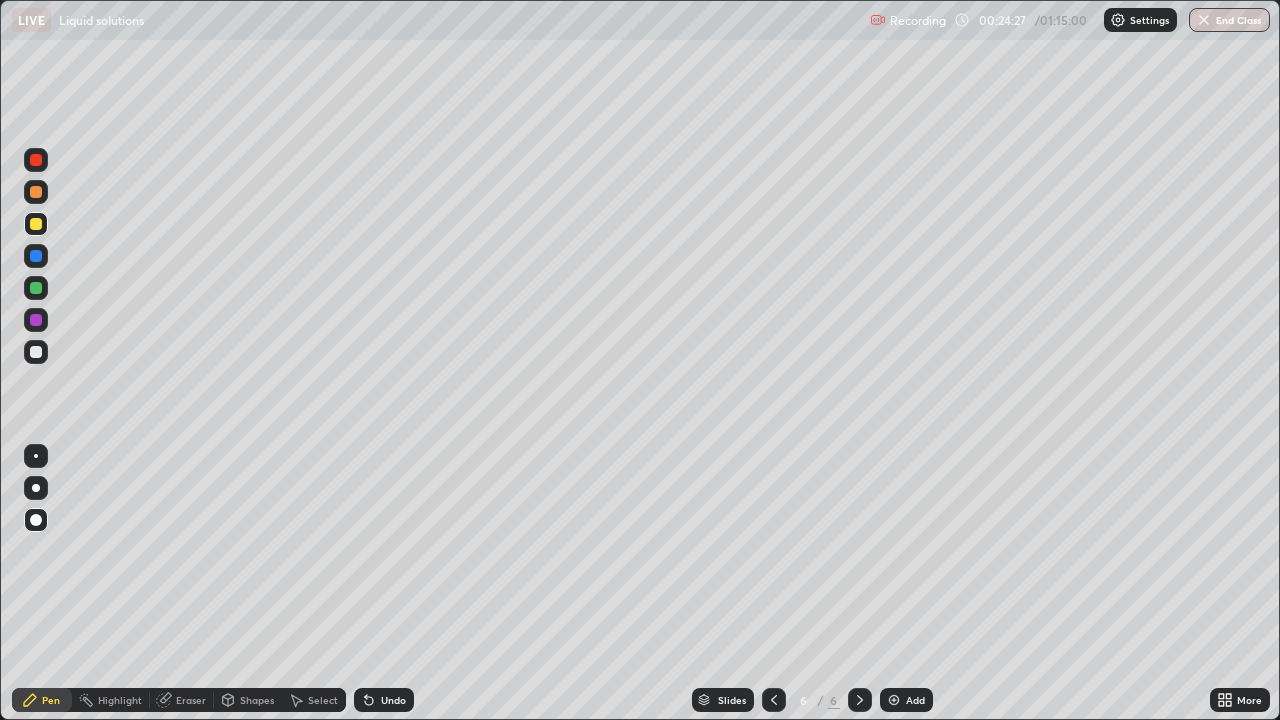 click at bounding box center [36, 352] 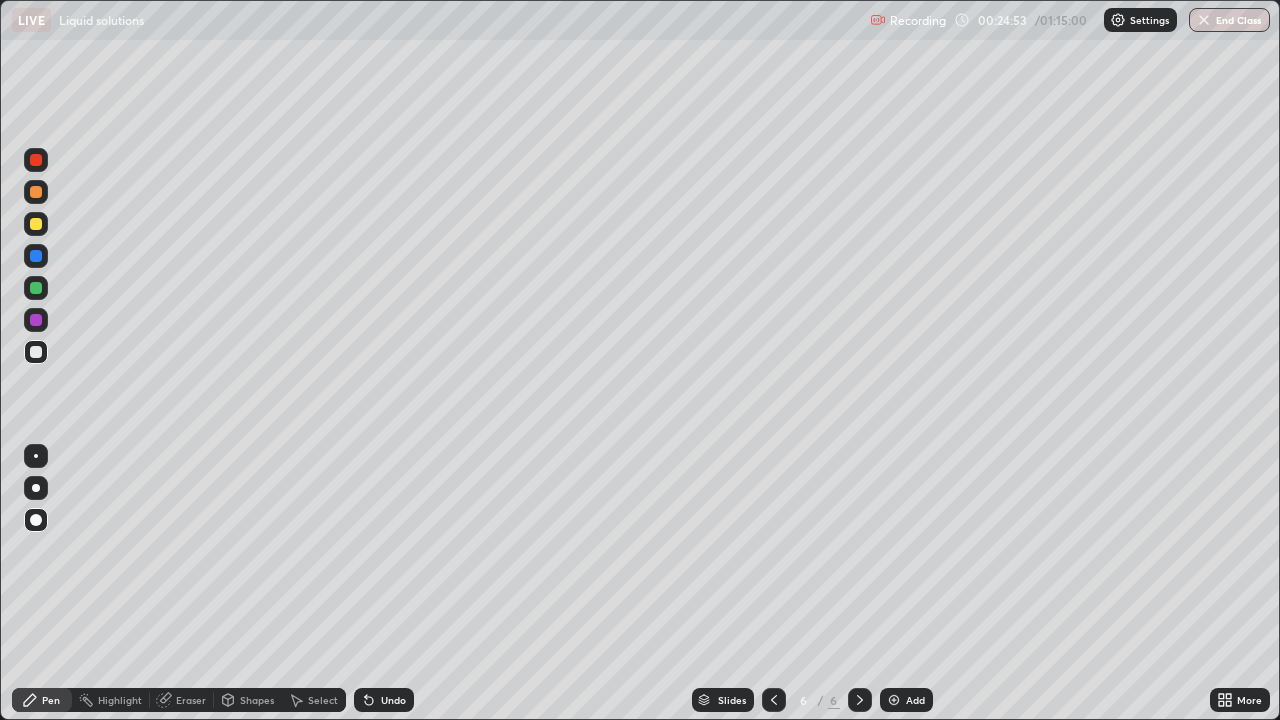 click at bounding box center (36, 288) 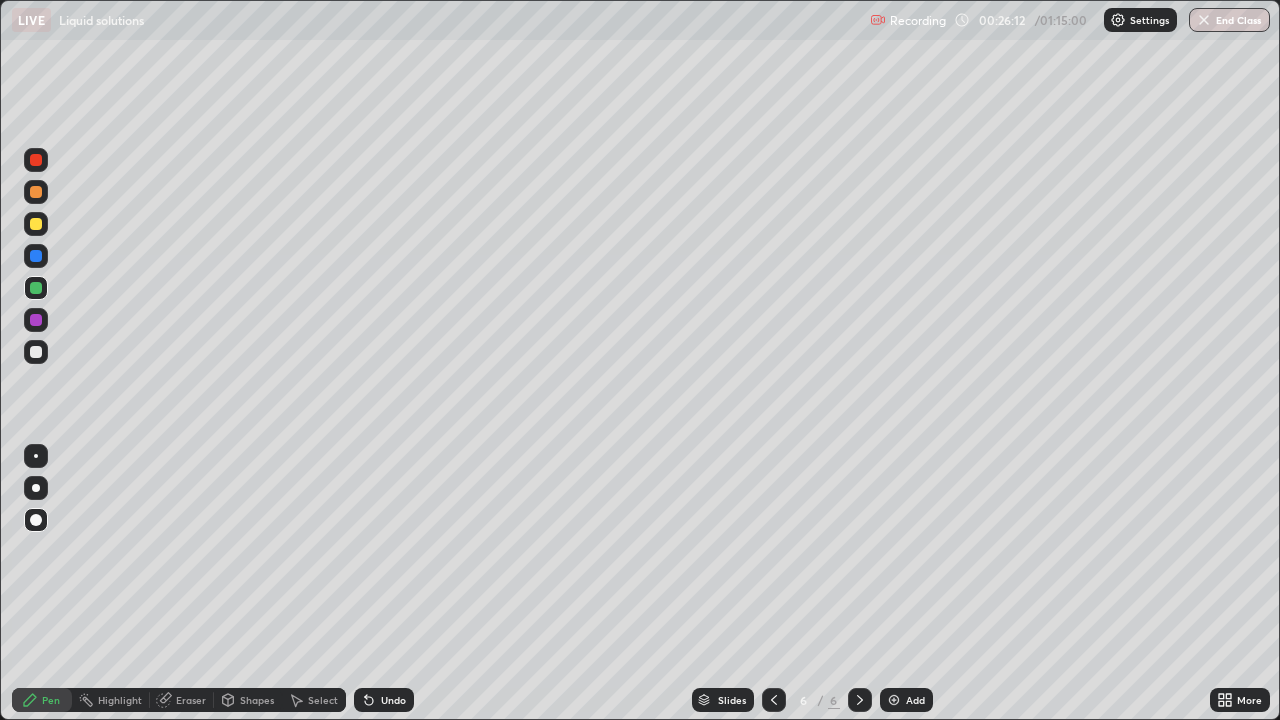 click at bounding box center [36, 320] 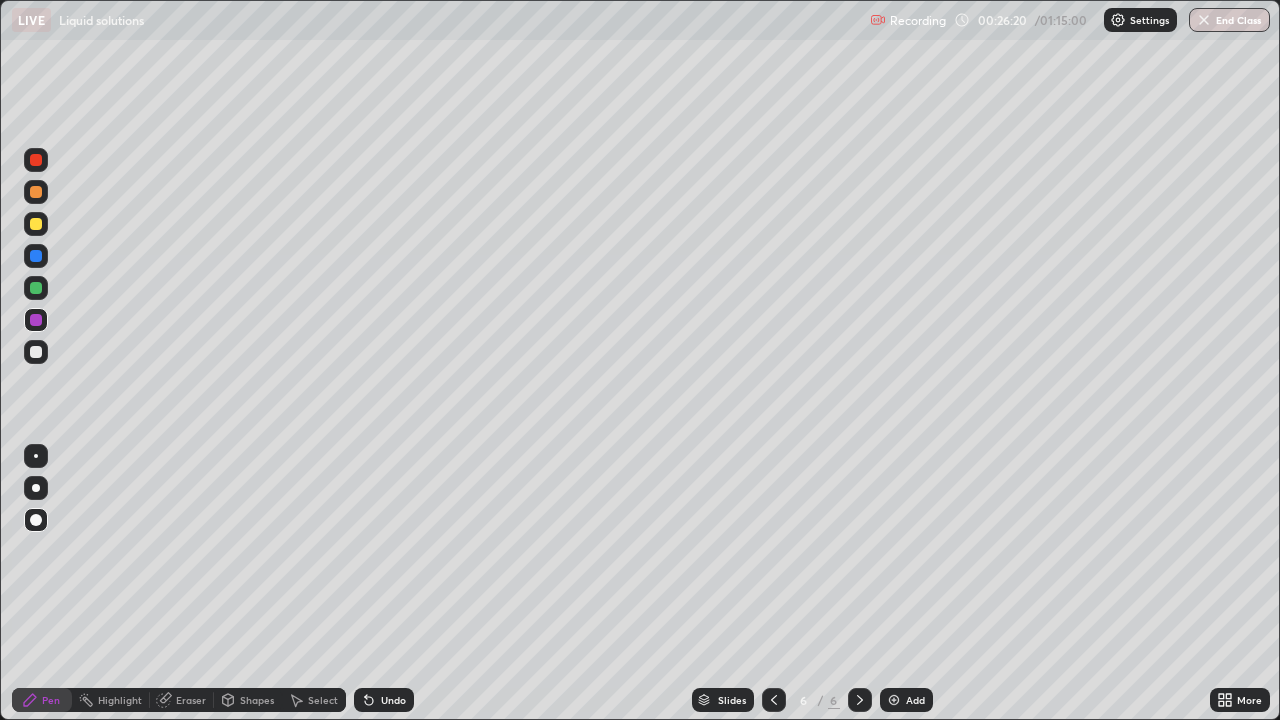 click at bounding box center [36, 352] 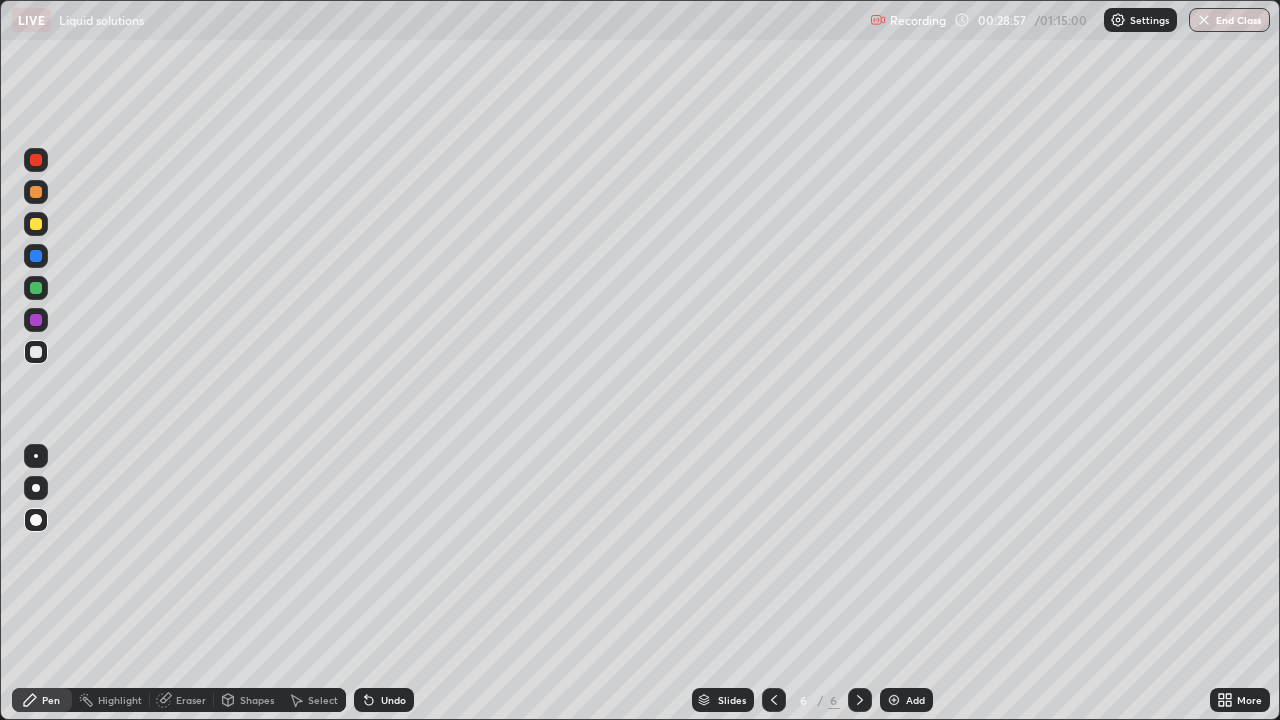click at bounding box center [894, 700] 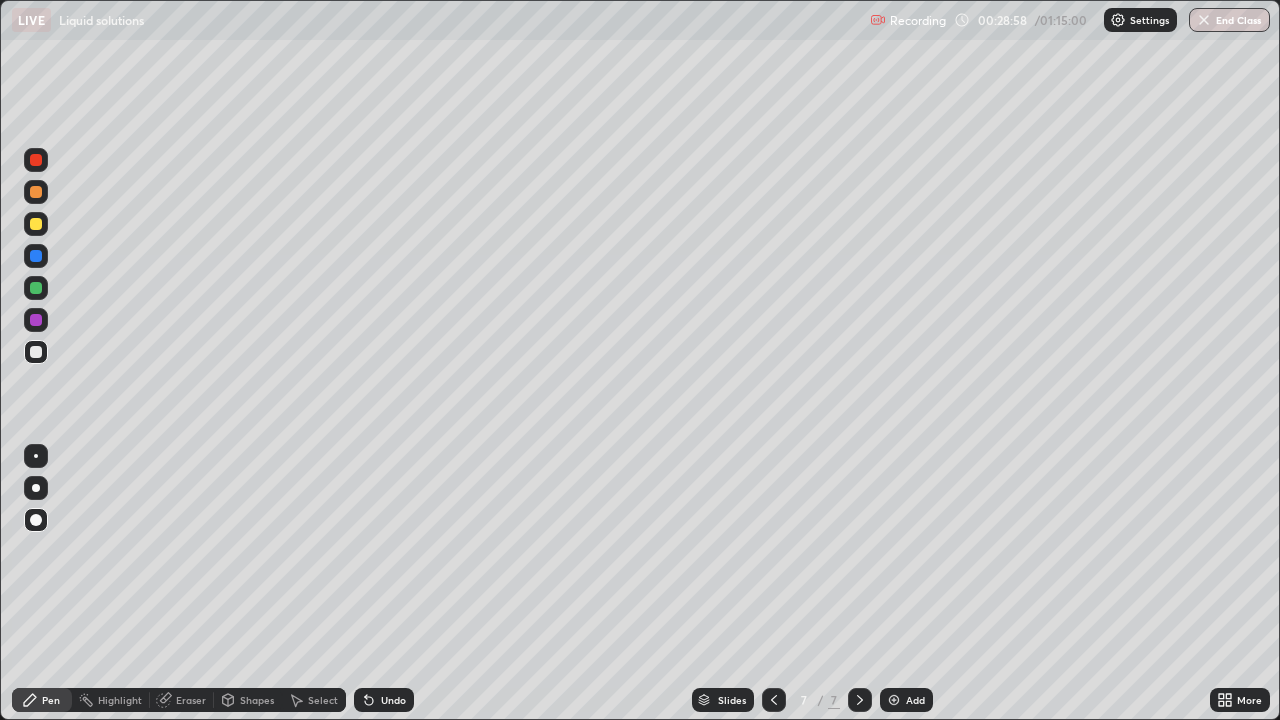click at bounding box center [36, 224] 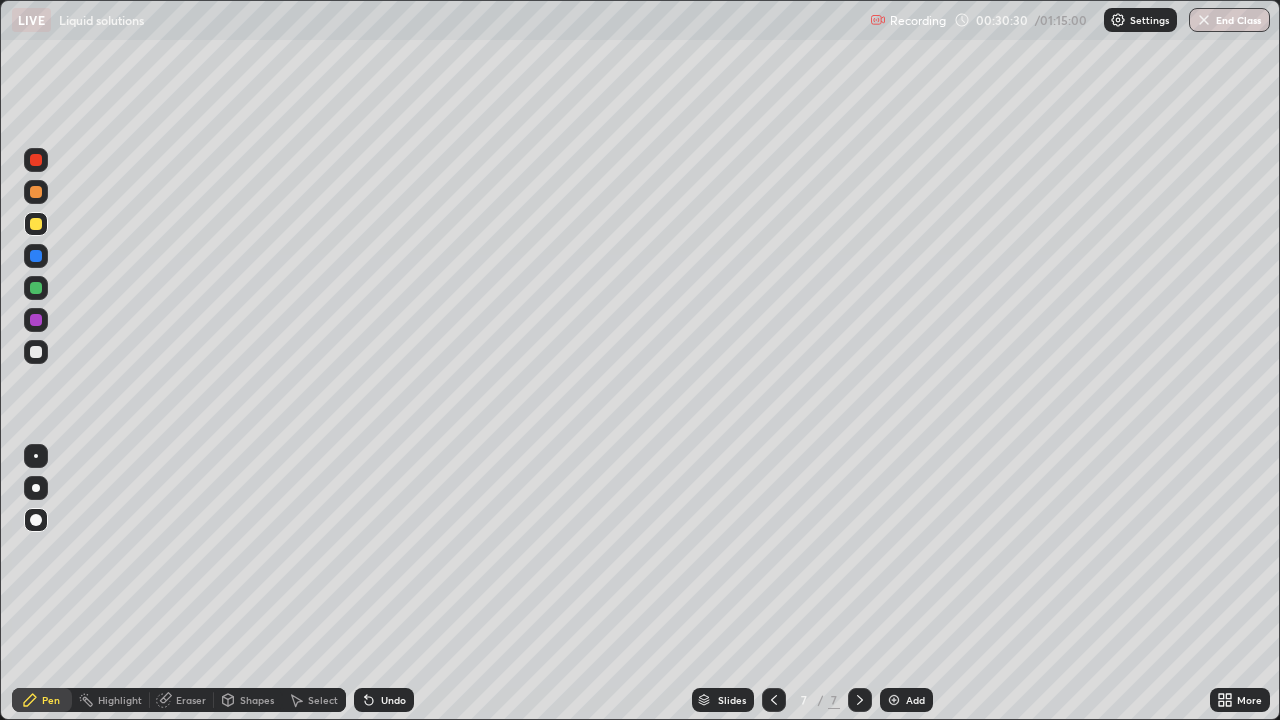 click at bounding box center [36, 352] 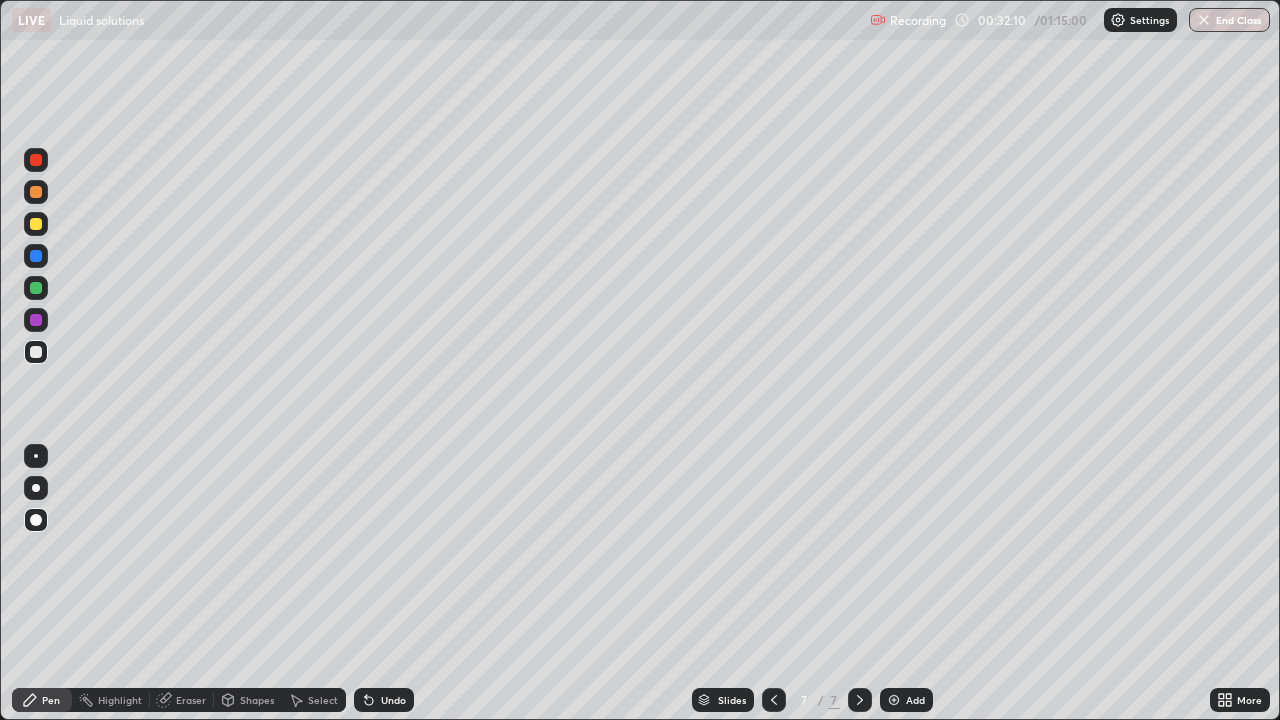 click on "Undo" at bounding box center [384, 700] 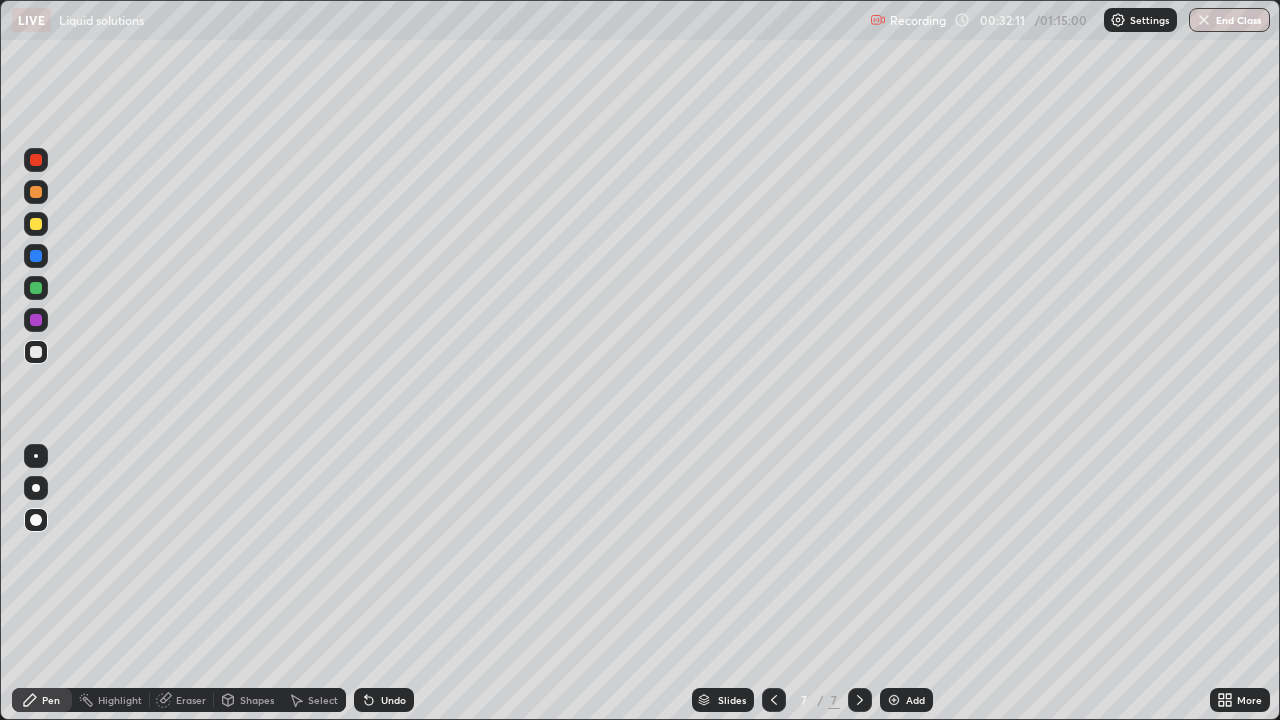 click on "Undo" at bounding box center [384, 700] 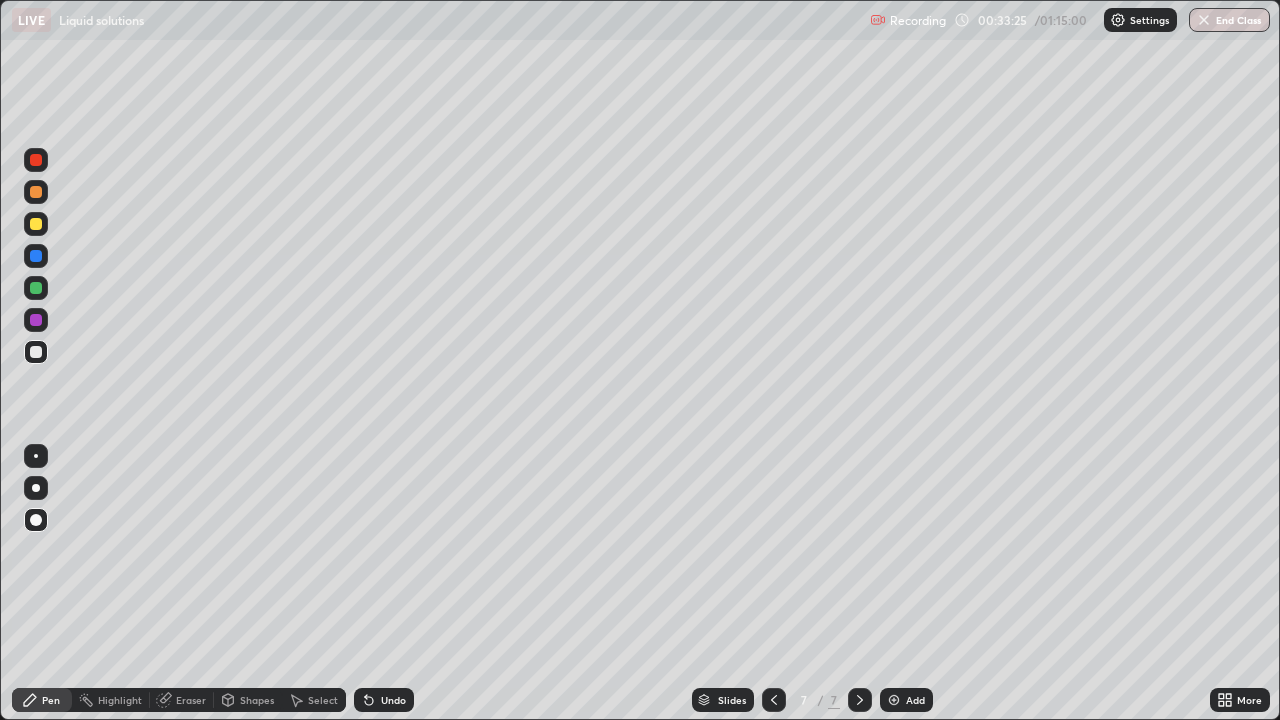 click at bounding box center (36, 224) 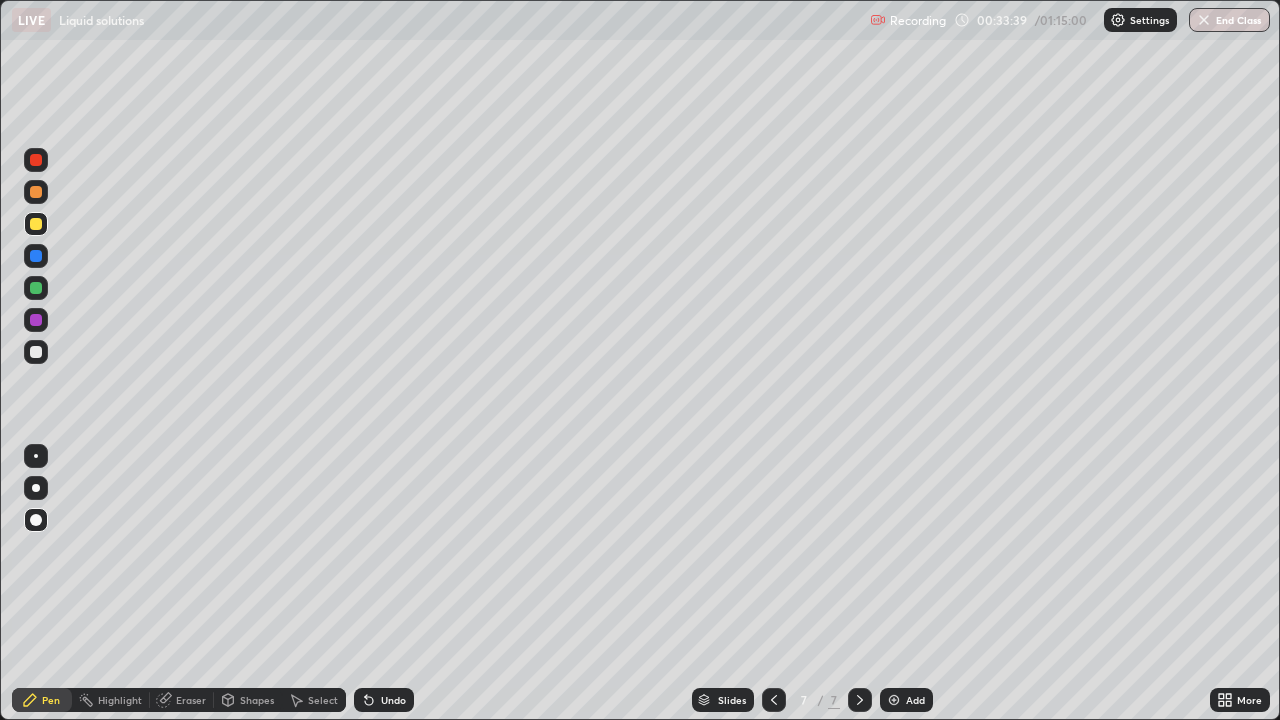 click at bounding box center [36, 352] 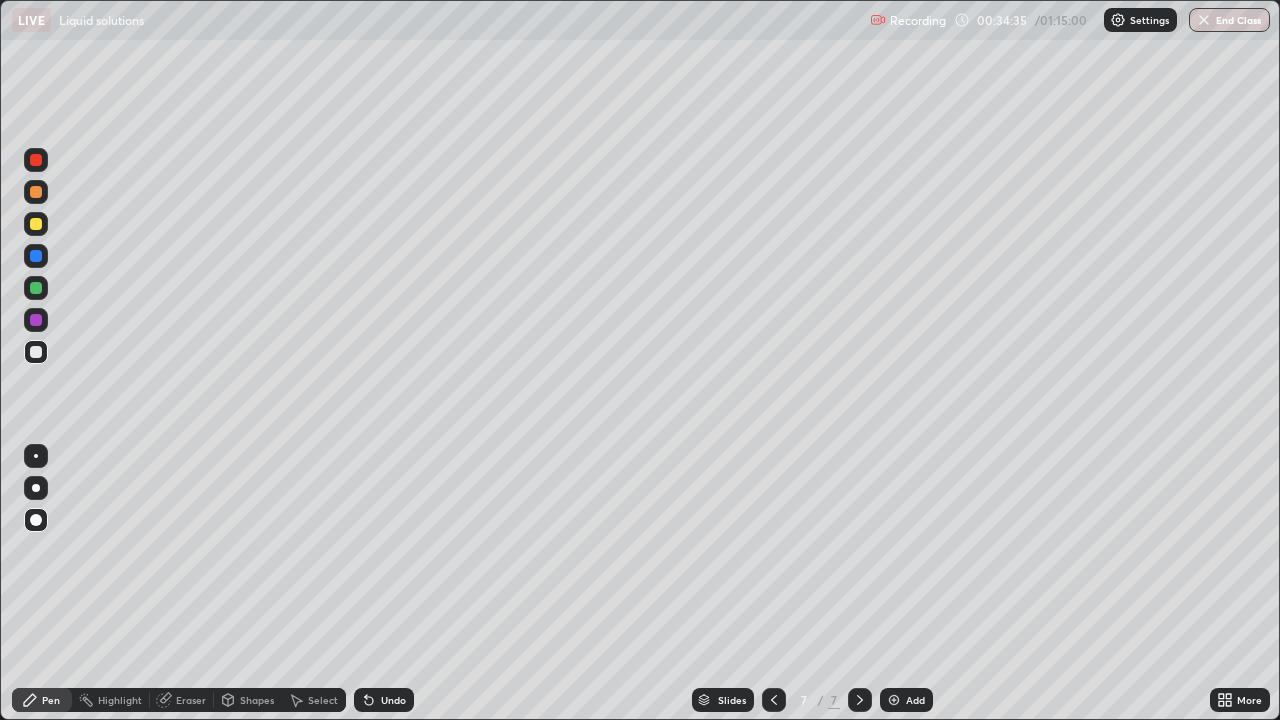click at bounding box center [36, 320] 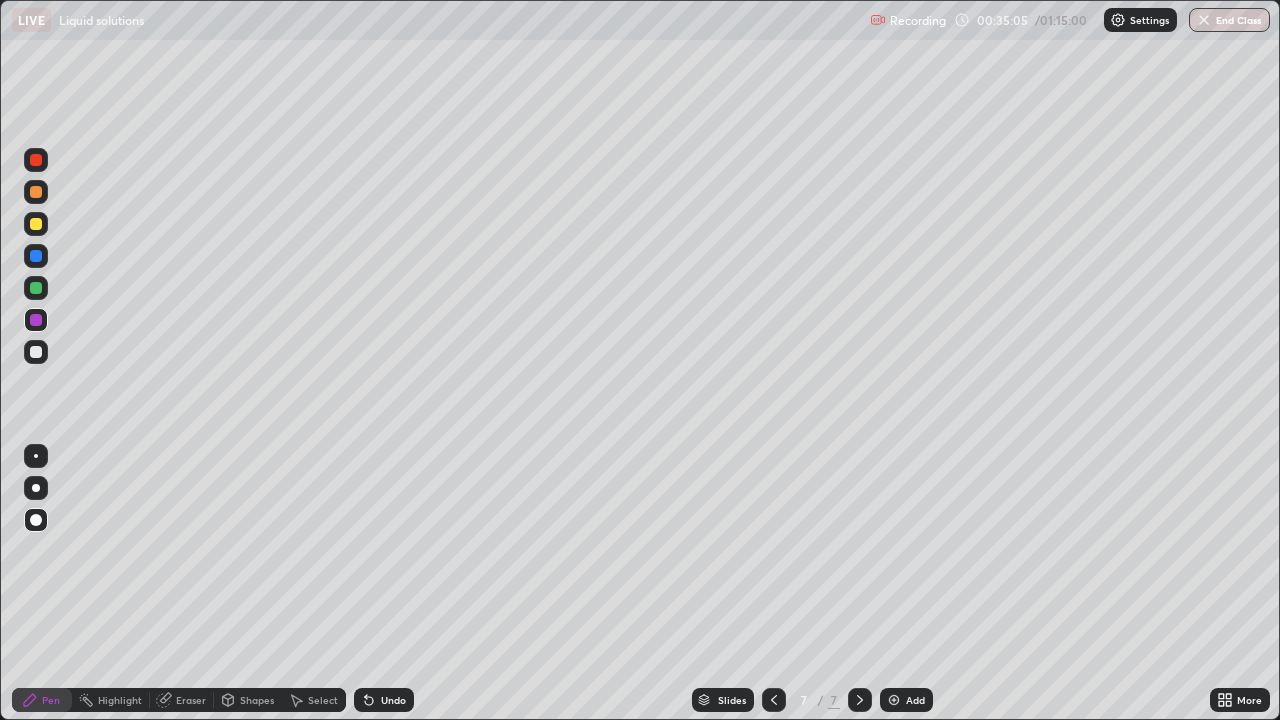 click at bounding box center [894, 700] 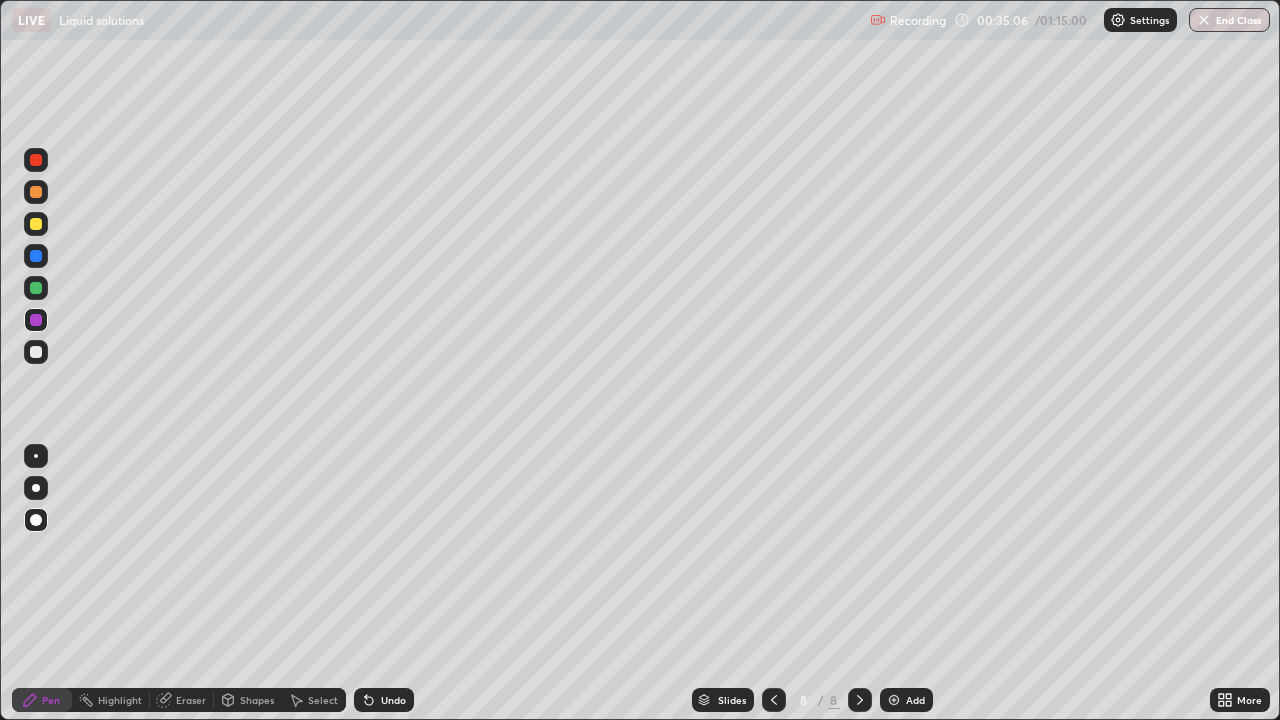 click at bounding box center [36, 224] 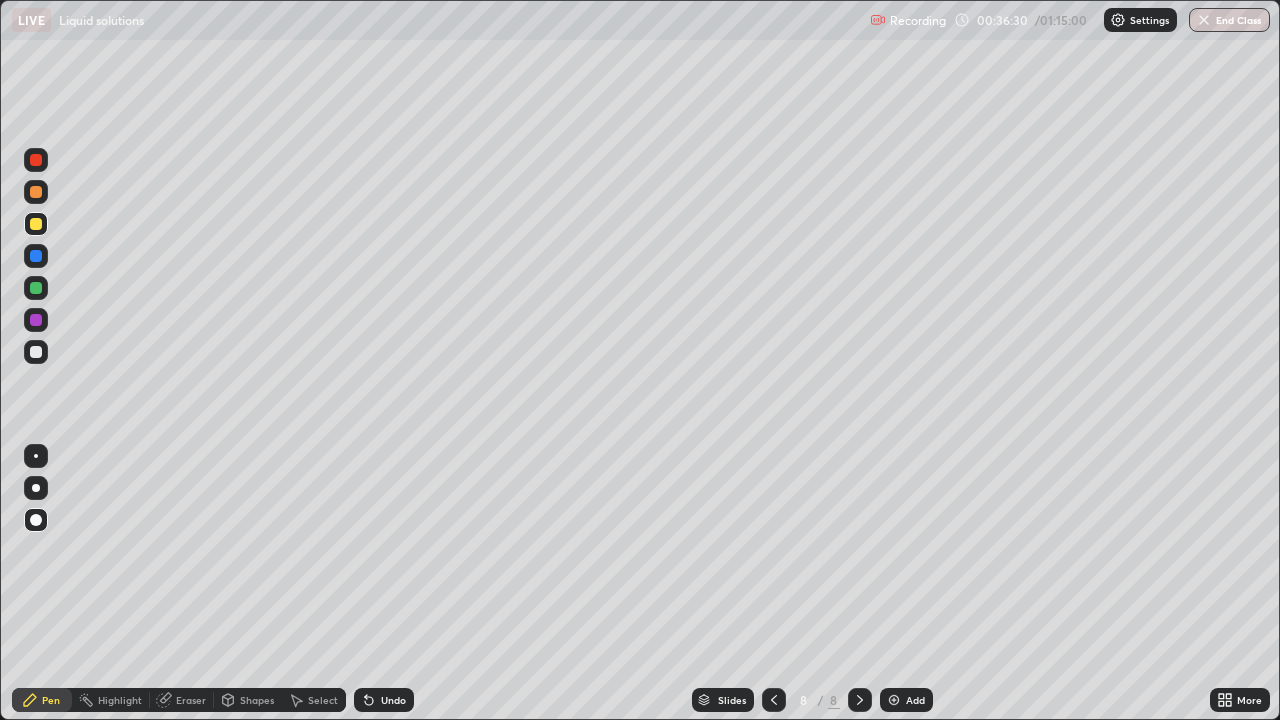 click at bounding box center [36, 352] 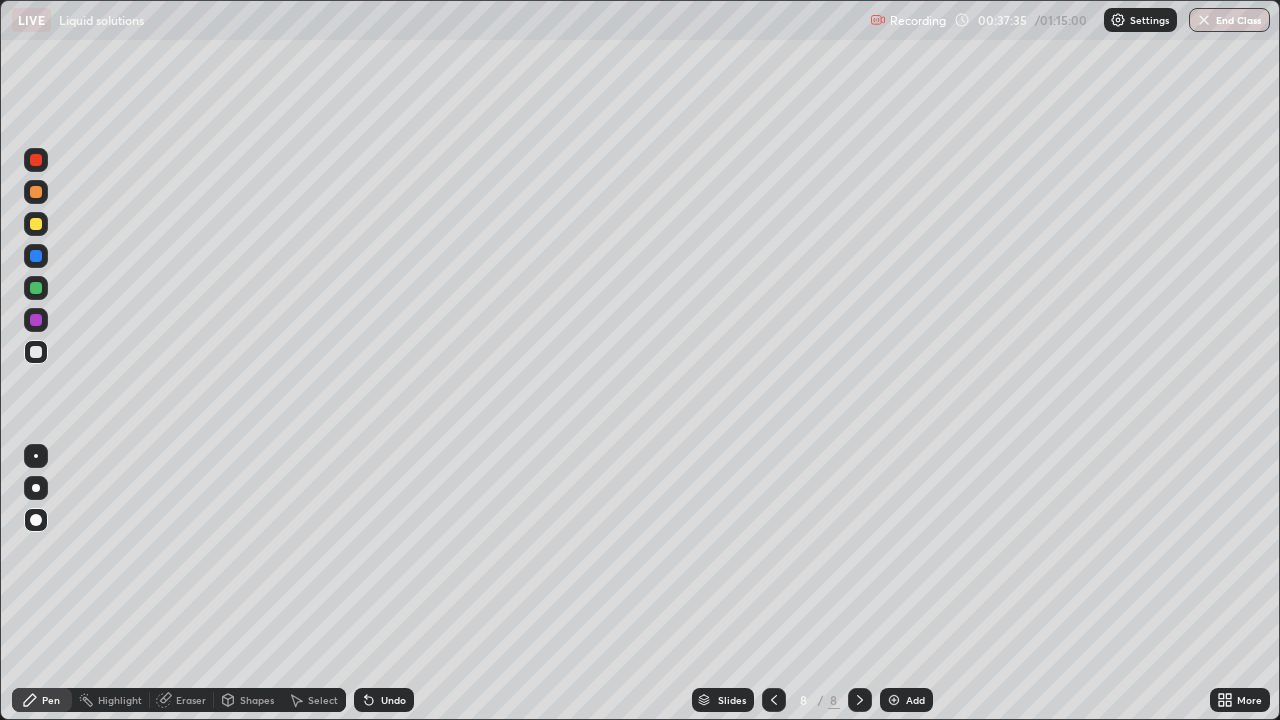 click on "Undo" at bounding box center [384, 700] 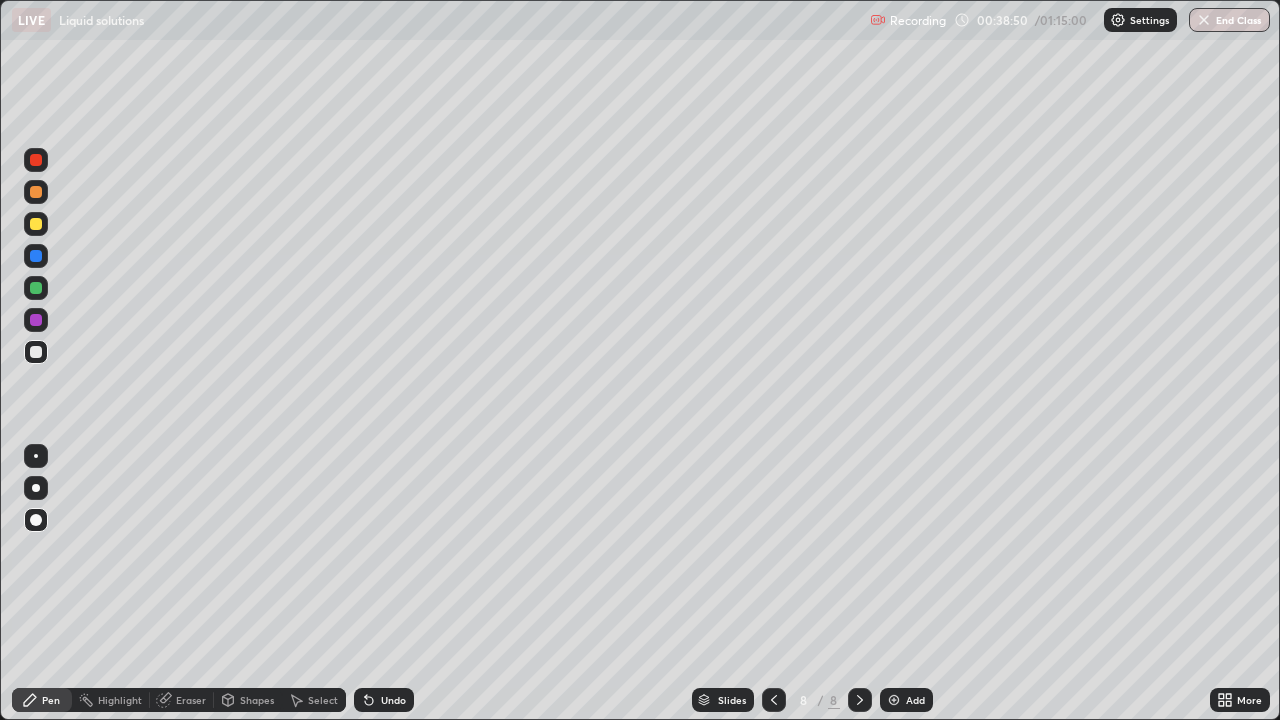 click at bounding box center (36, 160) 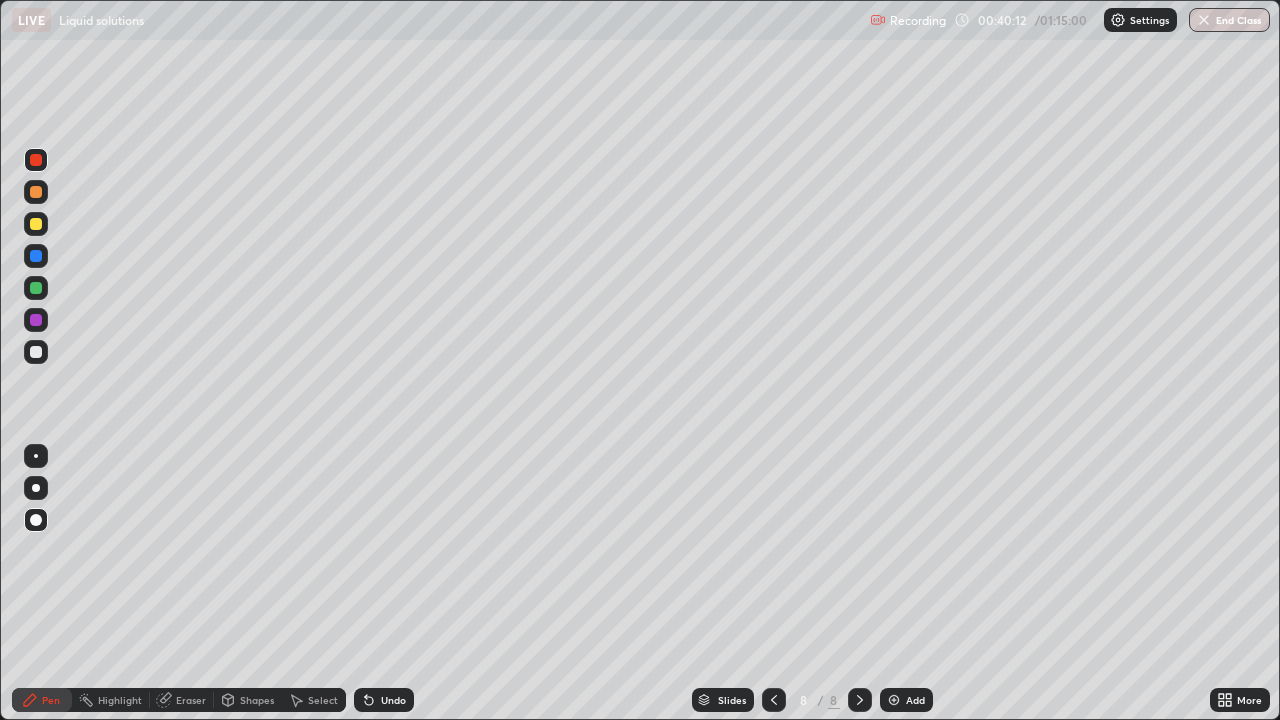 click on "Undo" at bounding box center [393, 700] 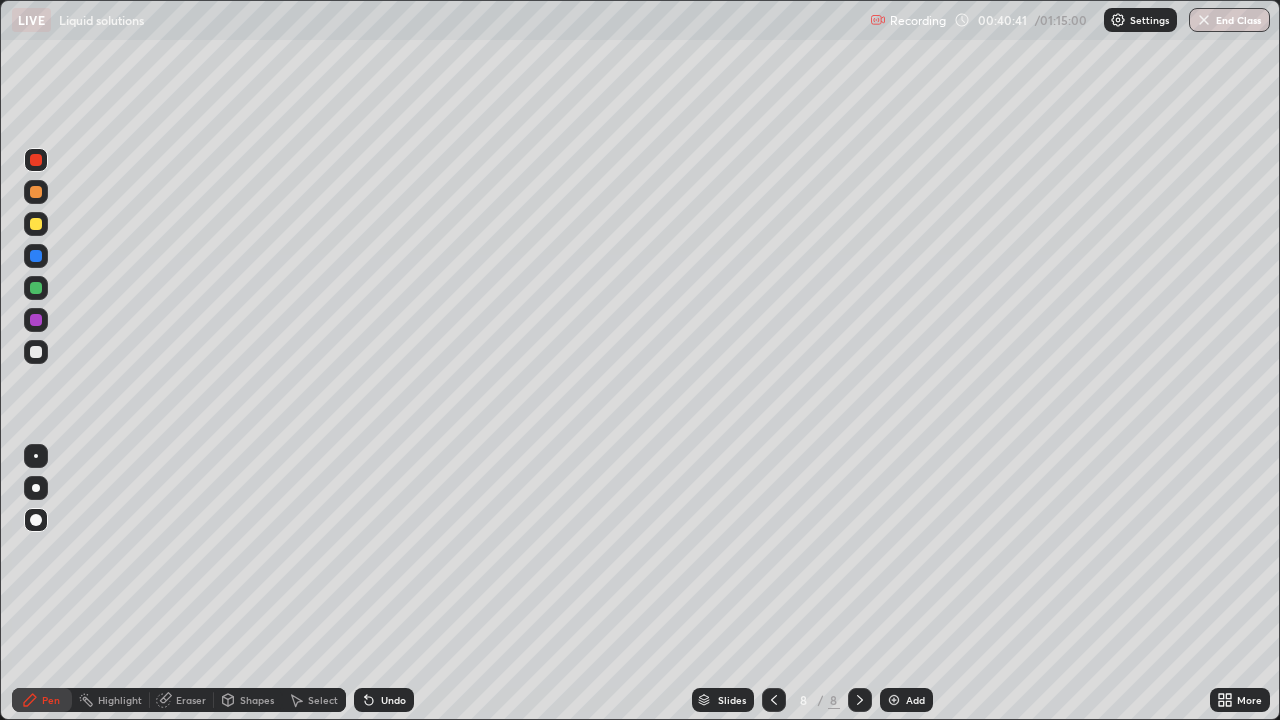 click at bounding box center (36, 352) 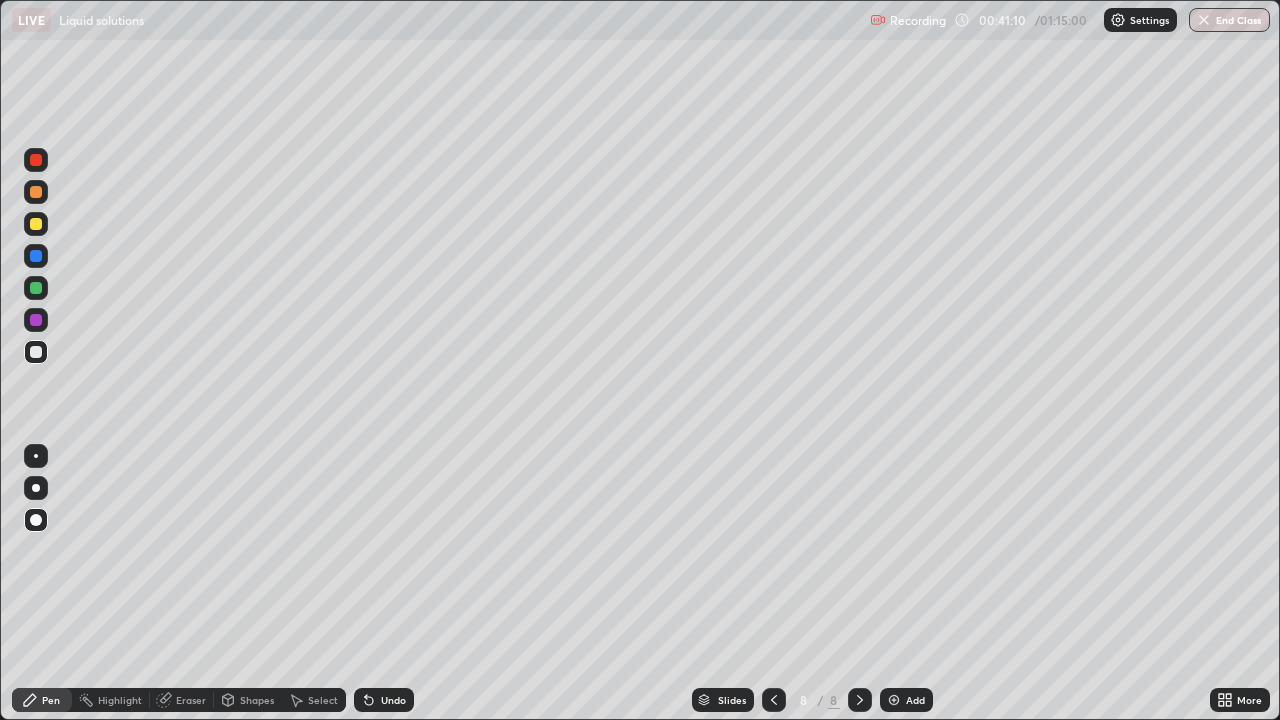 click on "Undo" at bounding box center (393, 700) 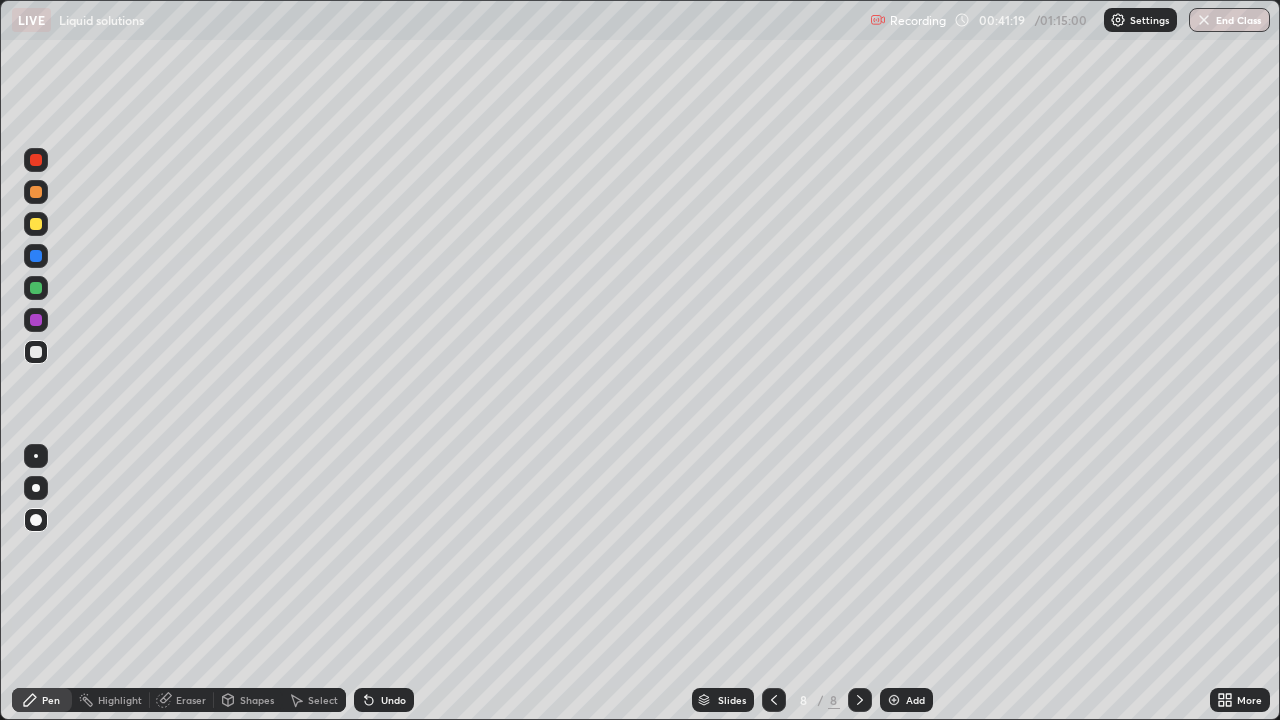 click on "Undo" at bounding box center [384, 700] 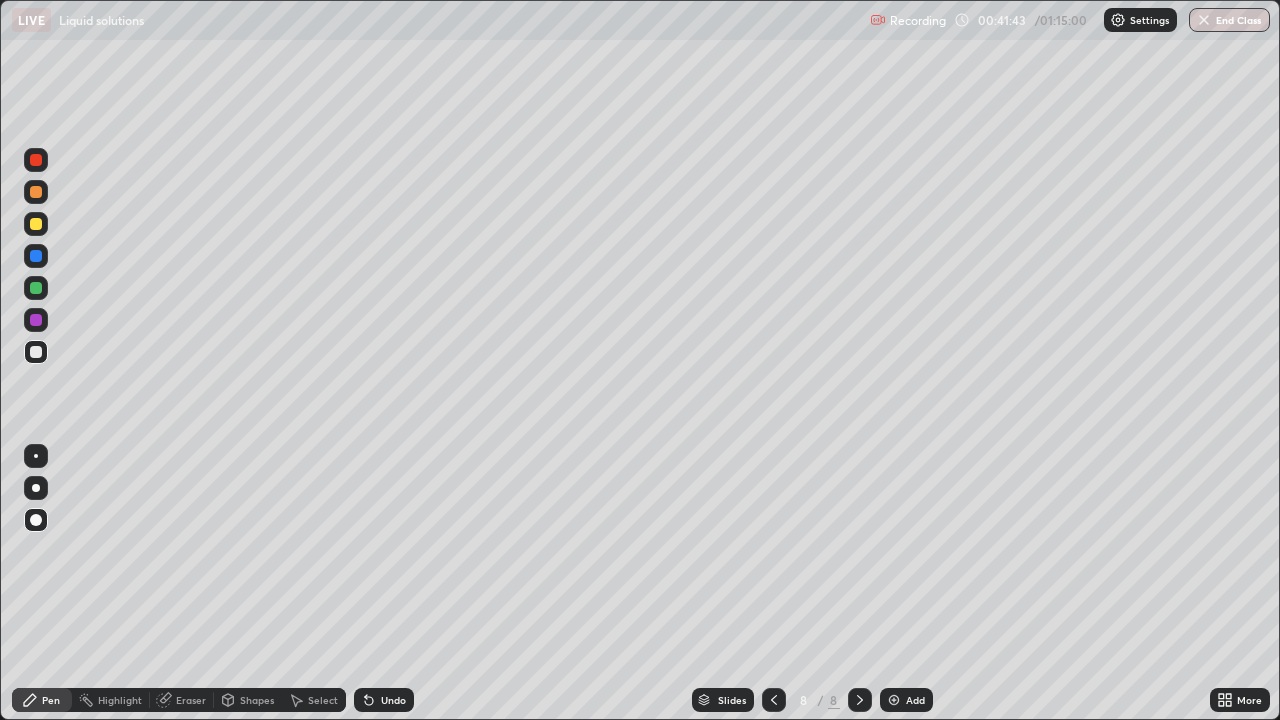 click at bounding box center [36, 224] 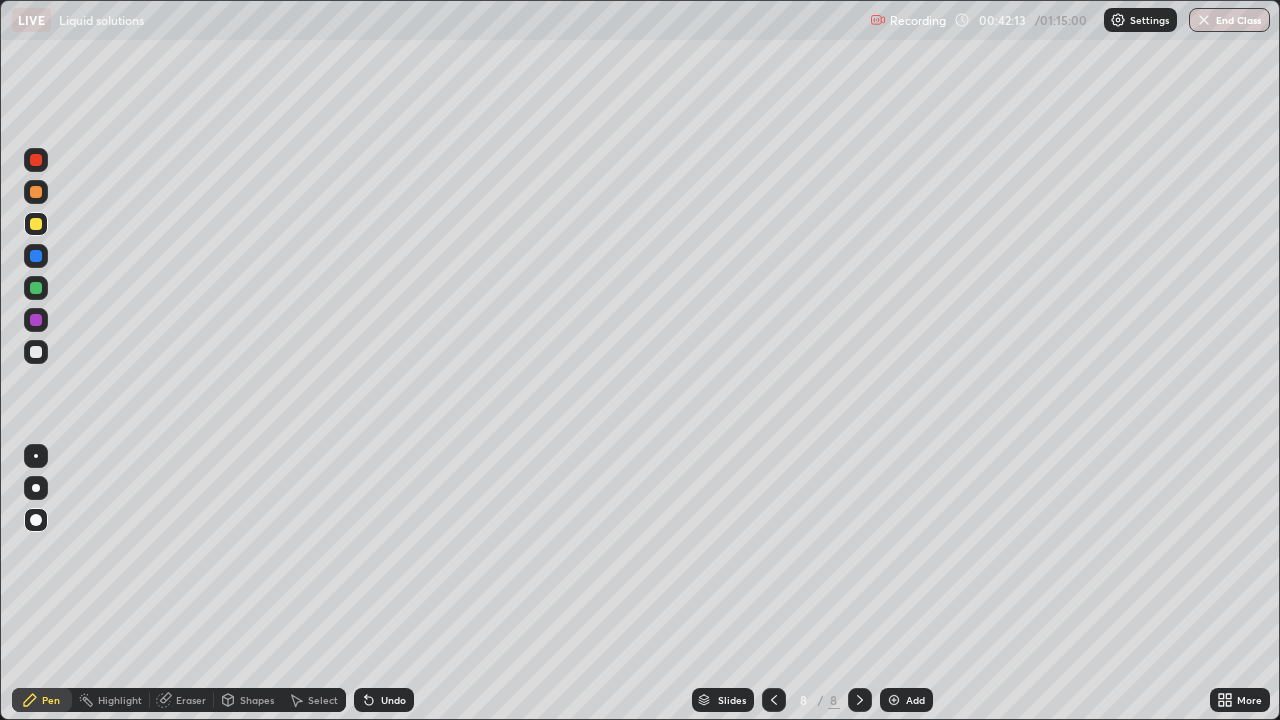 click at bounding box center [894, 700] 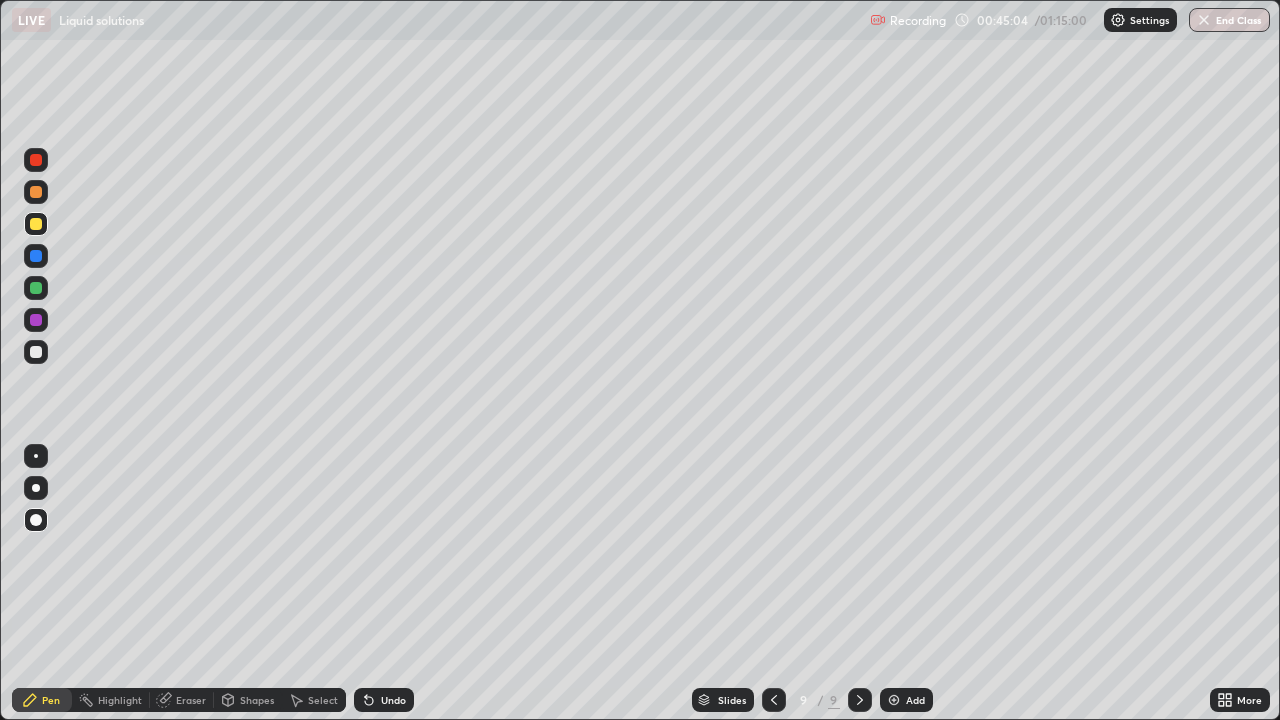 click at bounding box center [36, 352] 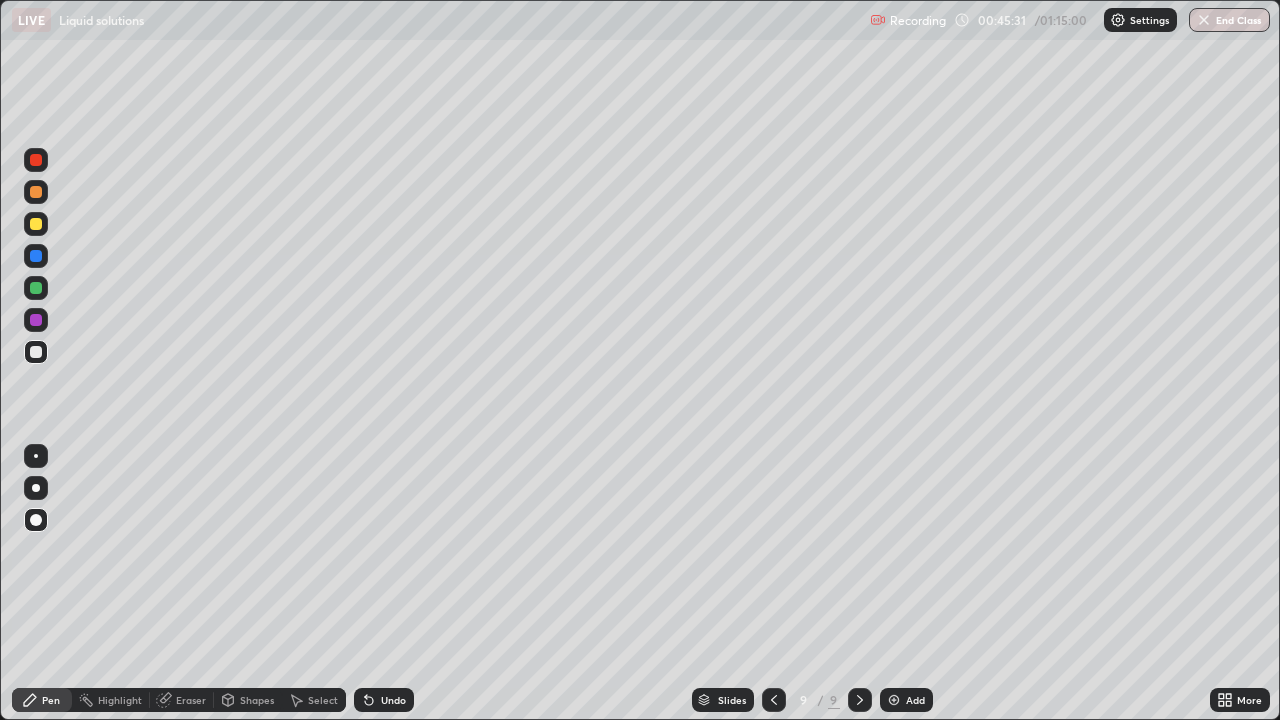 click on "Undo" at bounding box center (384, 700) 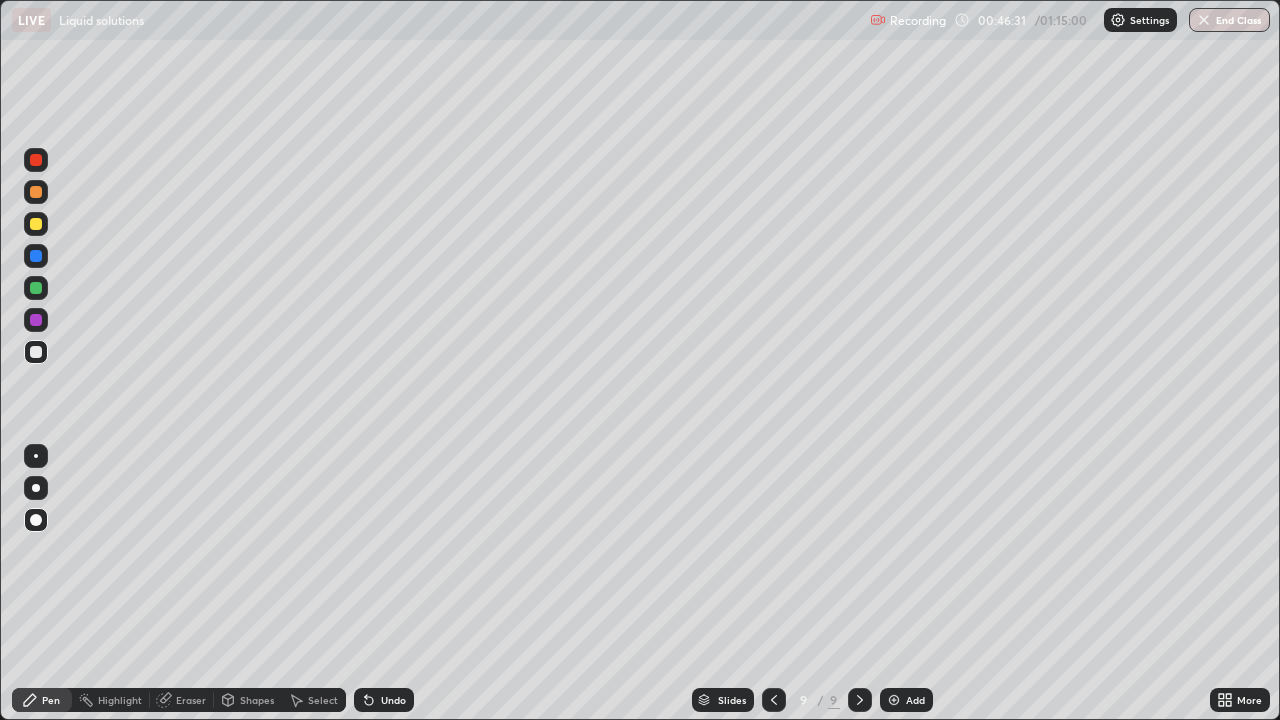 click on "Undo" at bounding box center [393, 700] 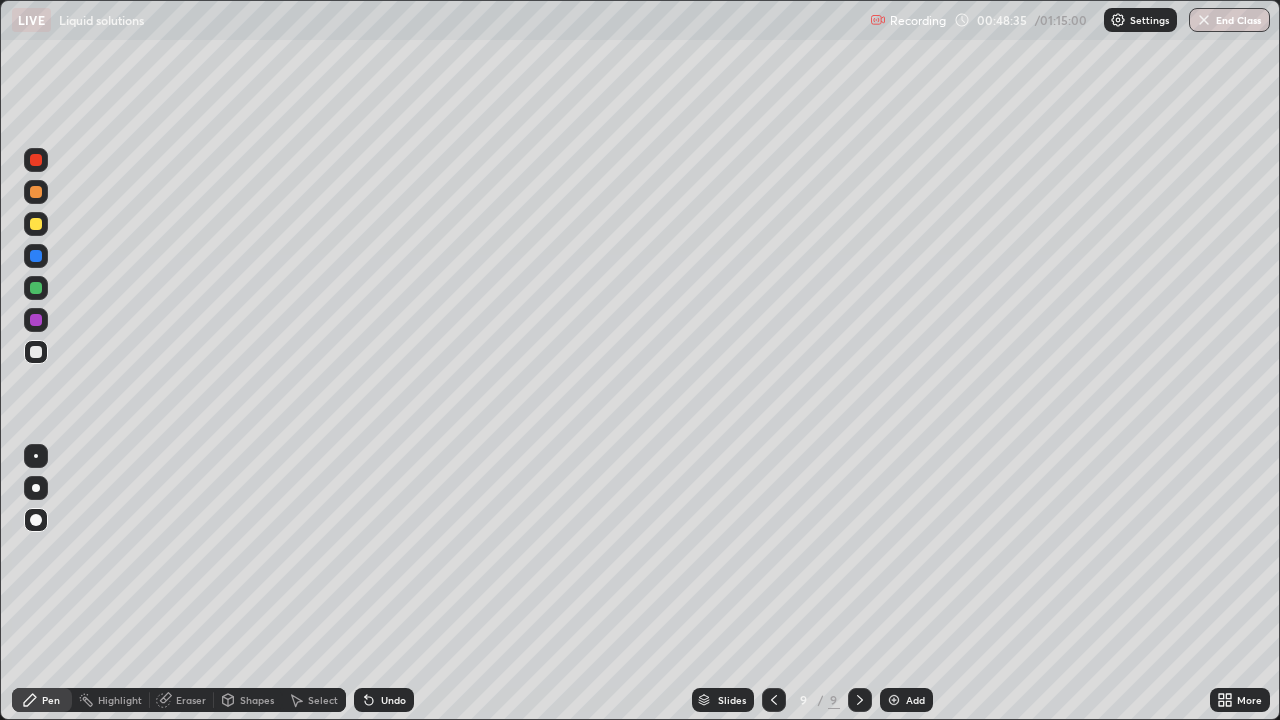 click at bounding box center [894, 700] 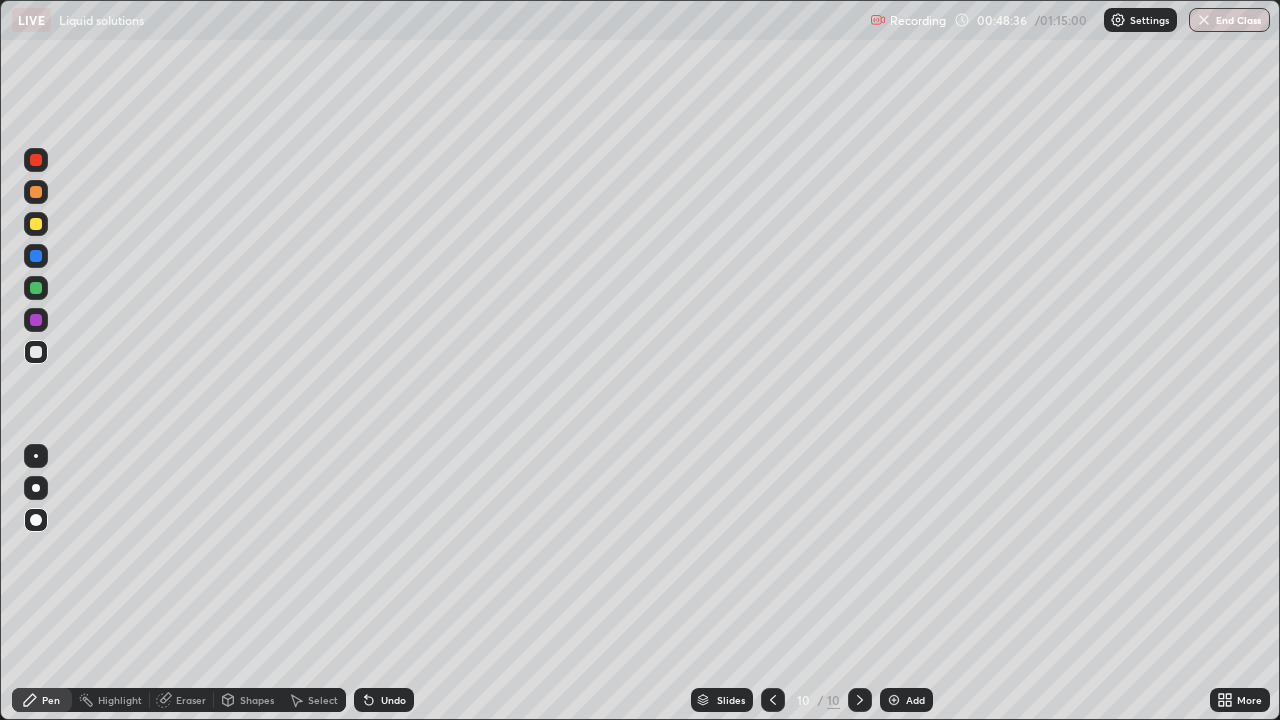 click at bounding box center (36, 224) 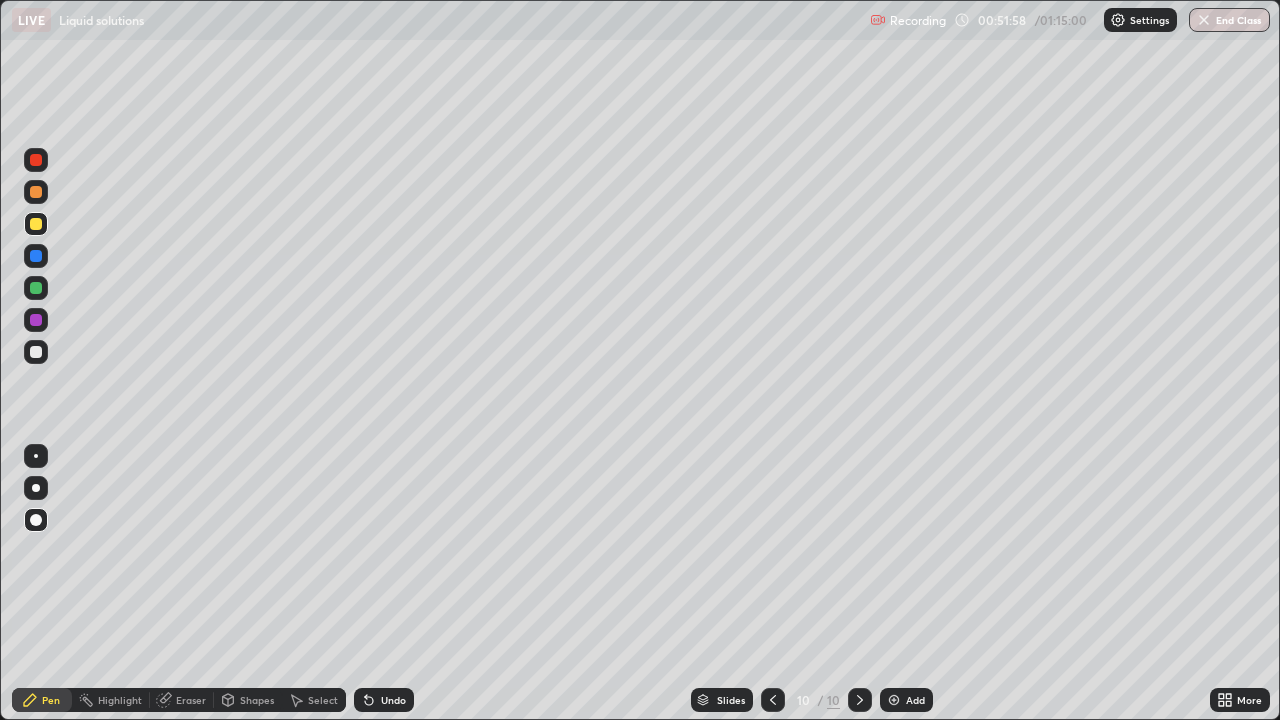 click at bounding box center (36, 352) 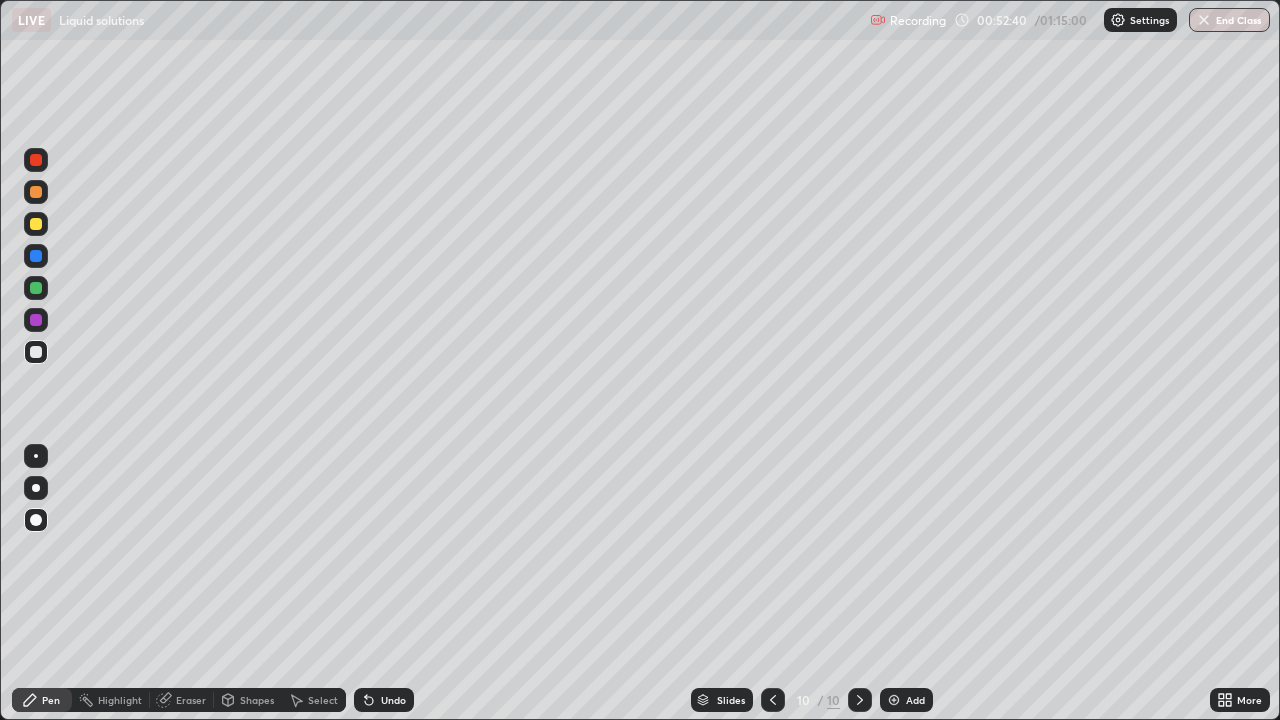 click on "Undo" at bounding box center (393, 700) 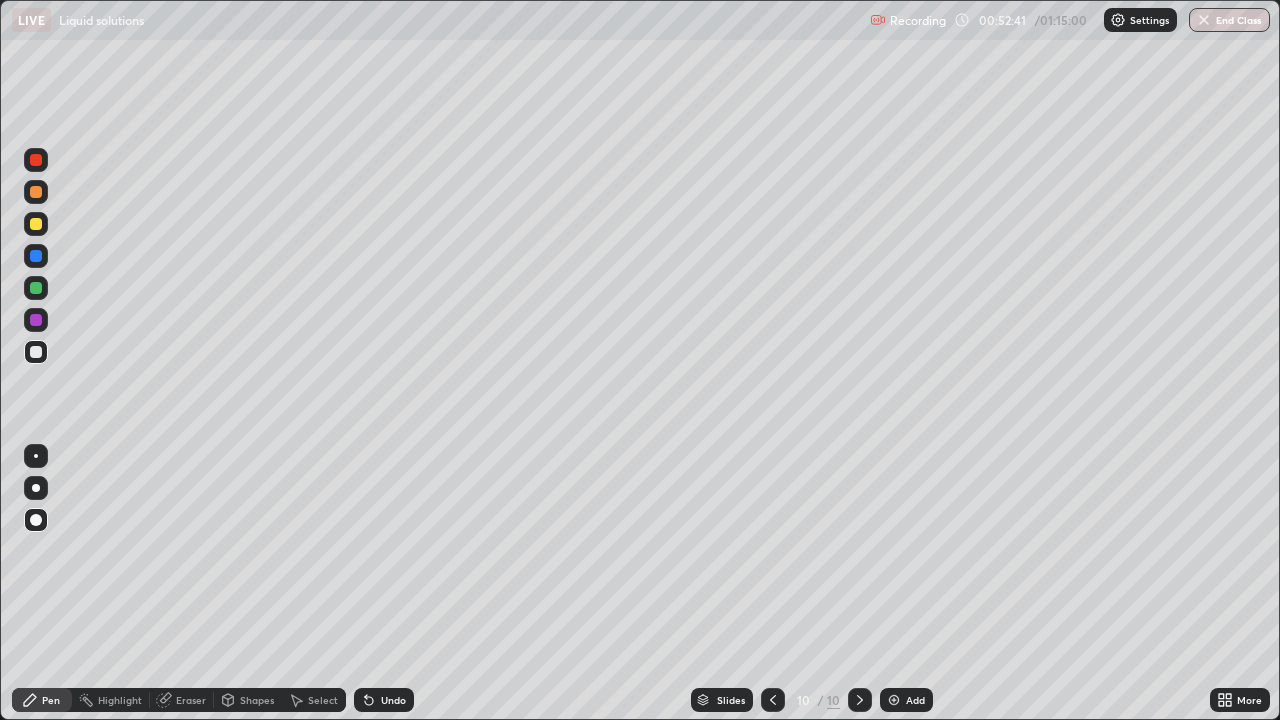 click on "Undo" at bounding box center [384, 700] 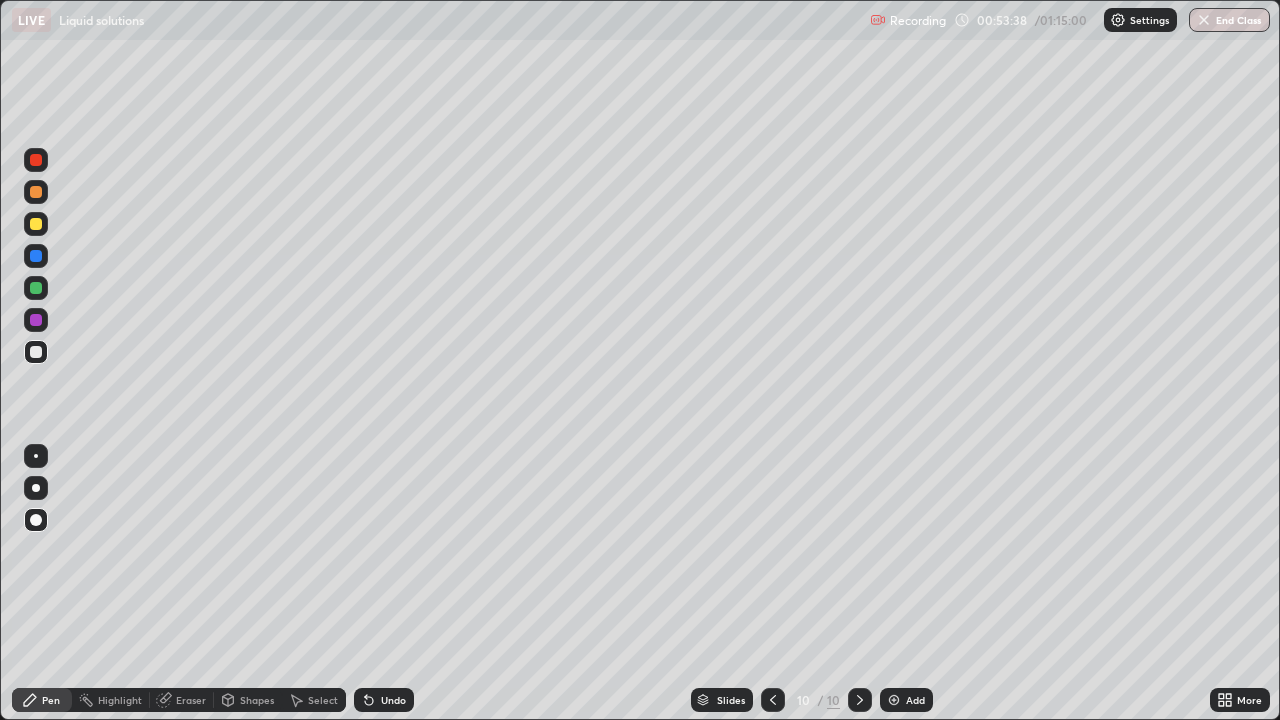 click on "Undo" at bounding box center (384, 700) 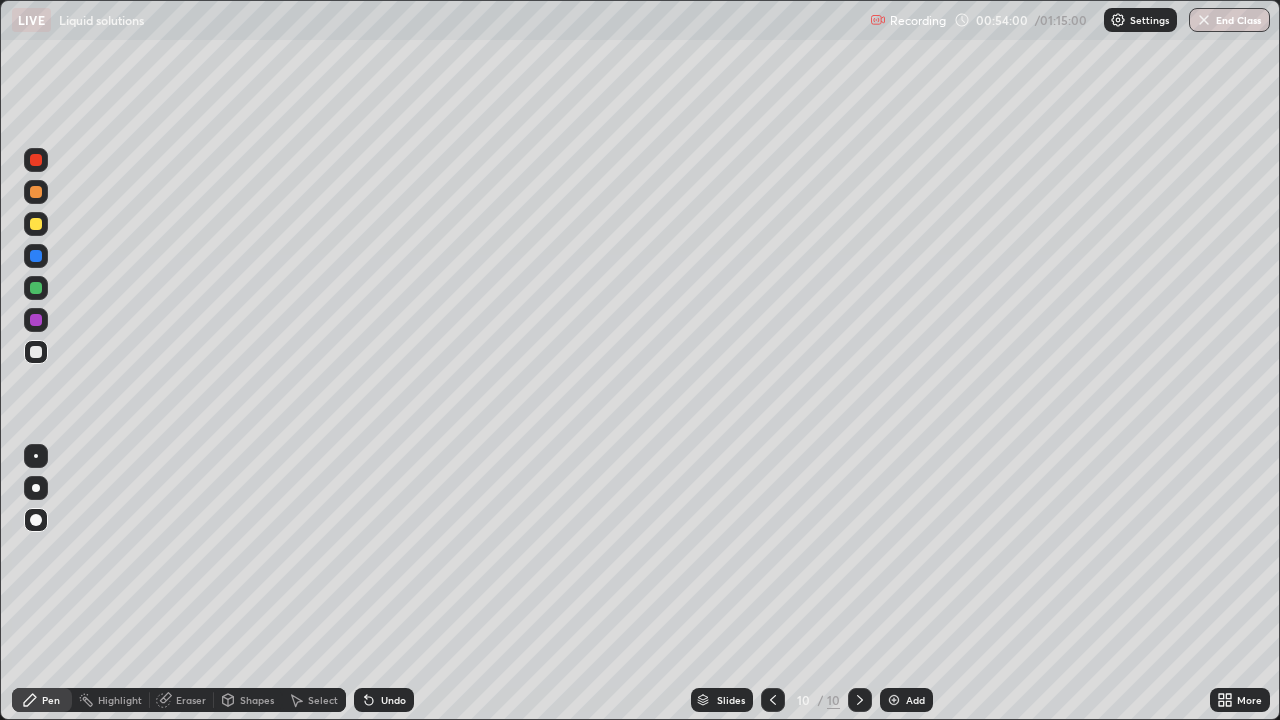 click 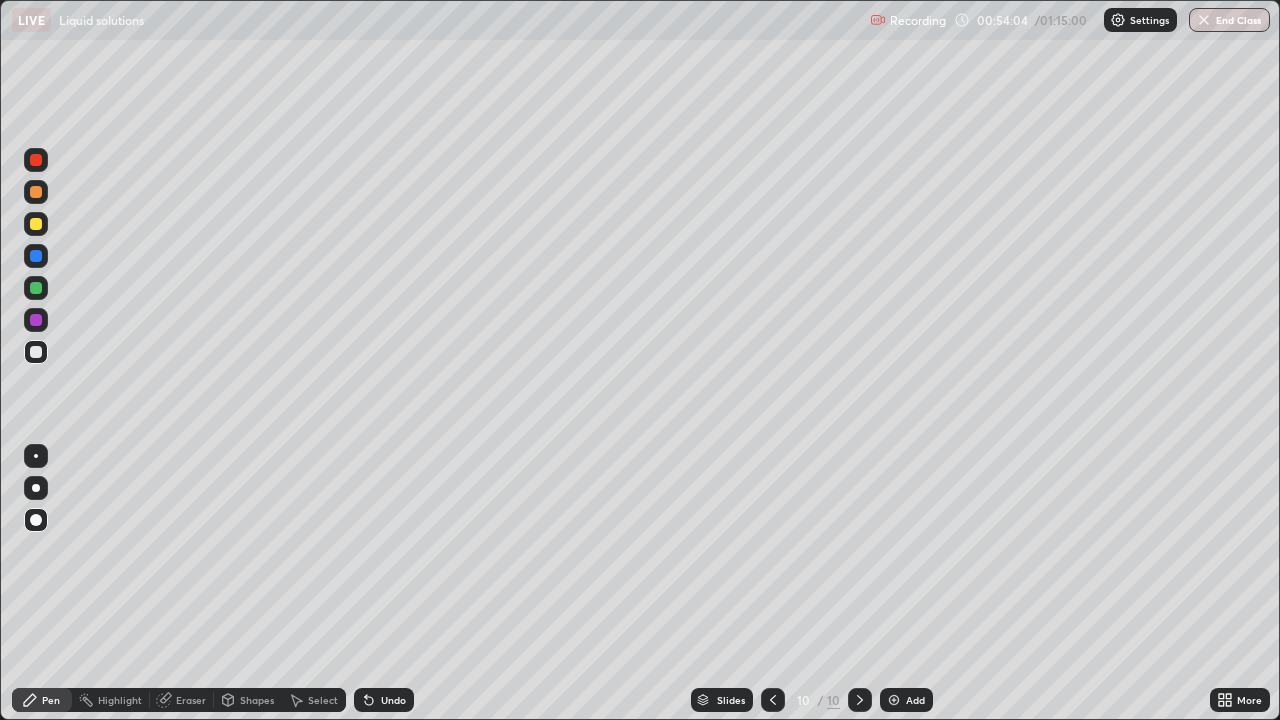 click on "Undo" at bounding box center (384, 700) 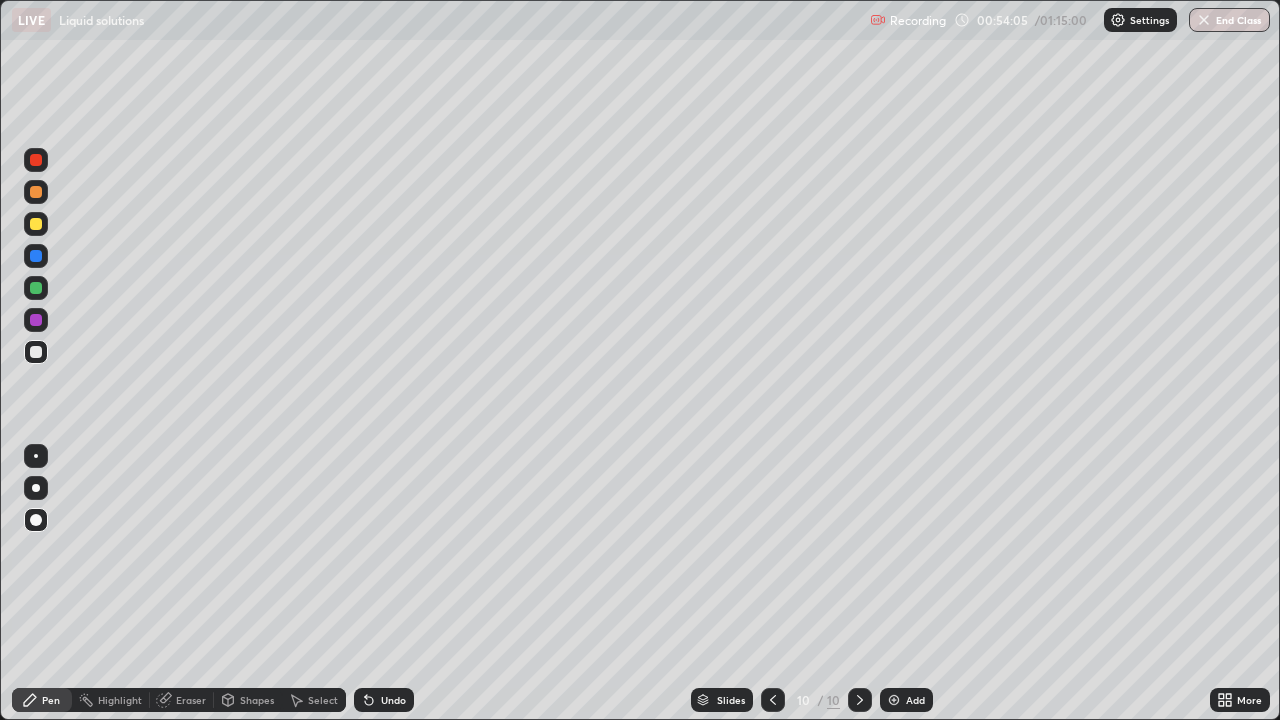 click on "Undo" at bounding box center (384, 700) 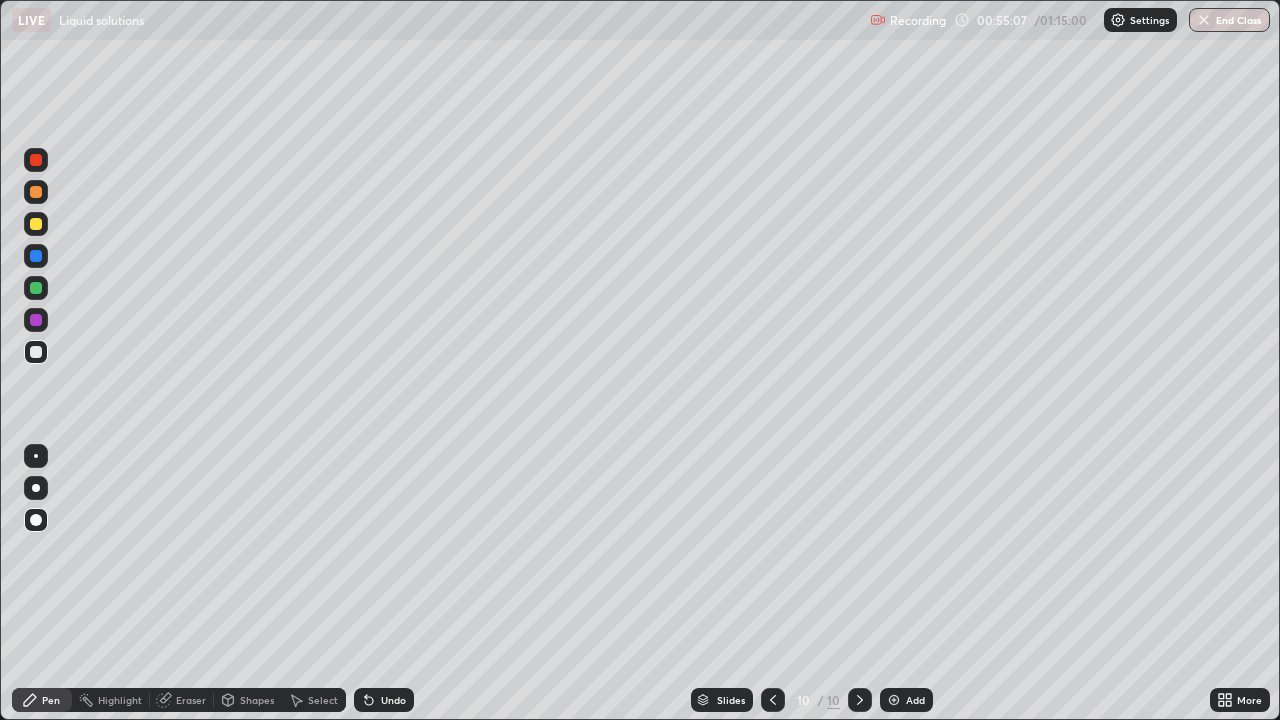 click at bounding box center [894, 700] 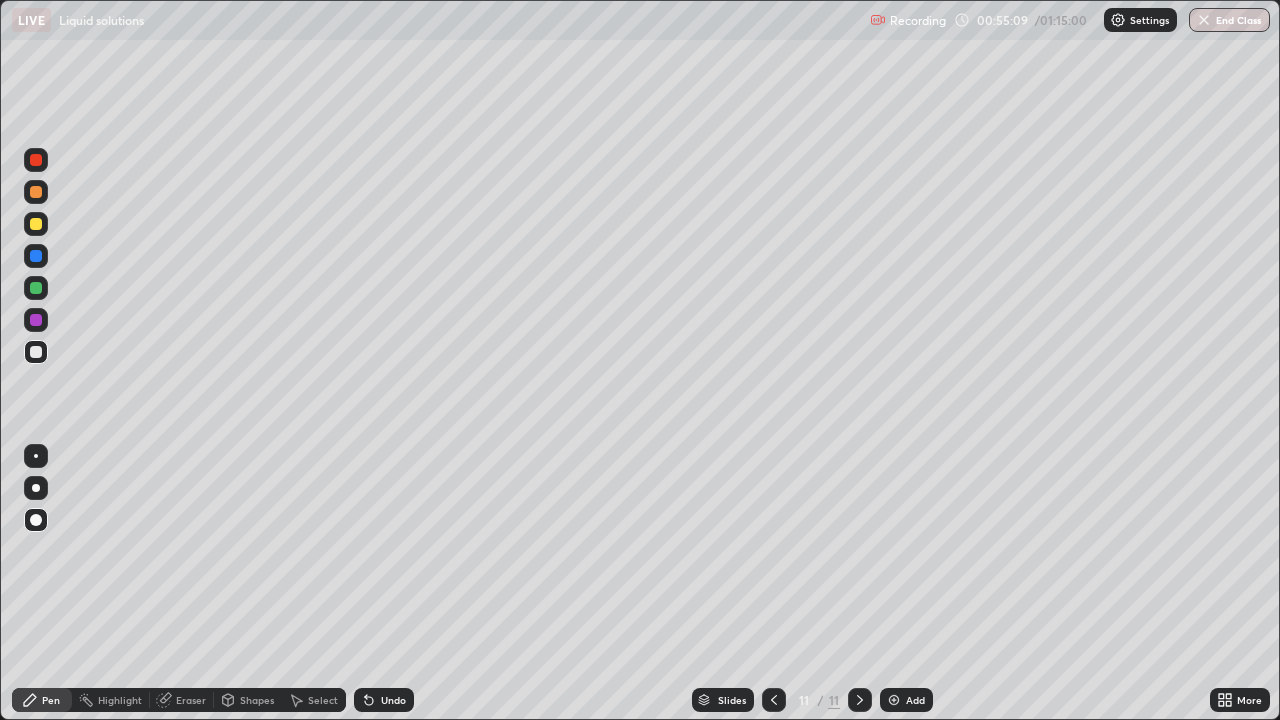 click at bounding box center (36, 224) 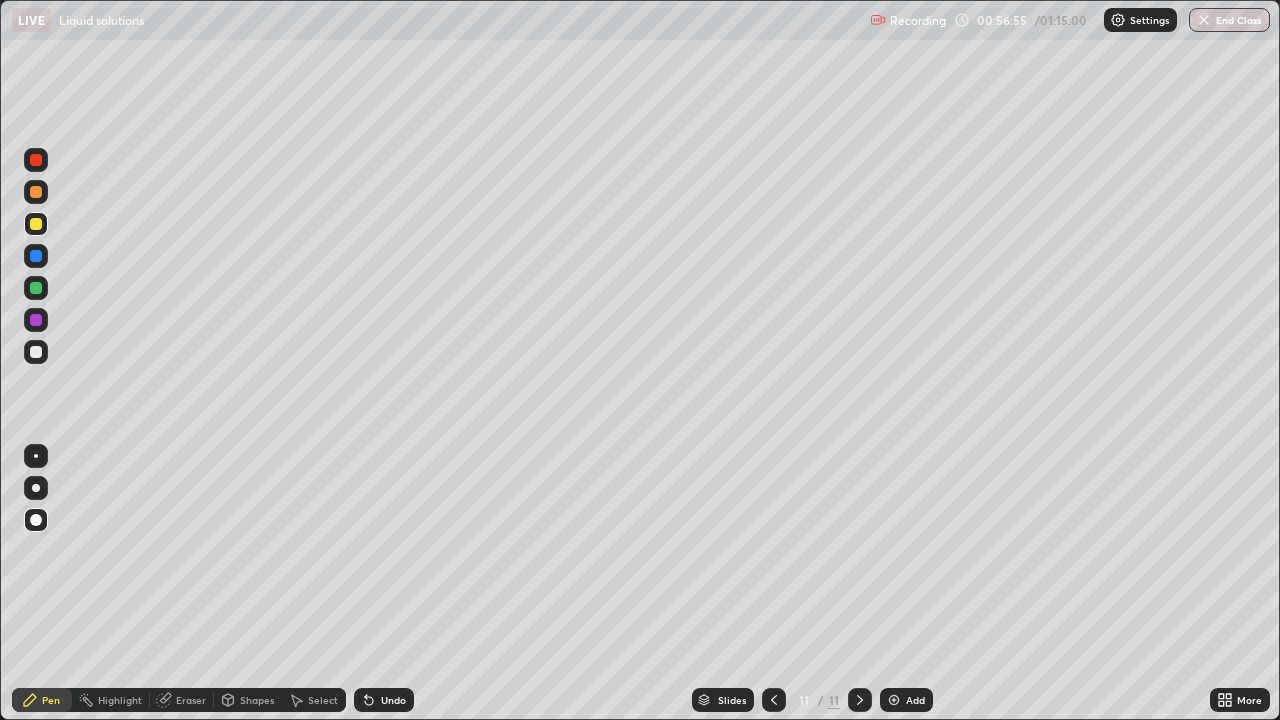 click on "Undo" at bounding box center [384, 700] 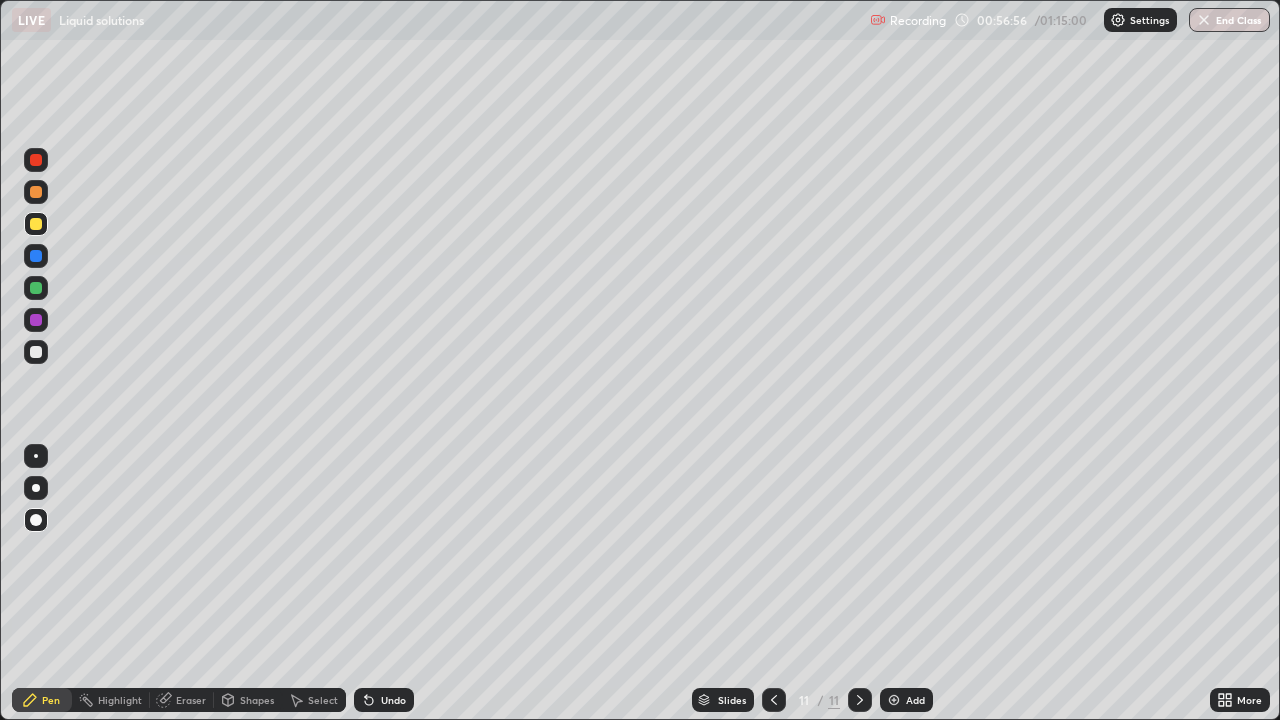 click on "Undo" at bounding box center (384, 700) 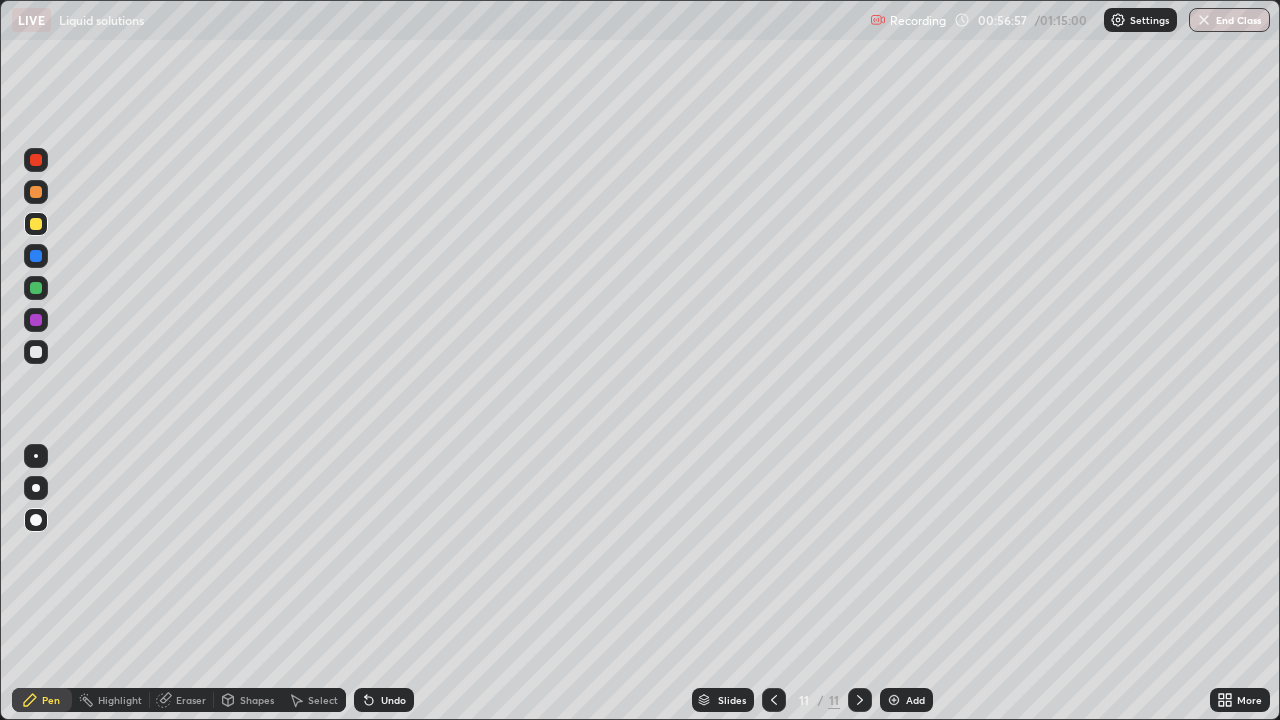 click on "Undo" at bounding box center [393, 700] 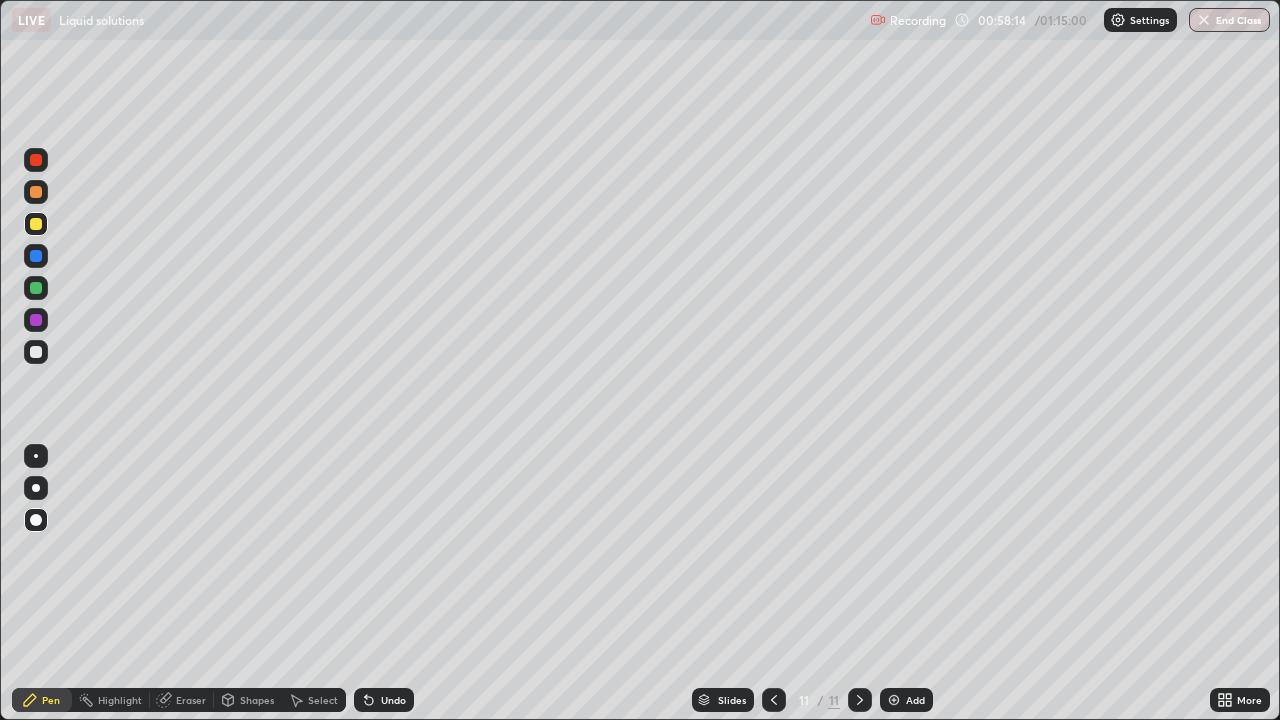click at bounding box center [36, 352] 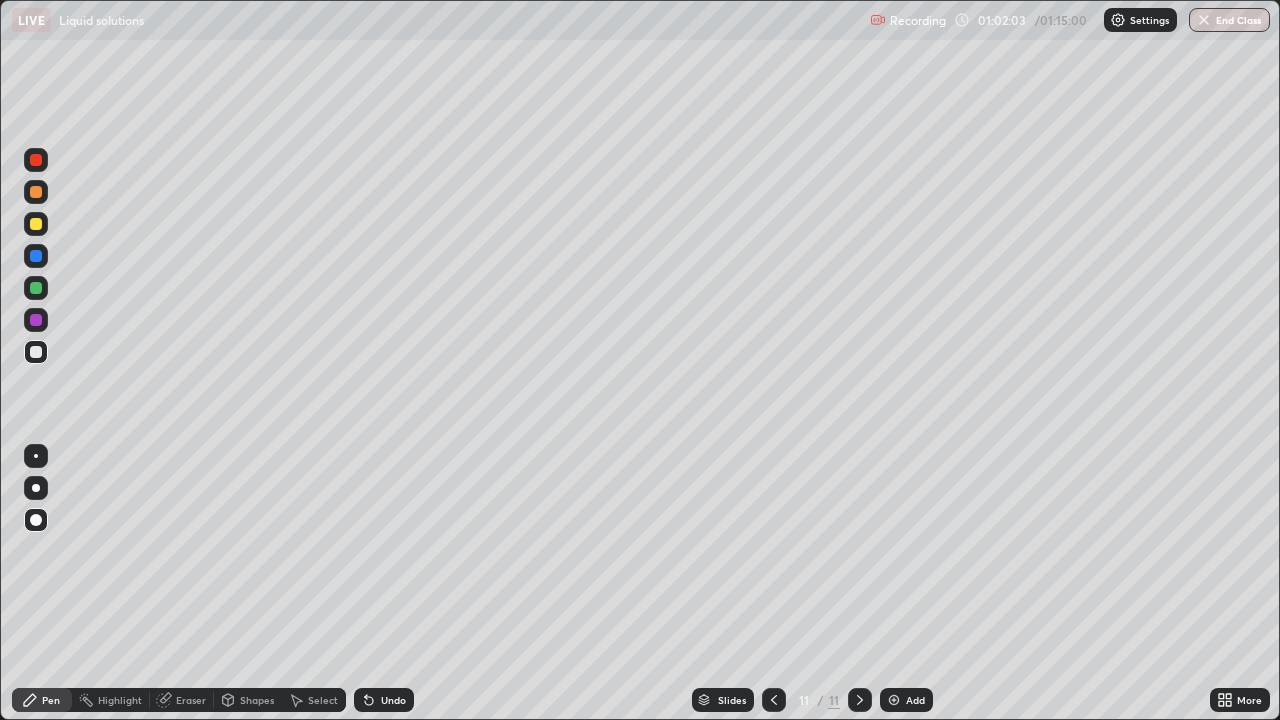 click at bounding box center (36, 320) 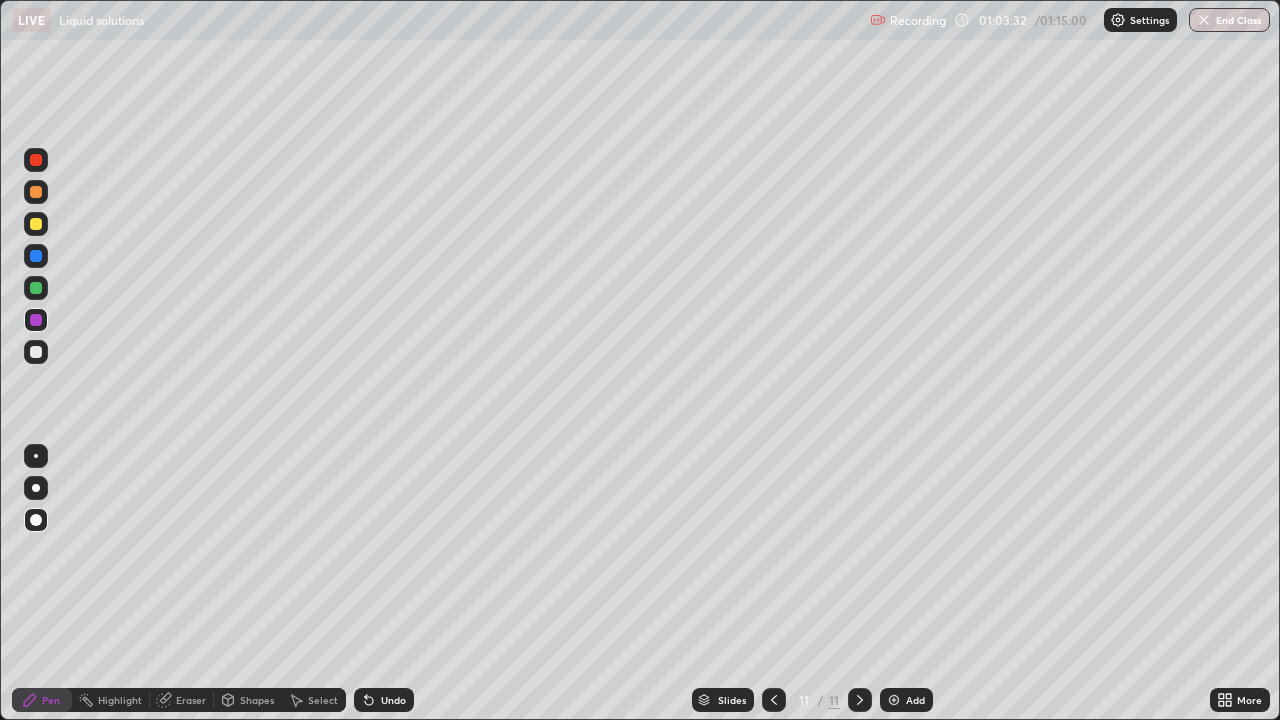 click at bounding box center [894, 700] 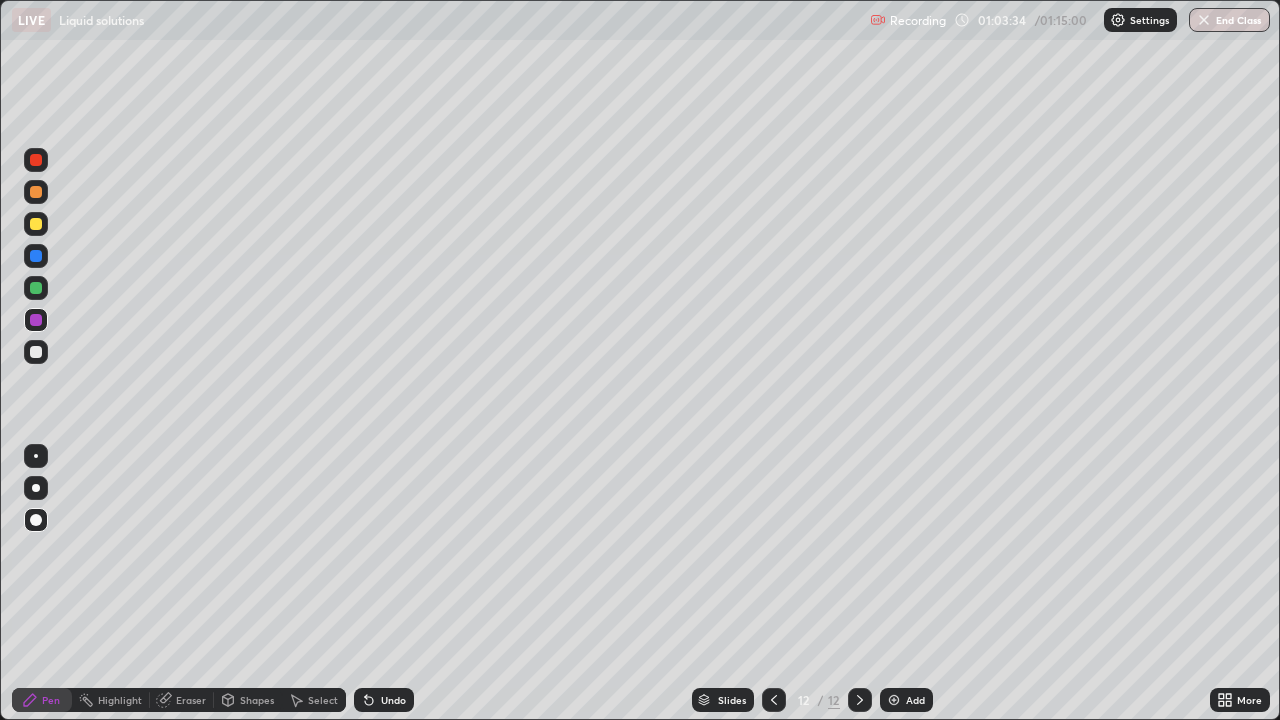 click at bounding box center [36, 352] 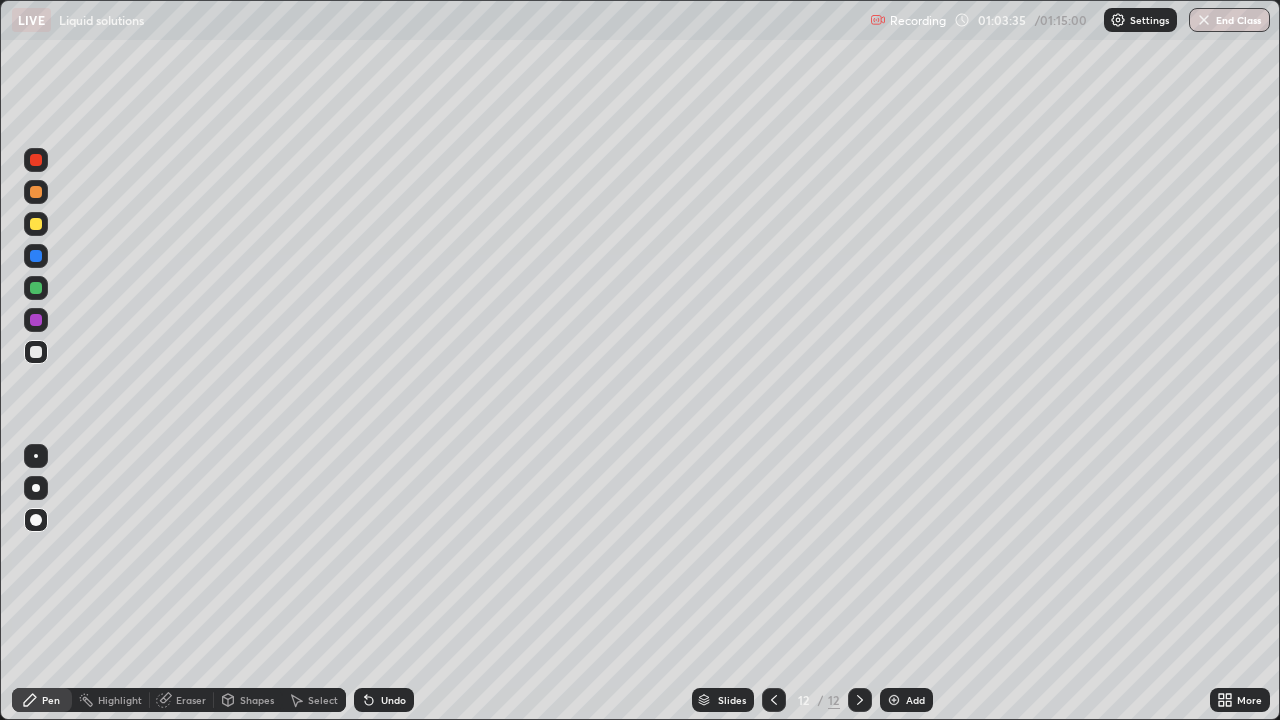 click at bounding box center (36, 192) 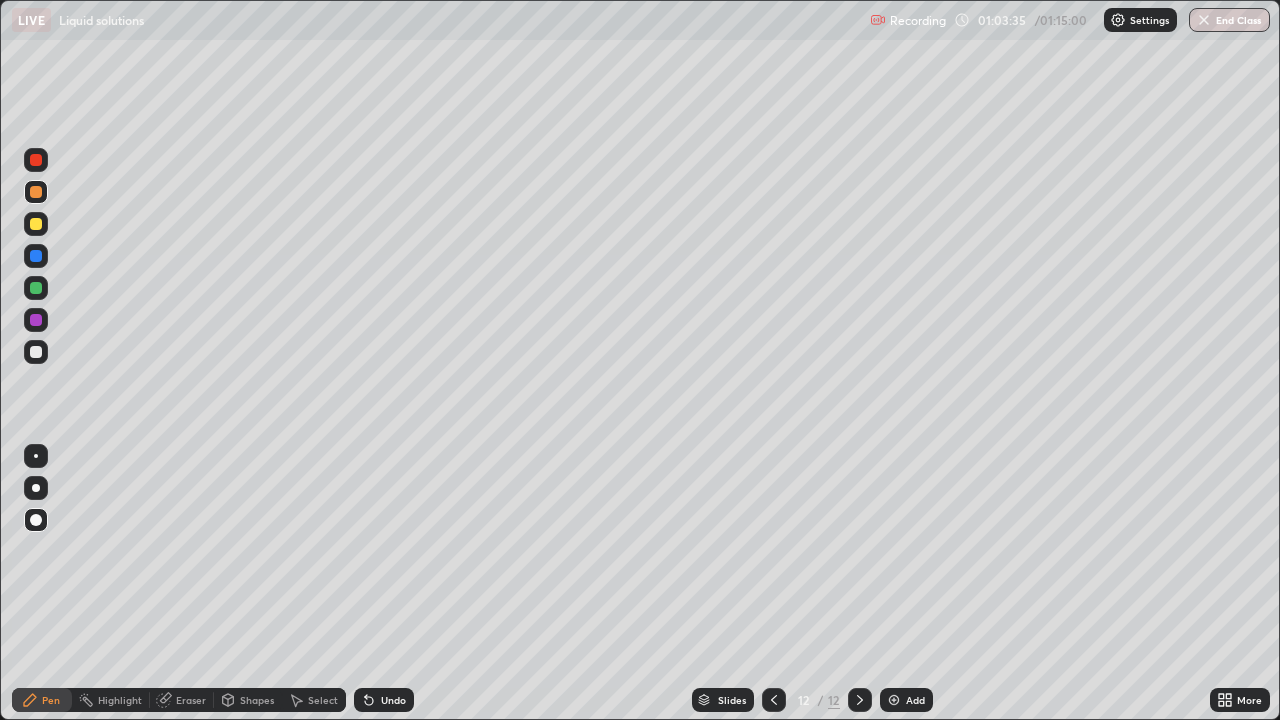 click at bounding box center (36, 256) 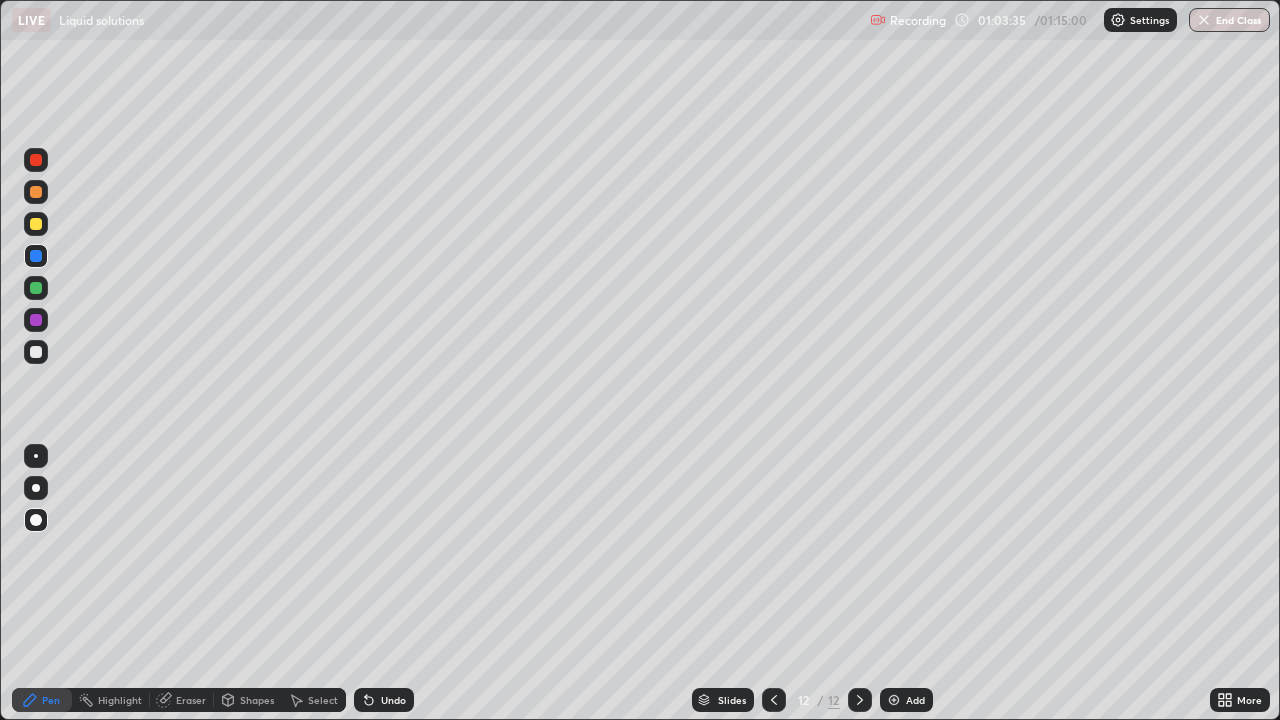 click at bounding box center (36, 288) 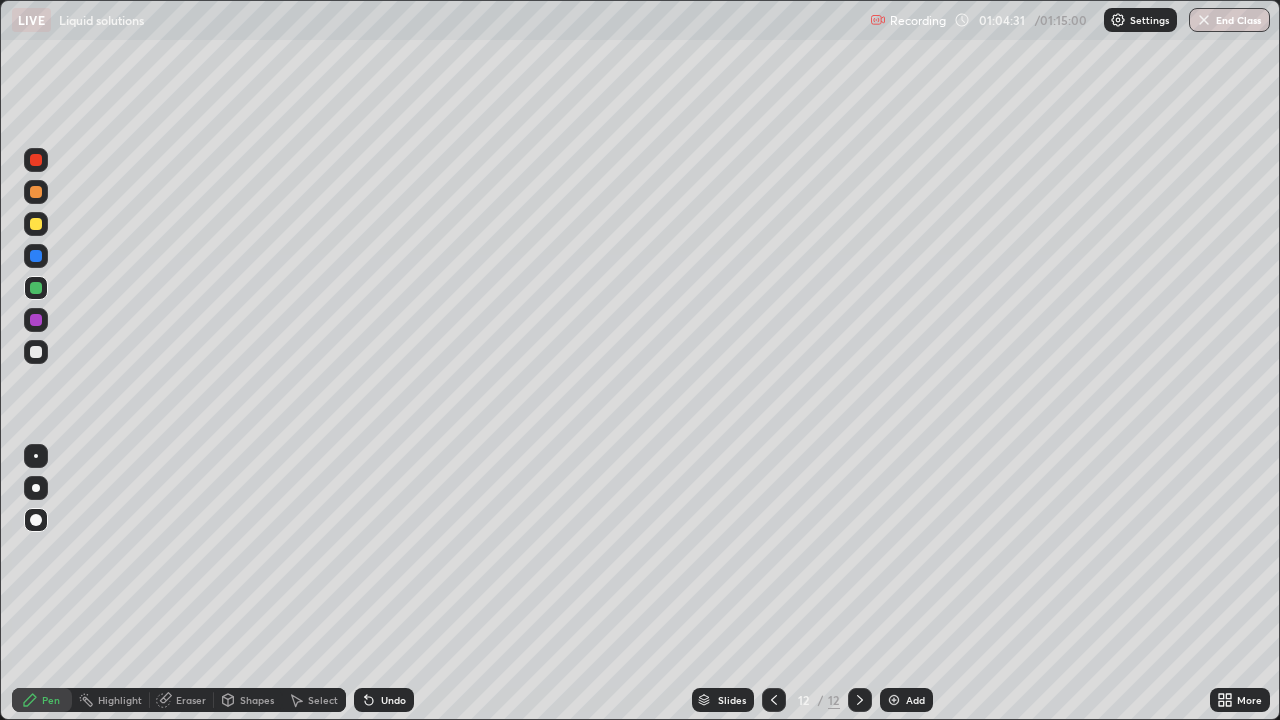 click at bounding box center [36, 224] 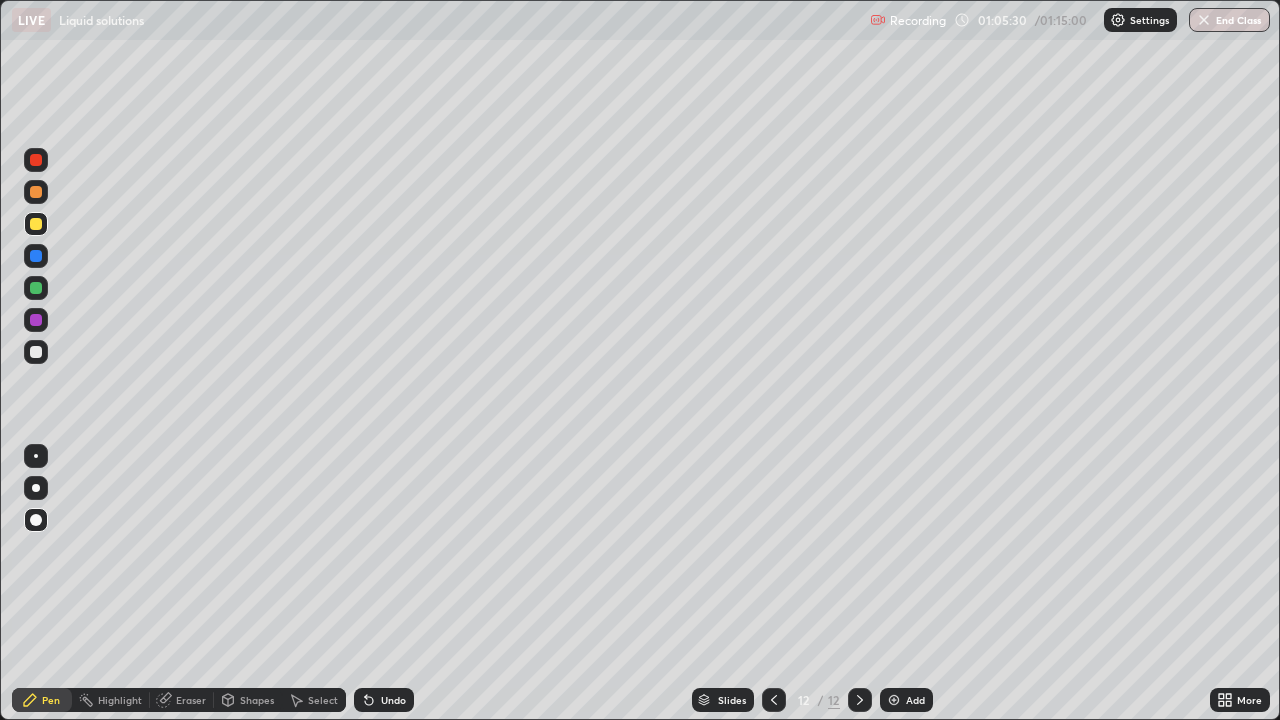 click at bounding box center [36, 320] 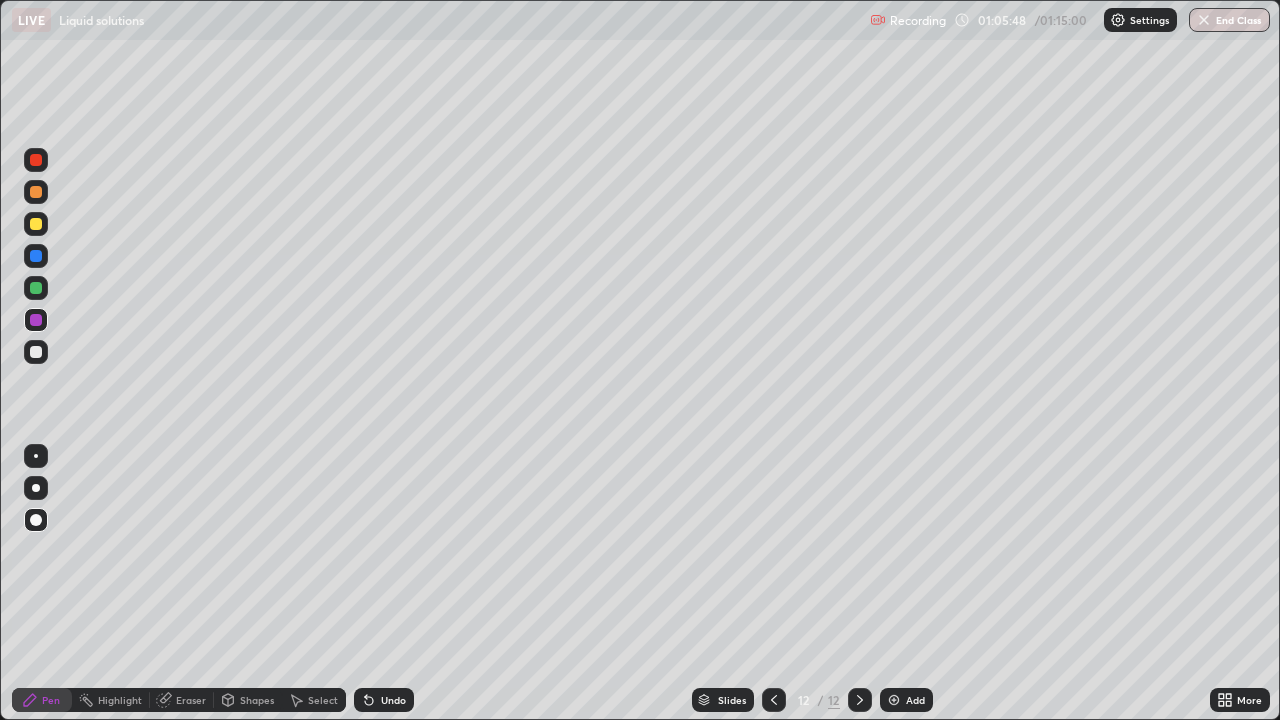 click at bounding box center [36, 352] 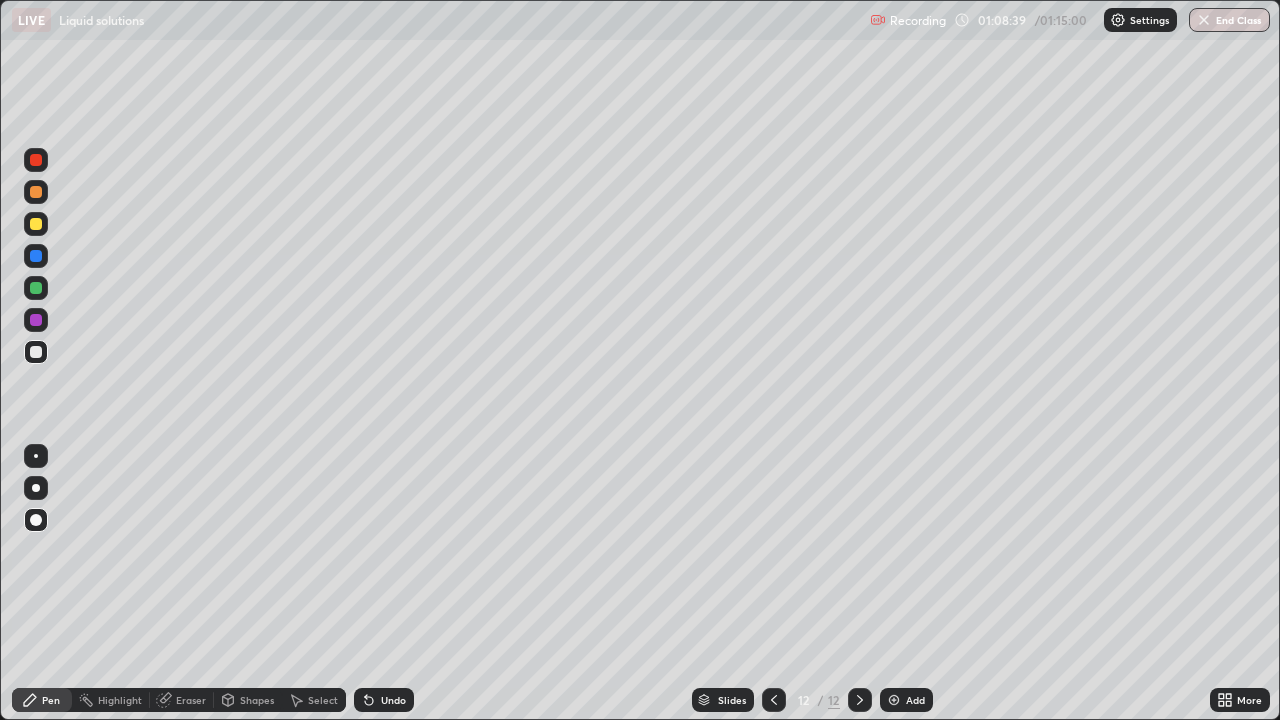 click at bounding box center (894, 700) 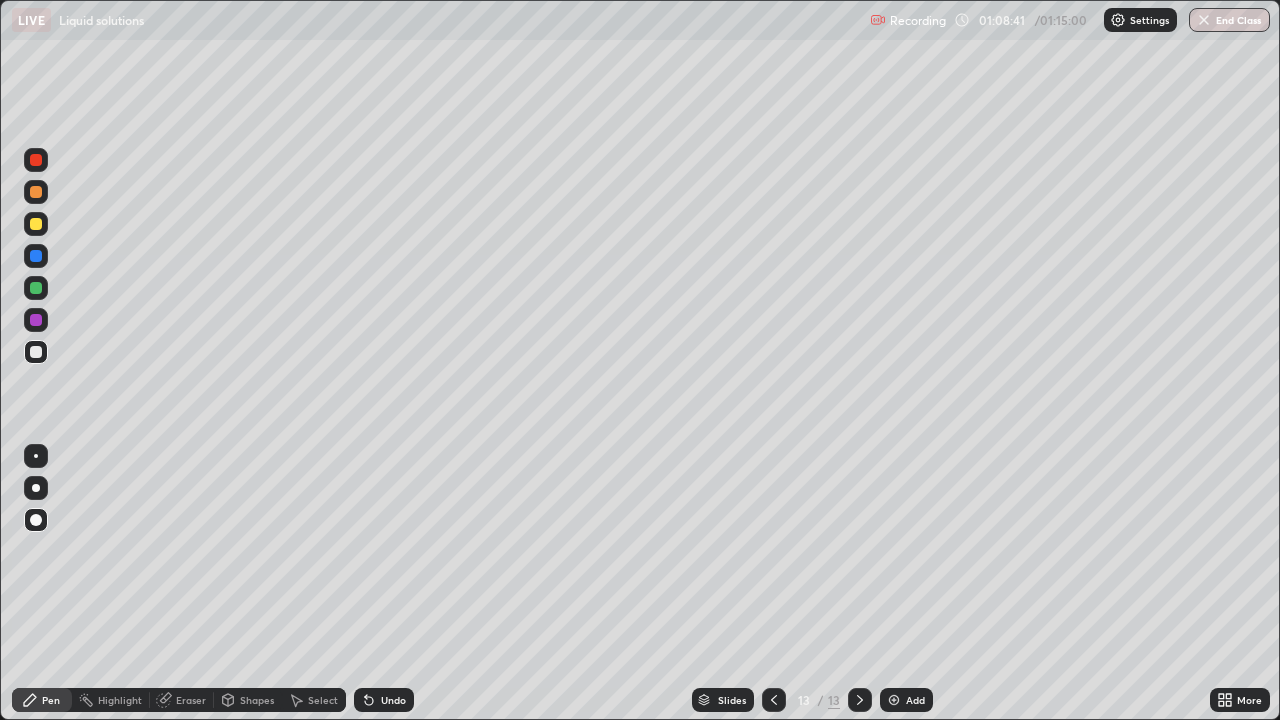 click at bounding box center (36, 224) 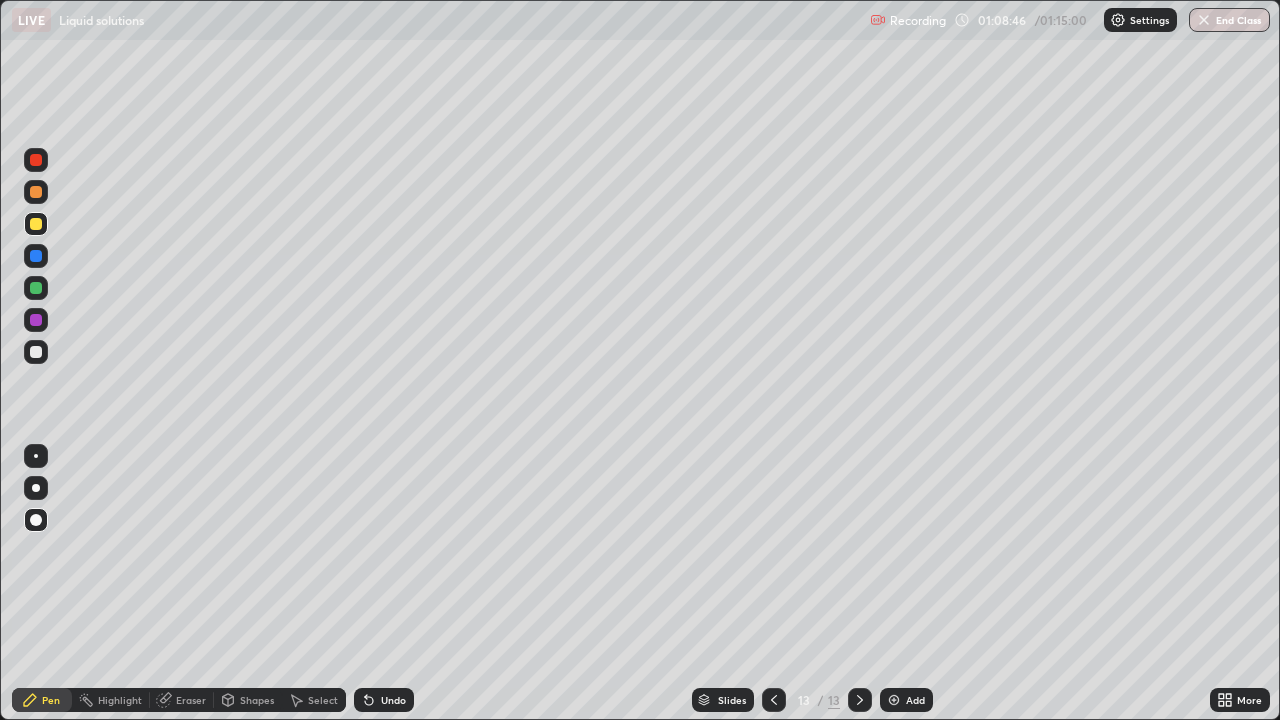 click at bounding box center [36, 352] 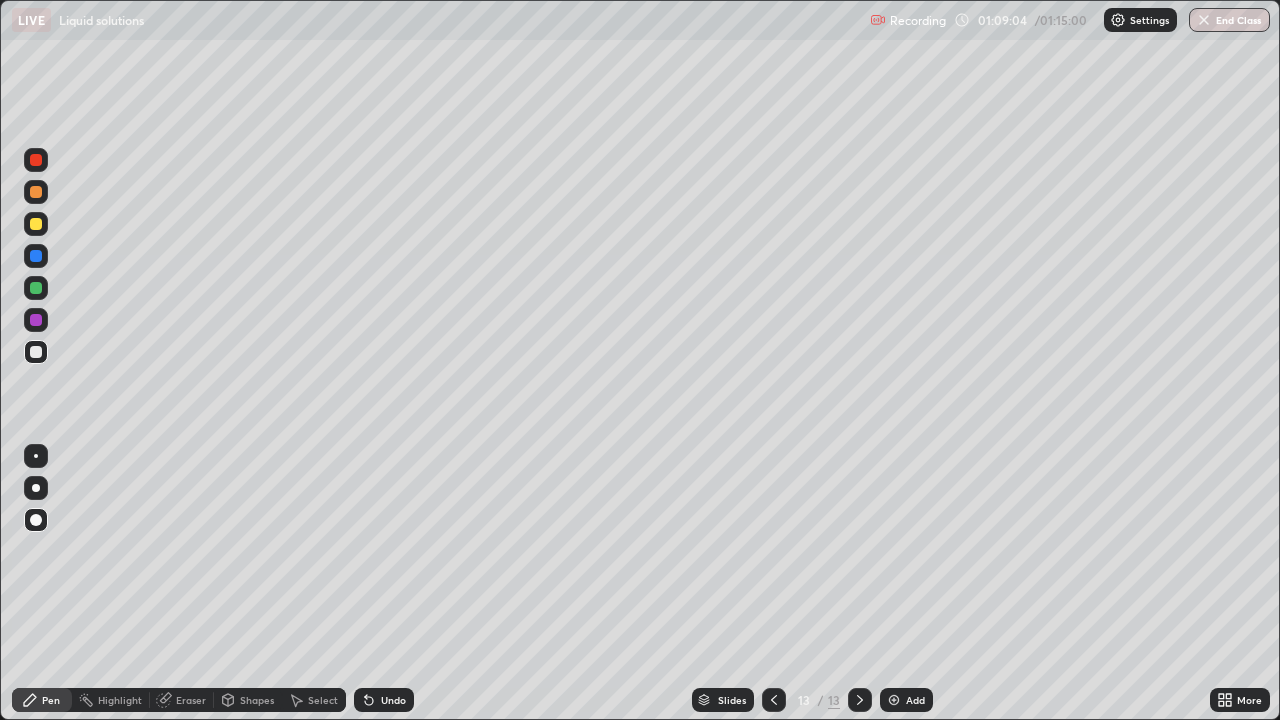 click on "Undo" at bounding box center (393, 700) 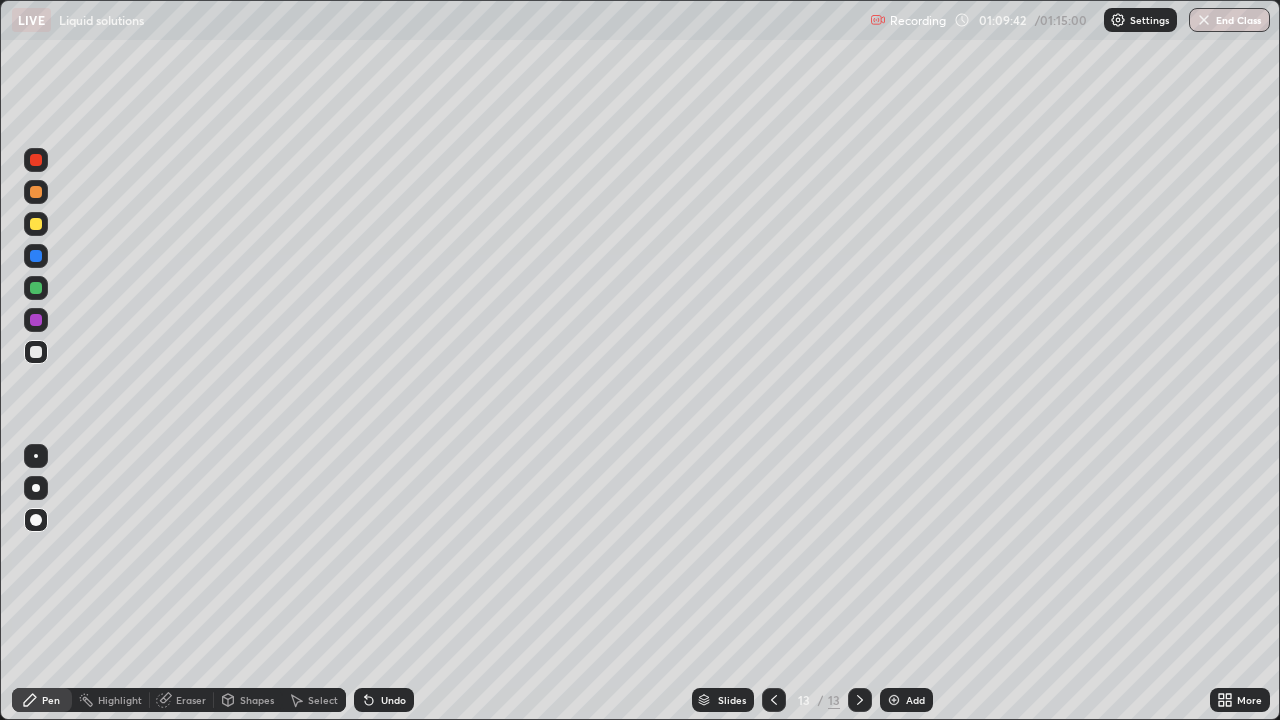 click on "Undo" at bounding box center [393, 700] 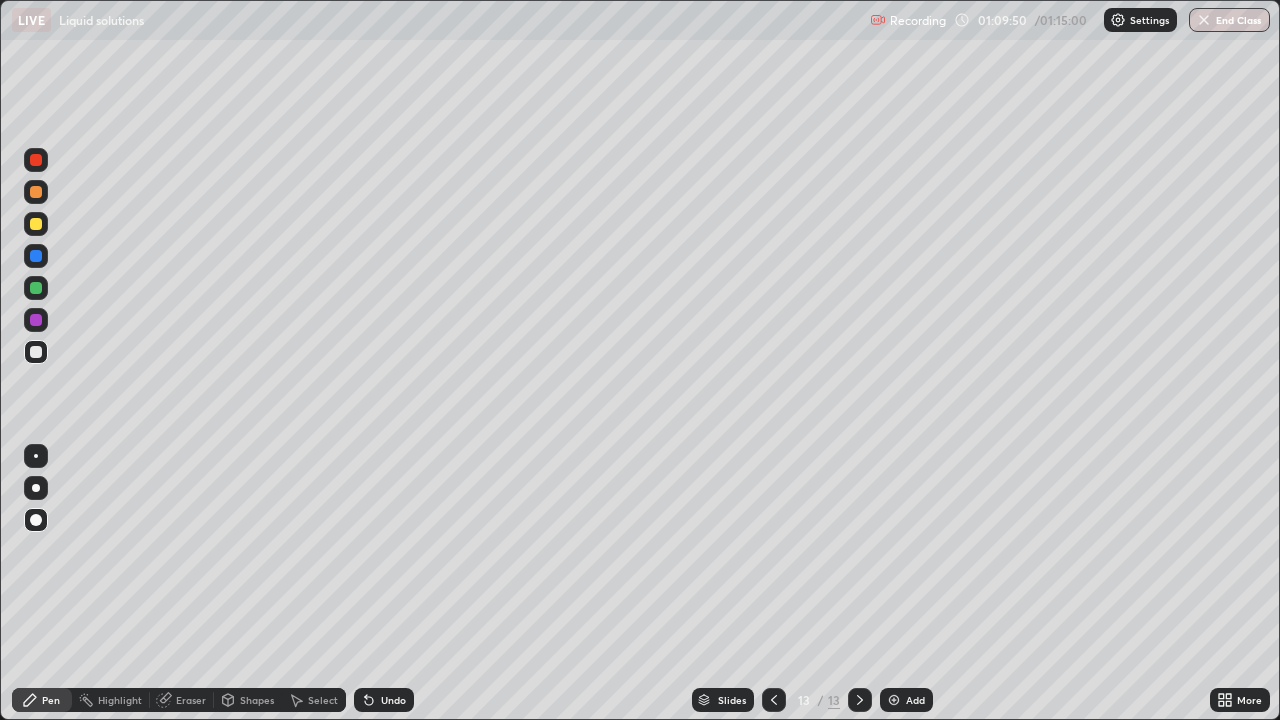click 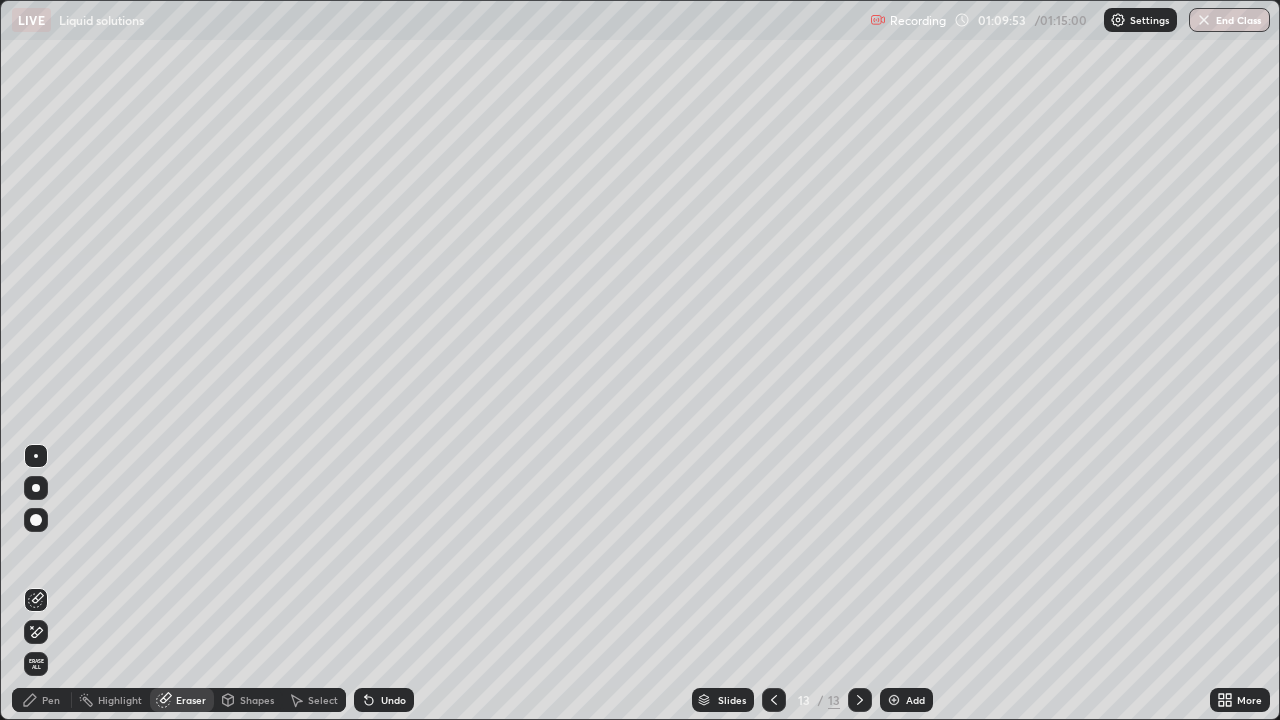 click on "Pen" at bounding box center [51, 700] 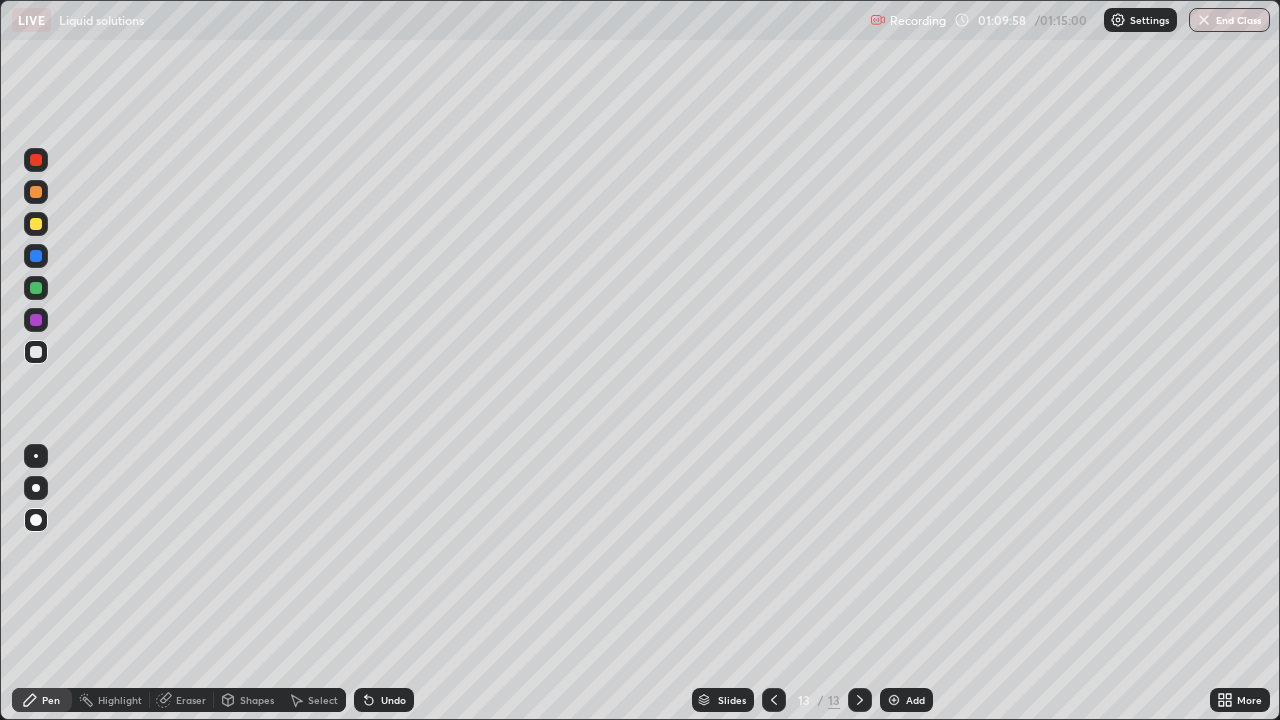 click on "Eraser" at bounding box center (182, 700) 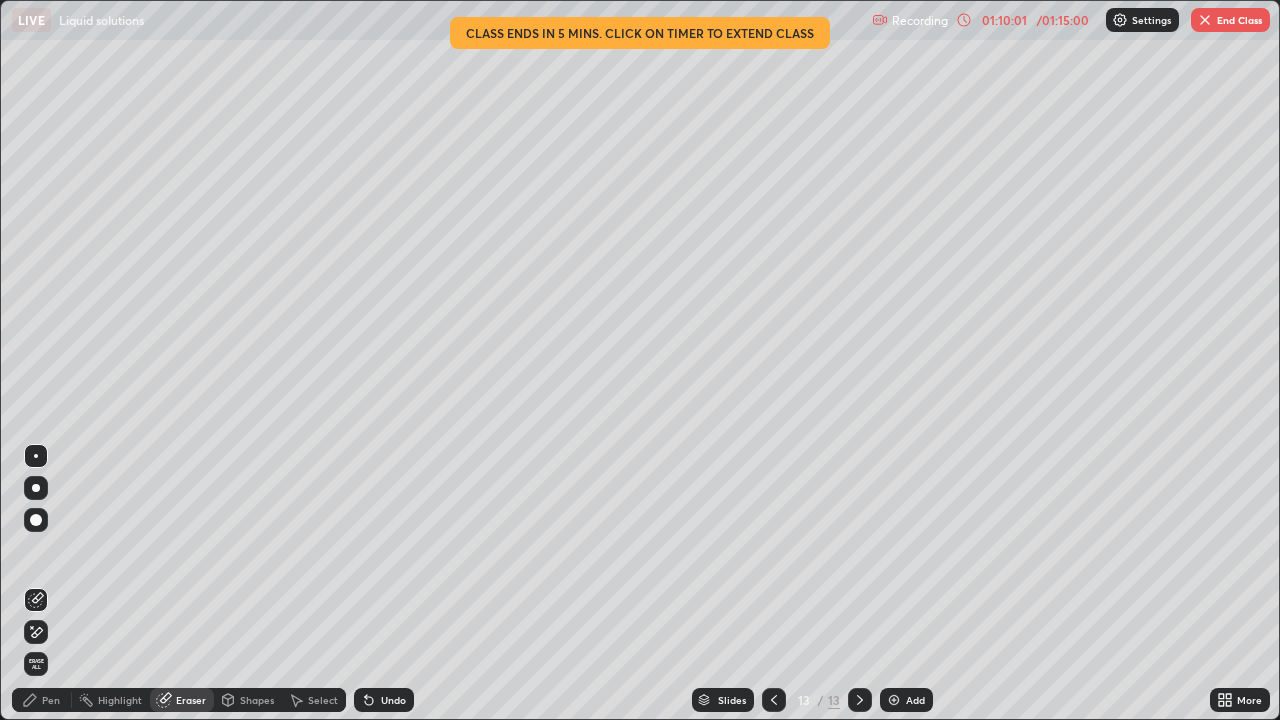 click on "Pen" at bounding box center (42, 700) 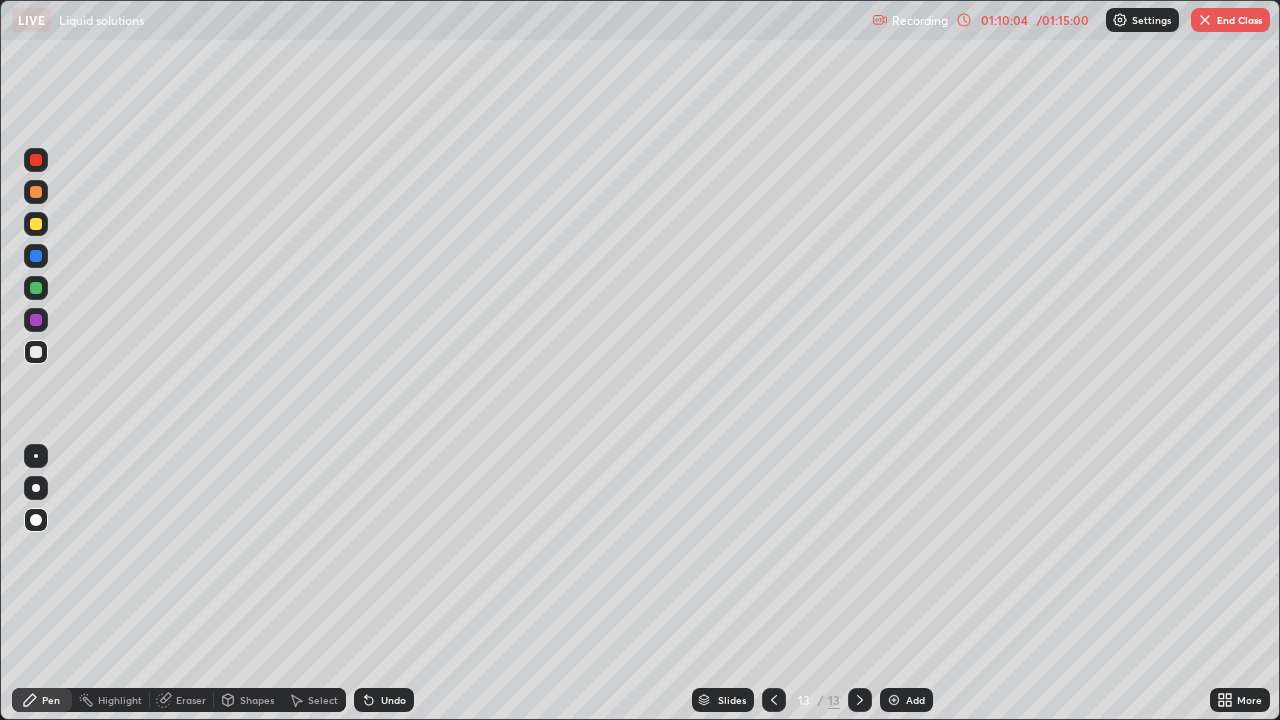 click on "Pen" at bounding box center (42, 700) 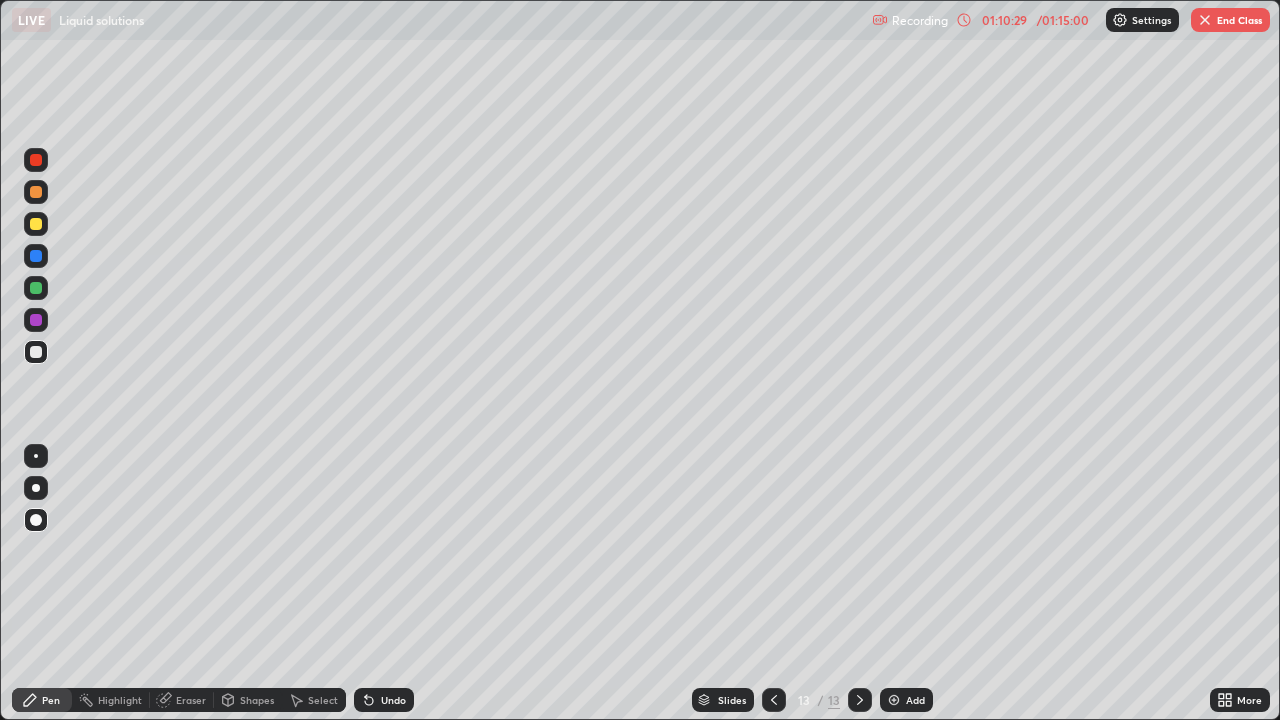 click on "Undo" at bounding box center (393, 700) 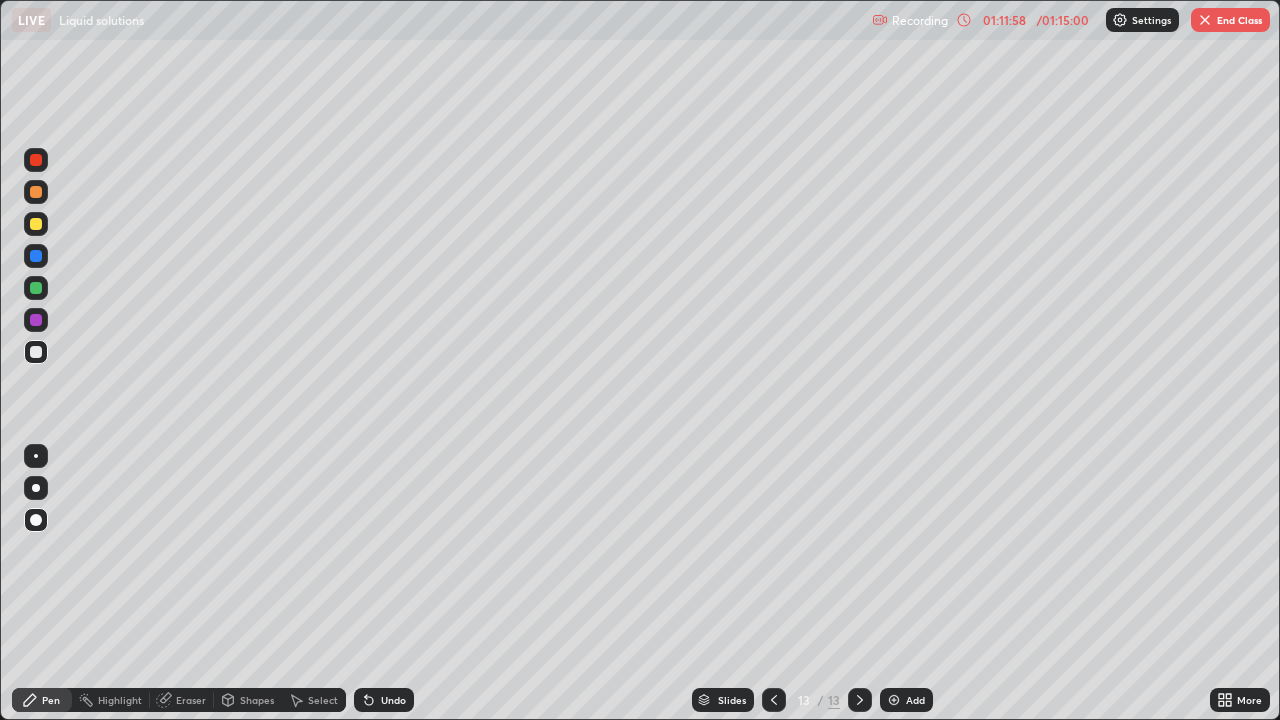 click 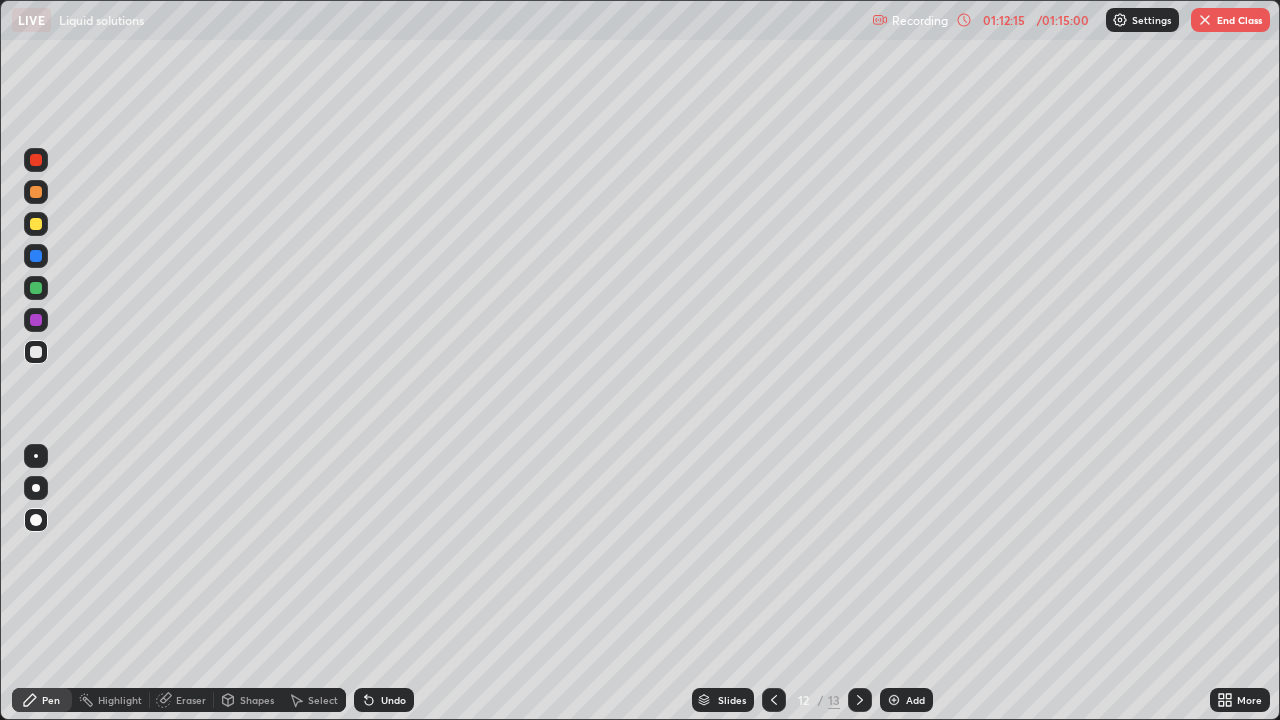 click 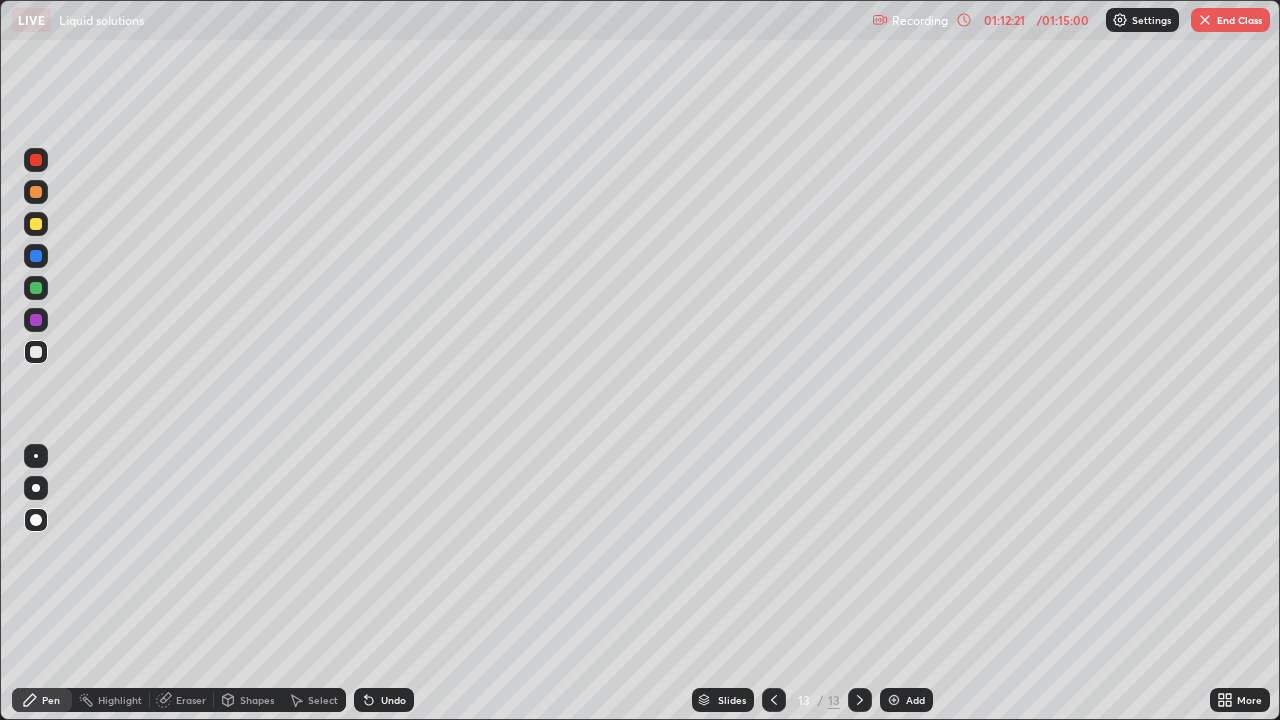 click 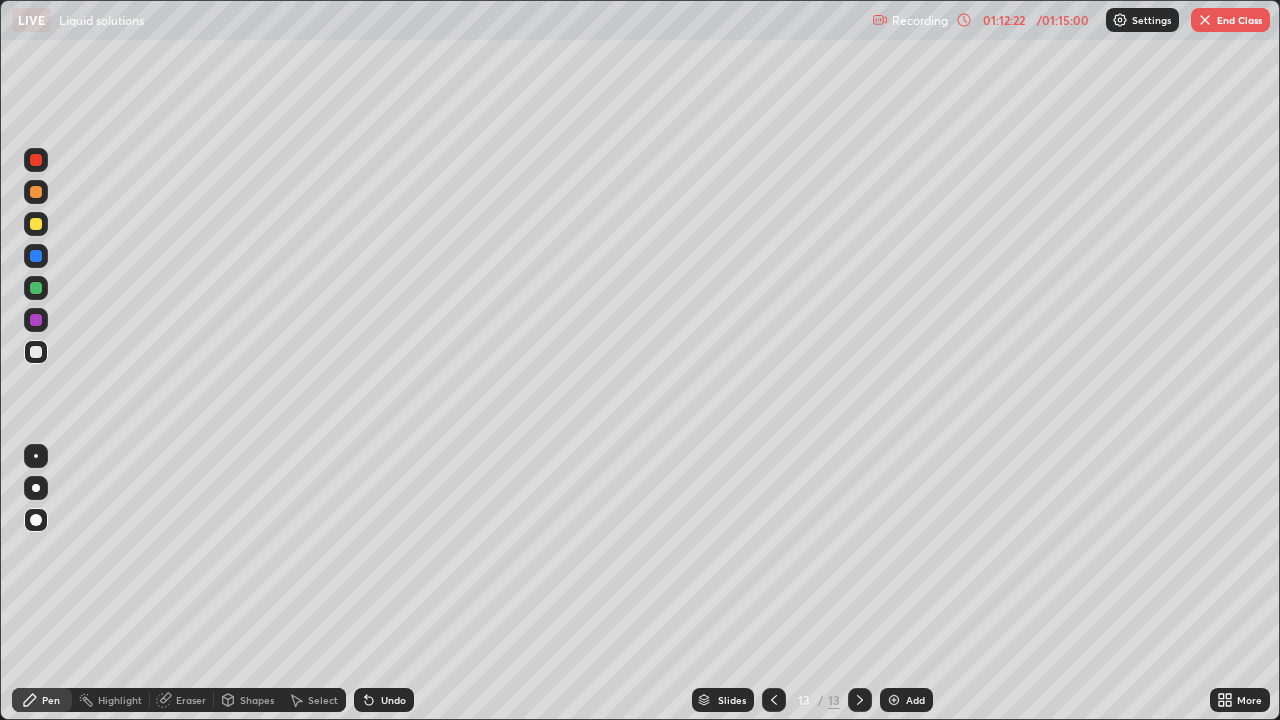 click 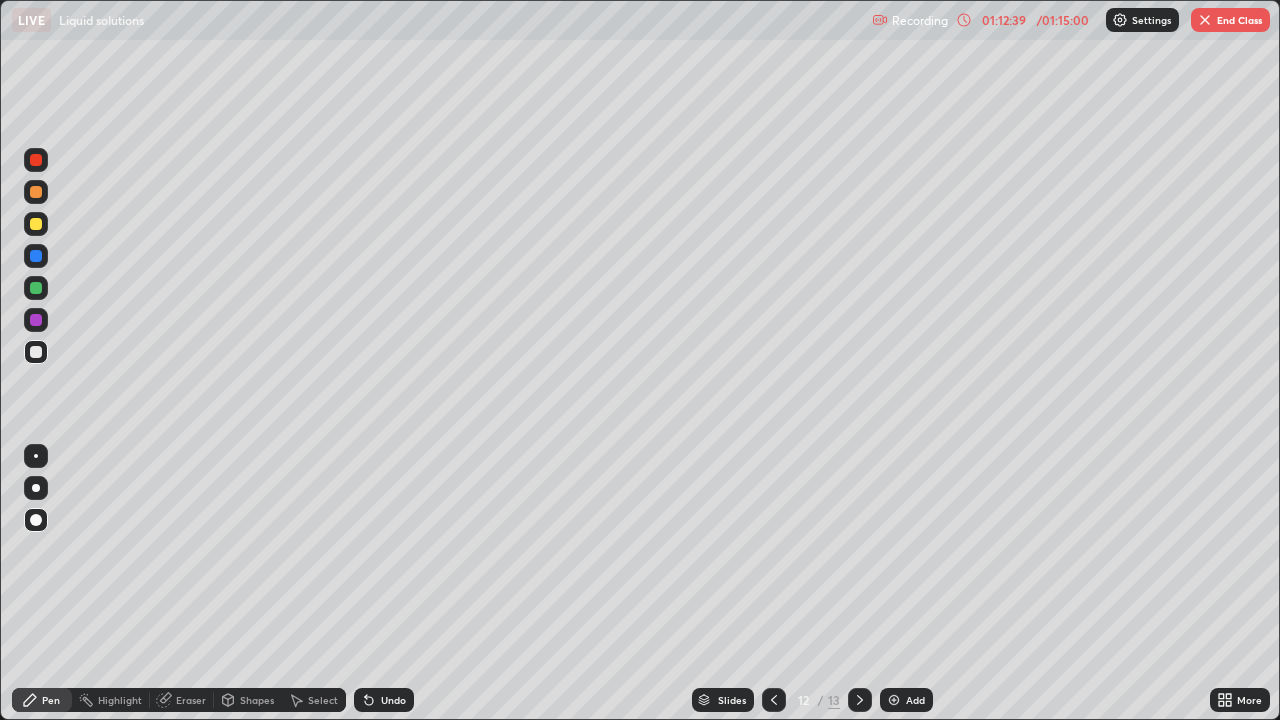 click 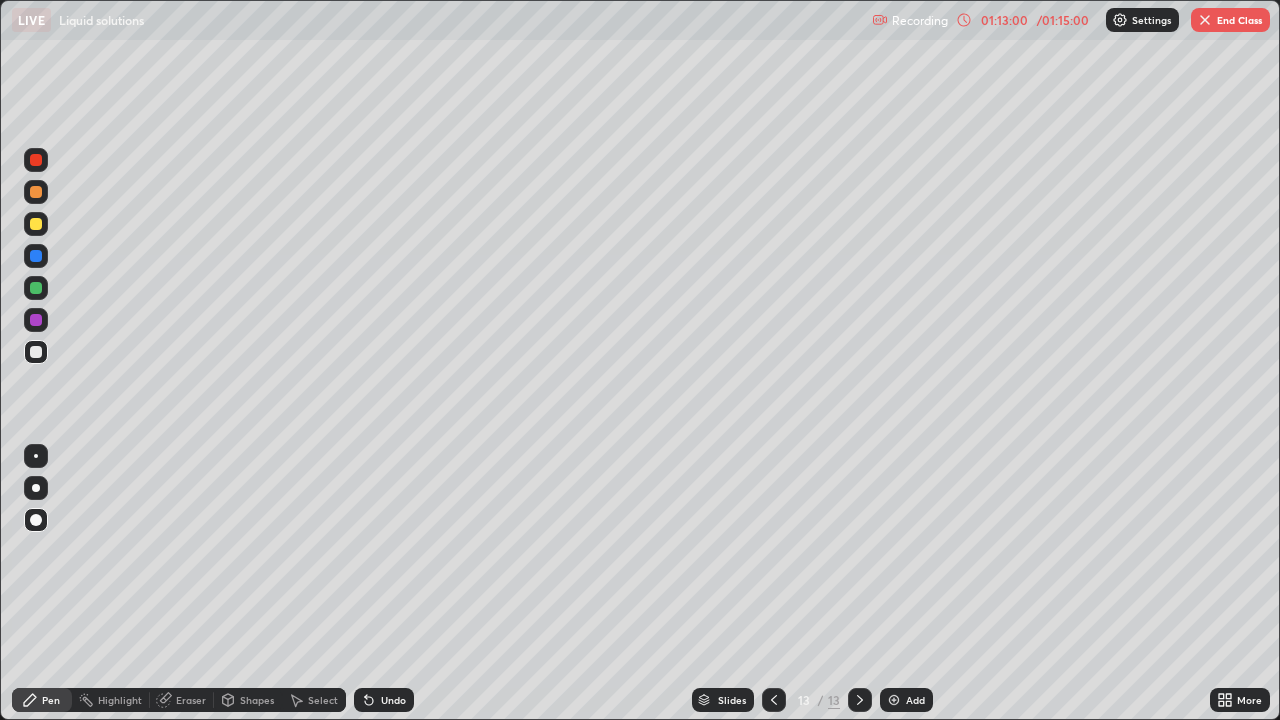 click at bounding box center [894, 700] 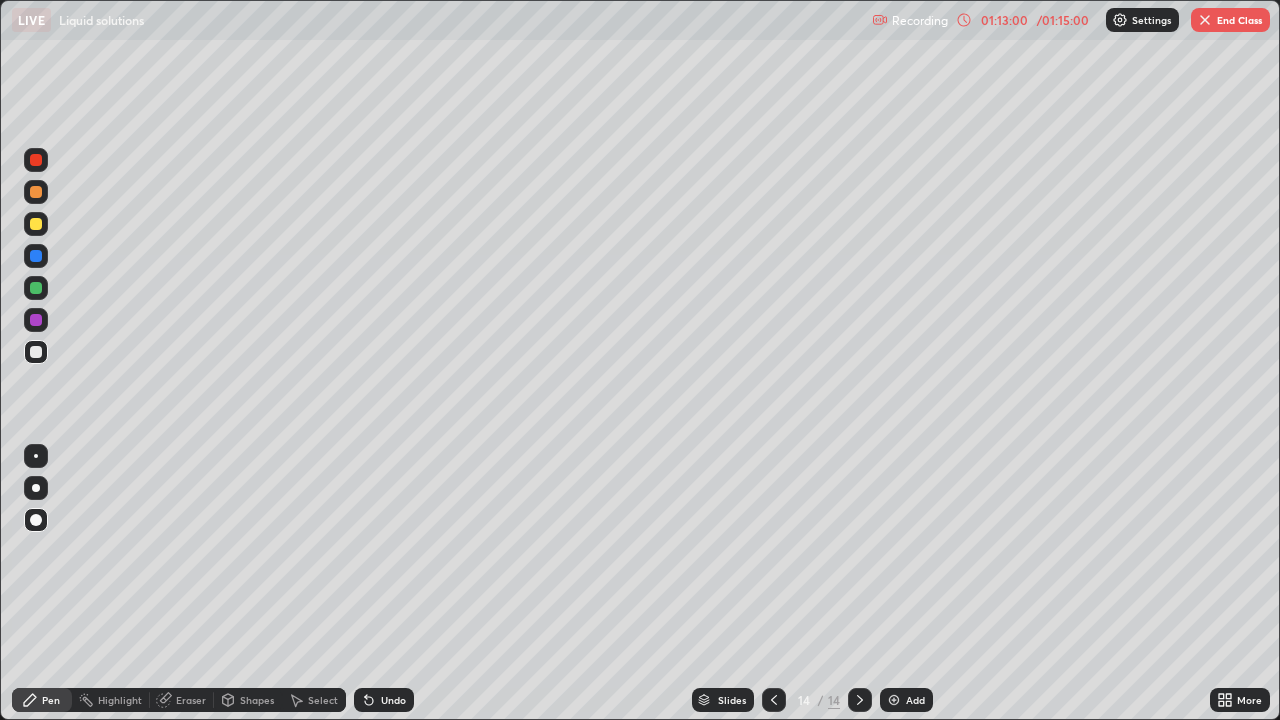 click at bounding box center (894, 700) 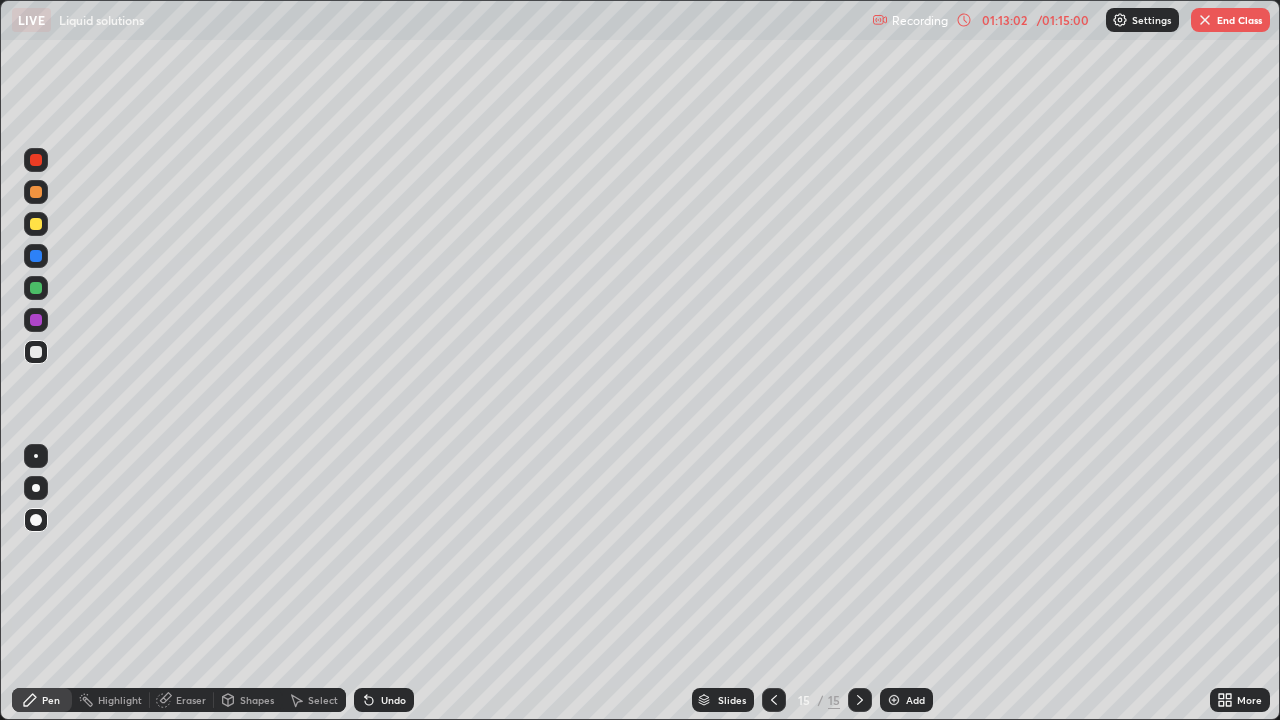 click 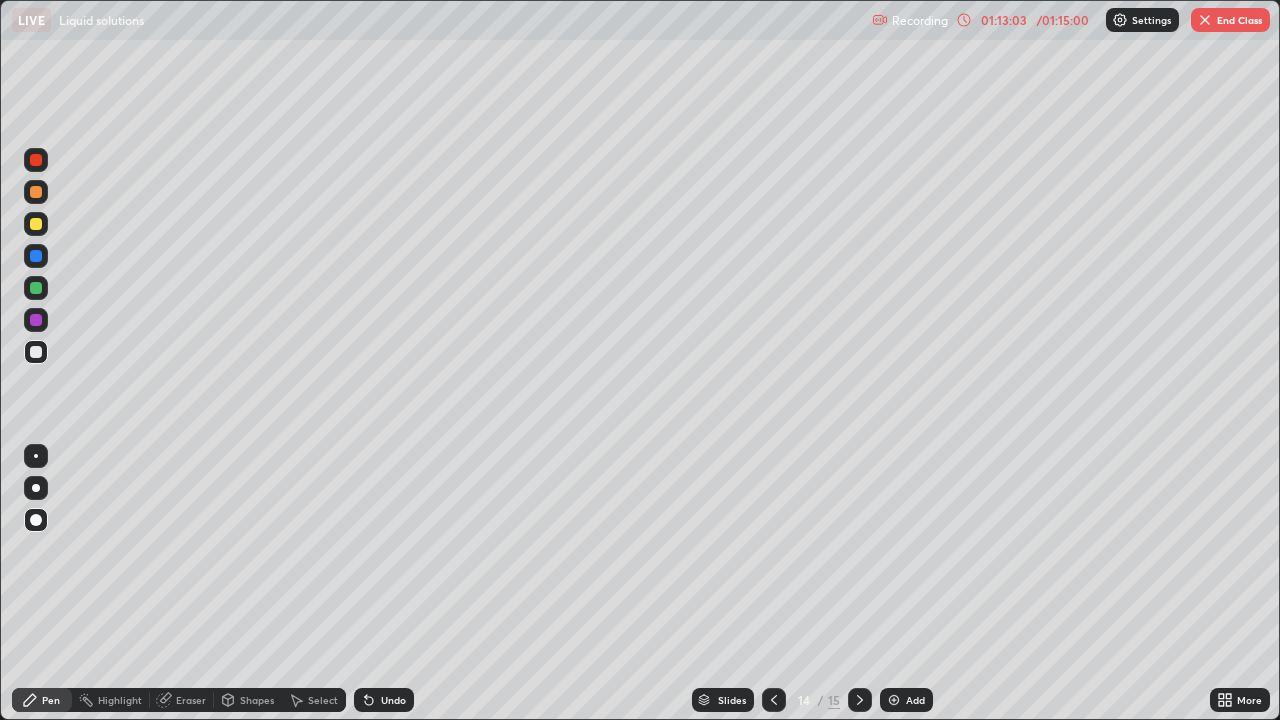 click 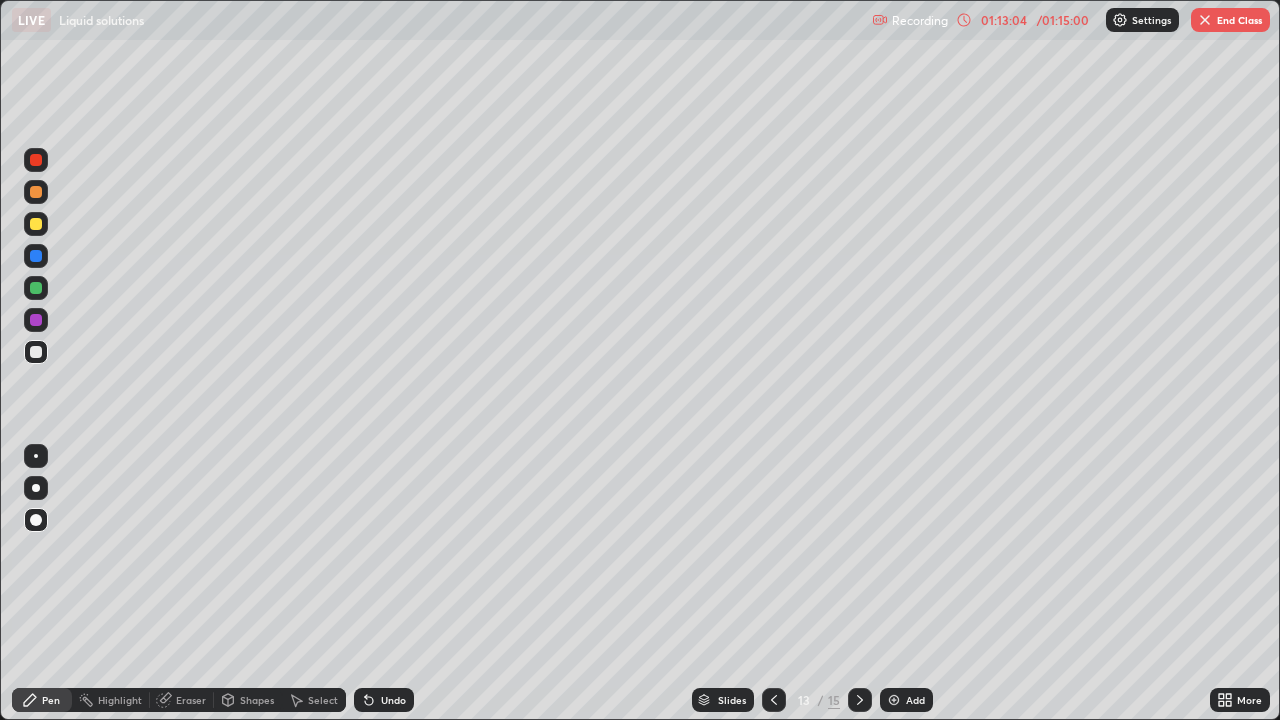 click at bounding box center [860, 700] 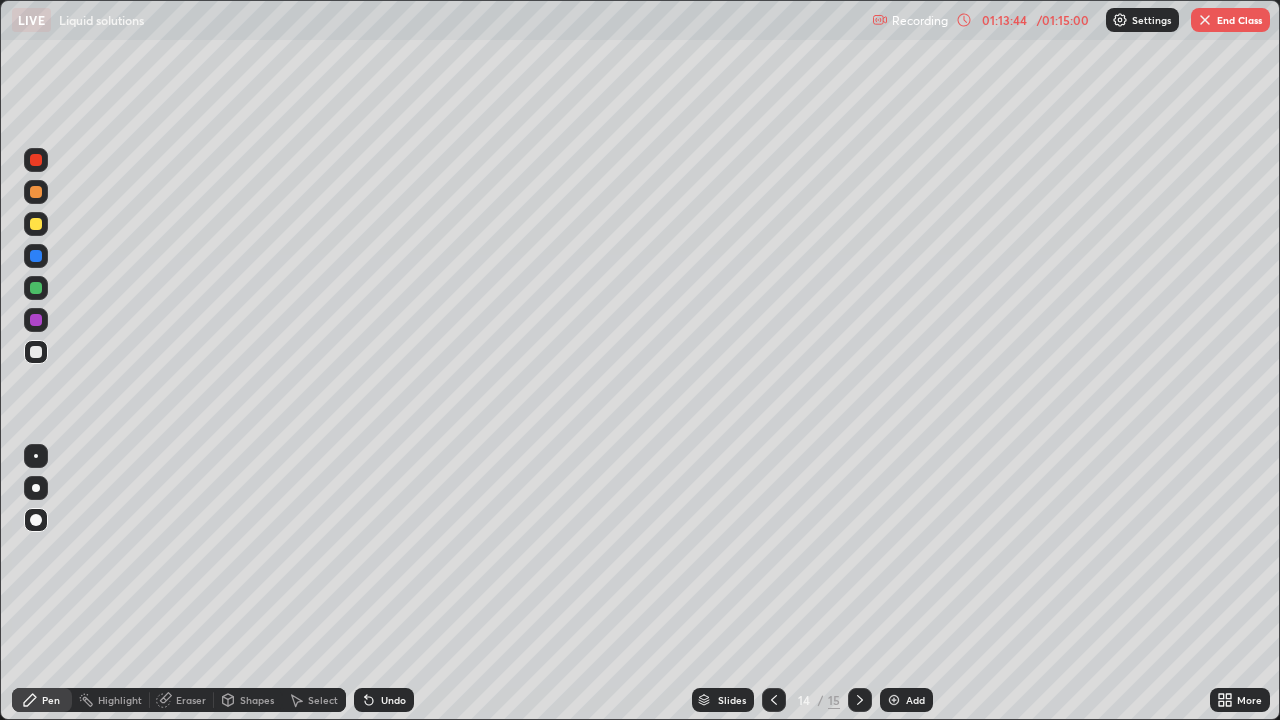 click on "Undo" at bounding box center (393, 700) 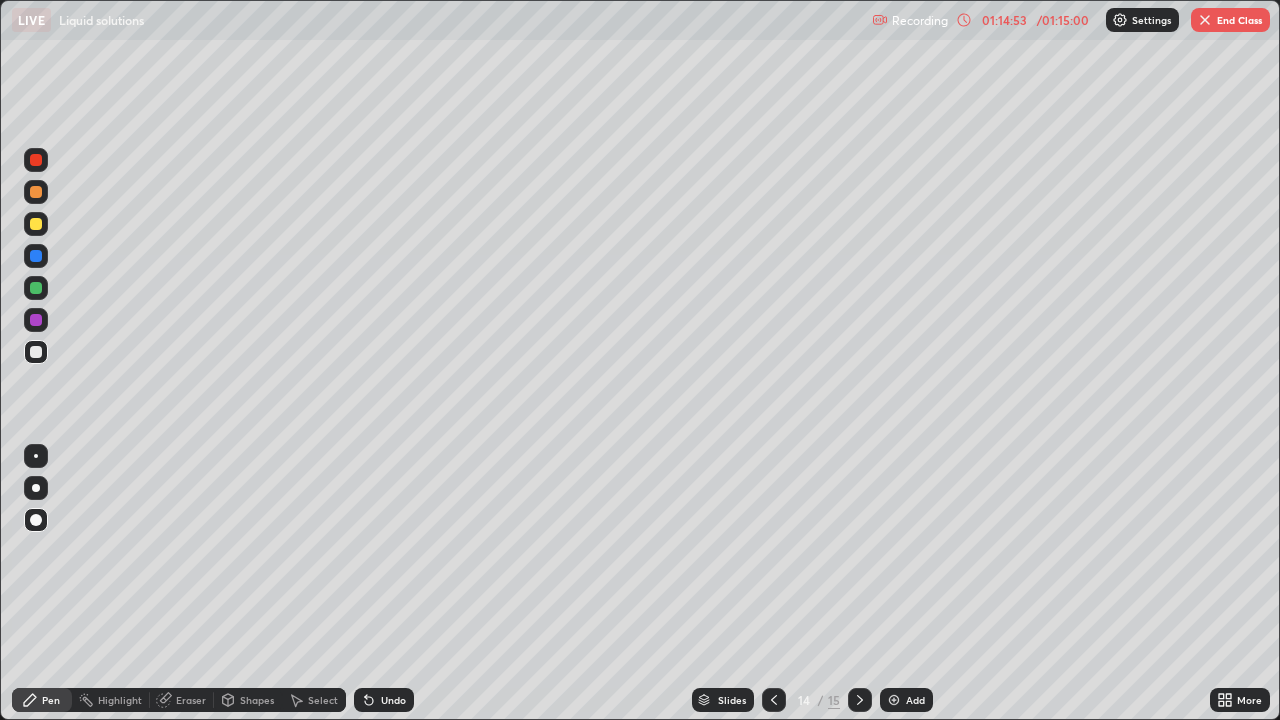 click on "End Class" at bounding box center (1230, 20) 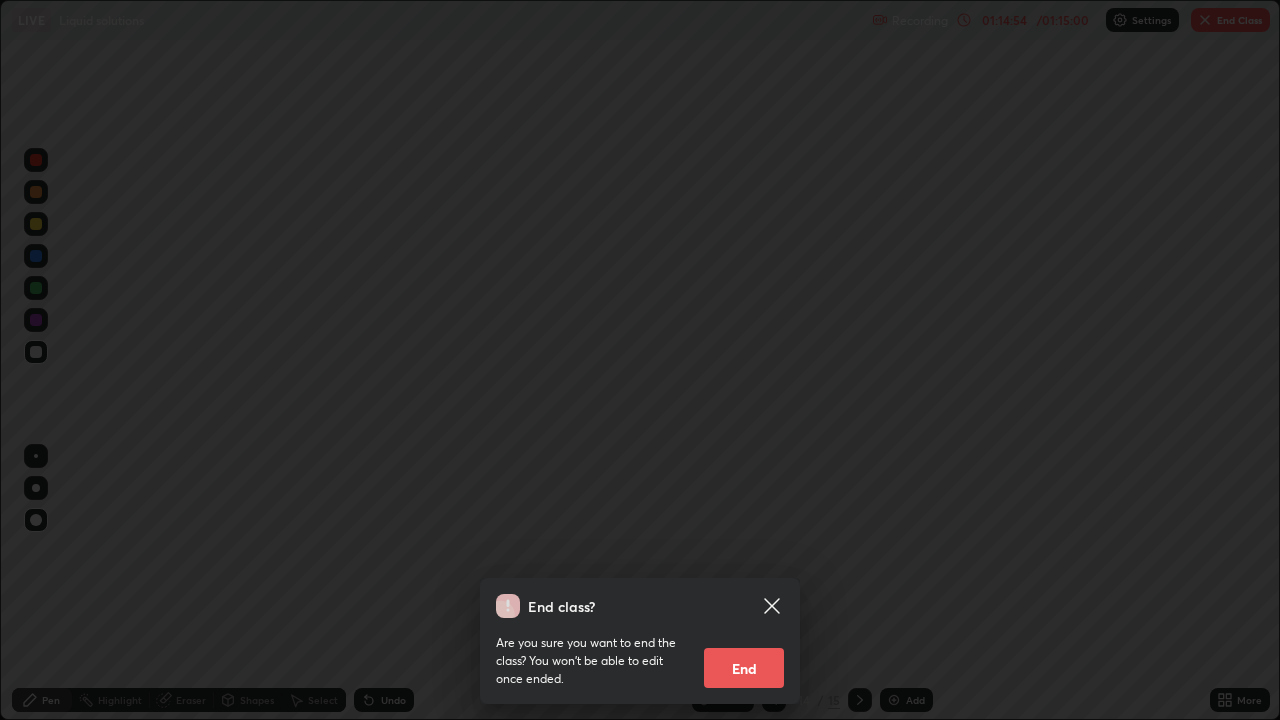 click on "End" at bounding box center [744, 668] 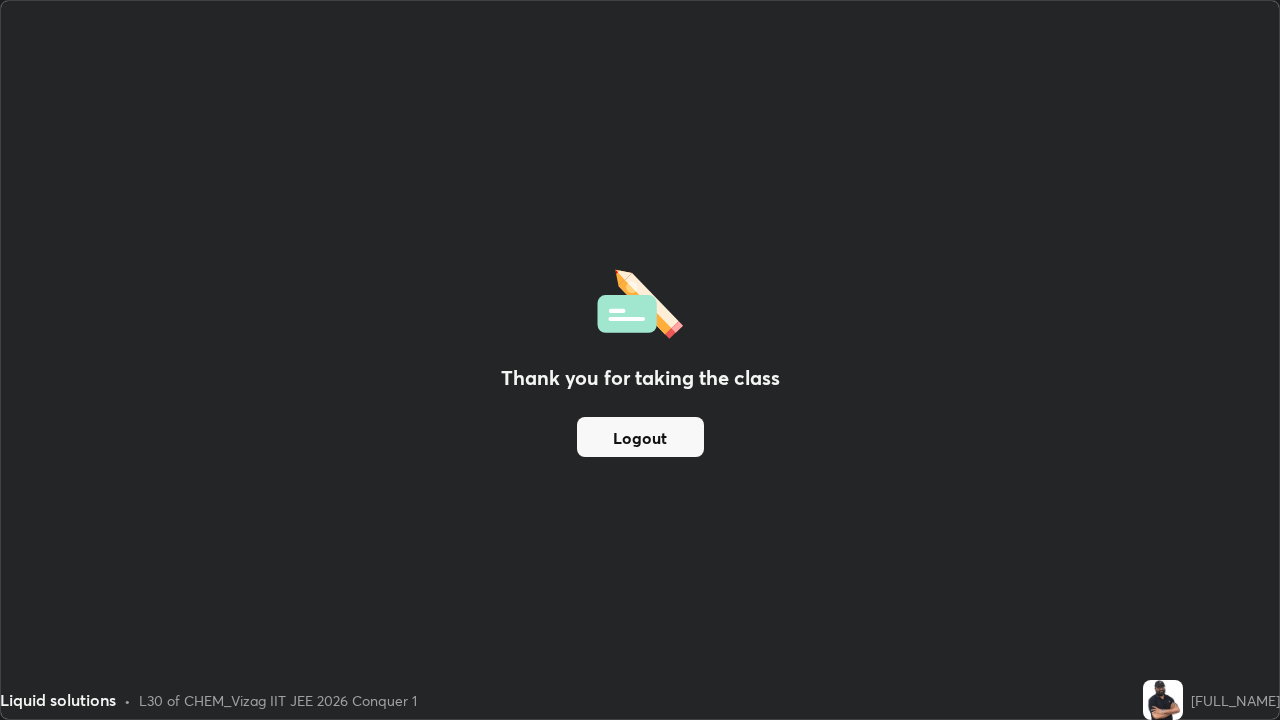 click on "Logout" at bounding box center (640, 437) 